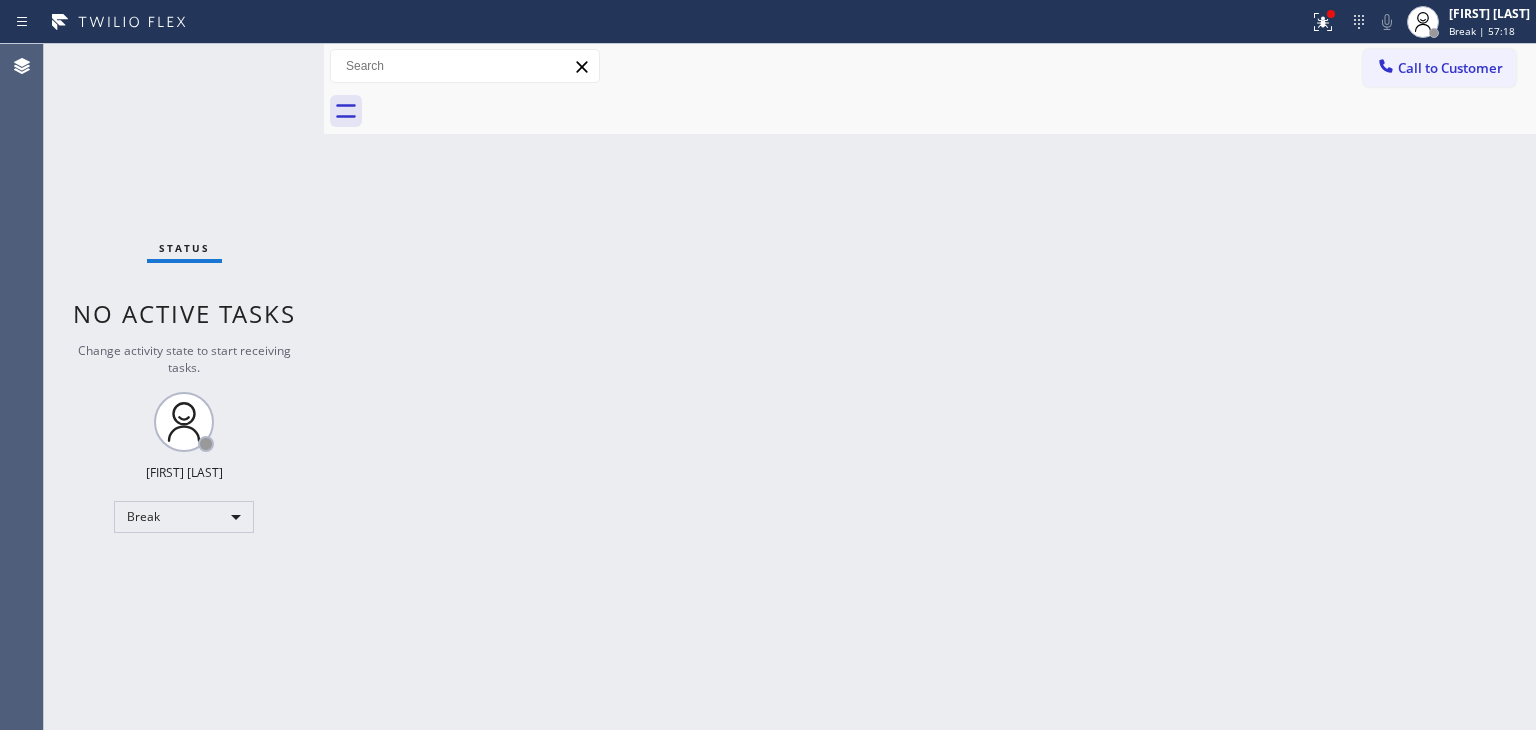 scroll, scrollTop: 0, scrollLeft: 0, axis: both 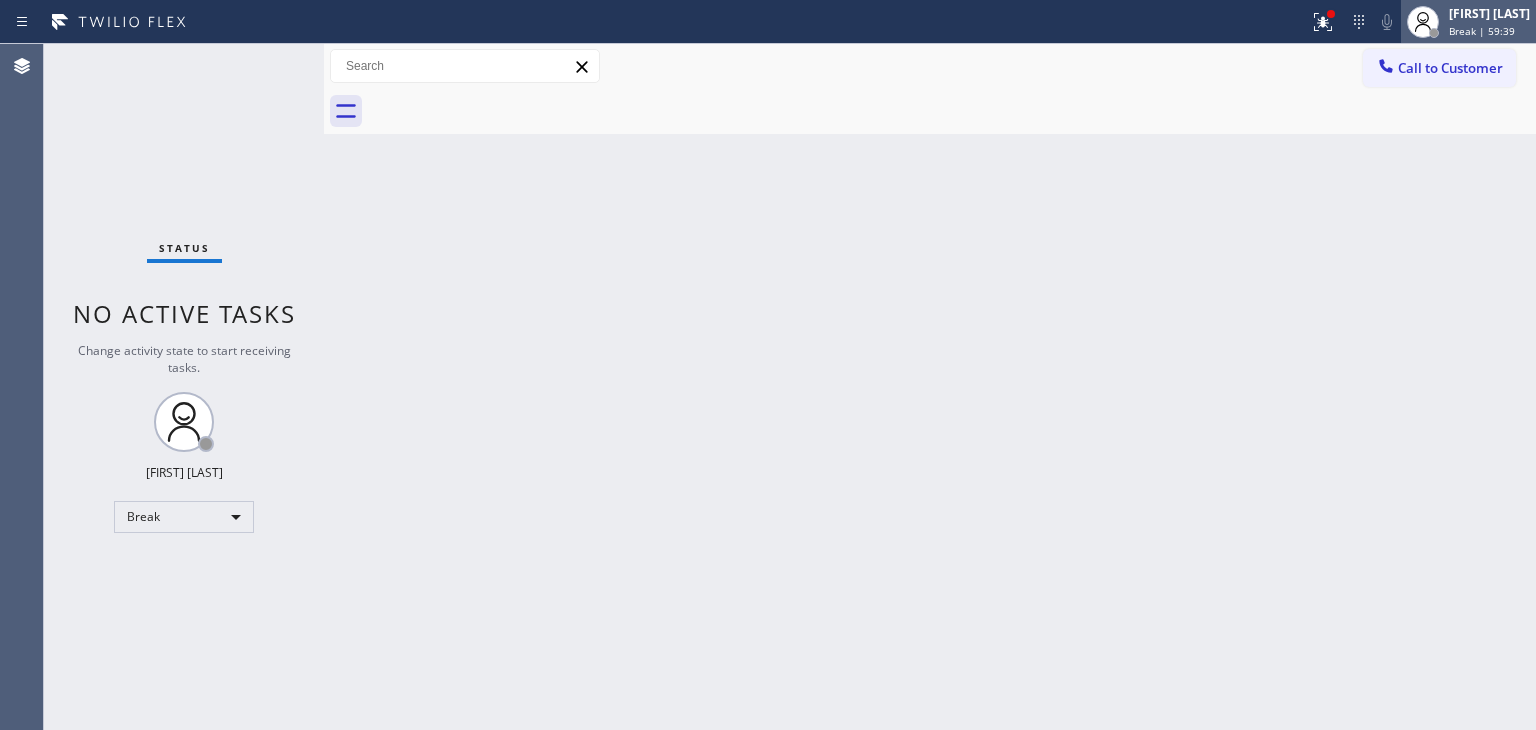 click on "[FIRST] [LAST] Break | [TIME]" at bounding box center [1490, 21] 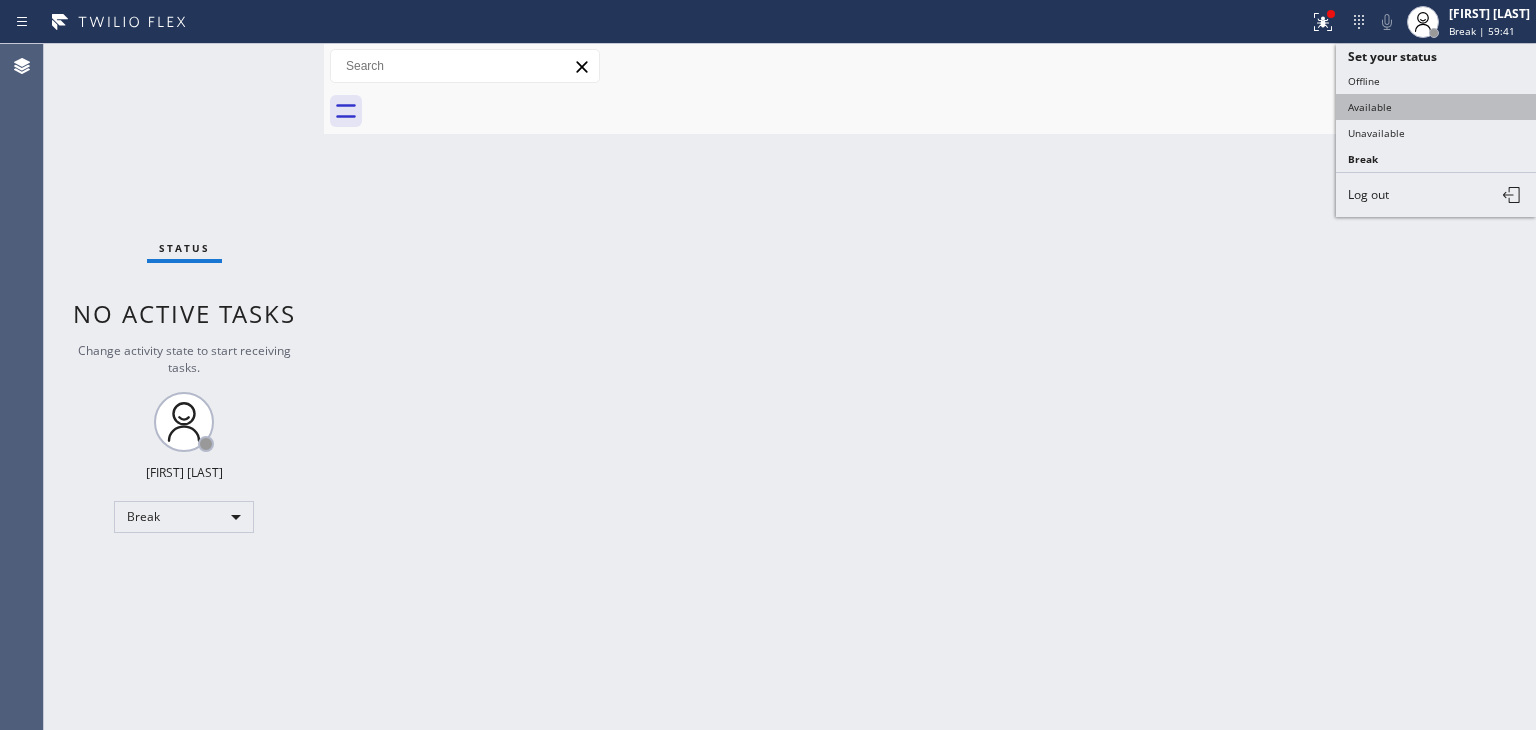 click on "Available" at bounding box center [1436, 107] 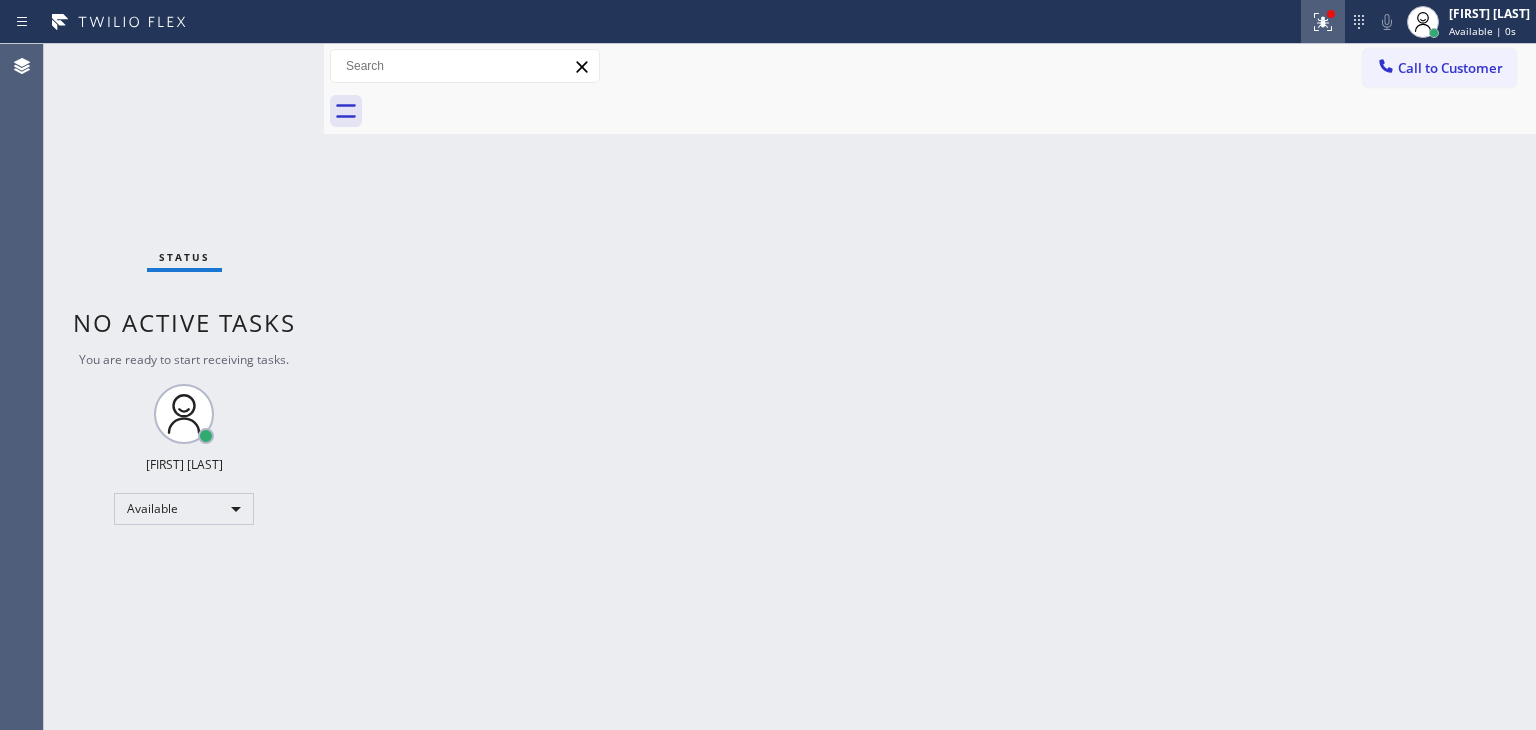 click 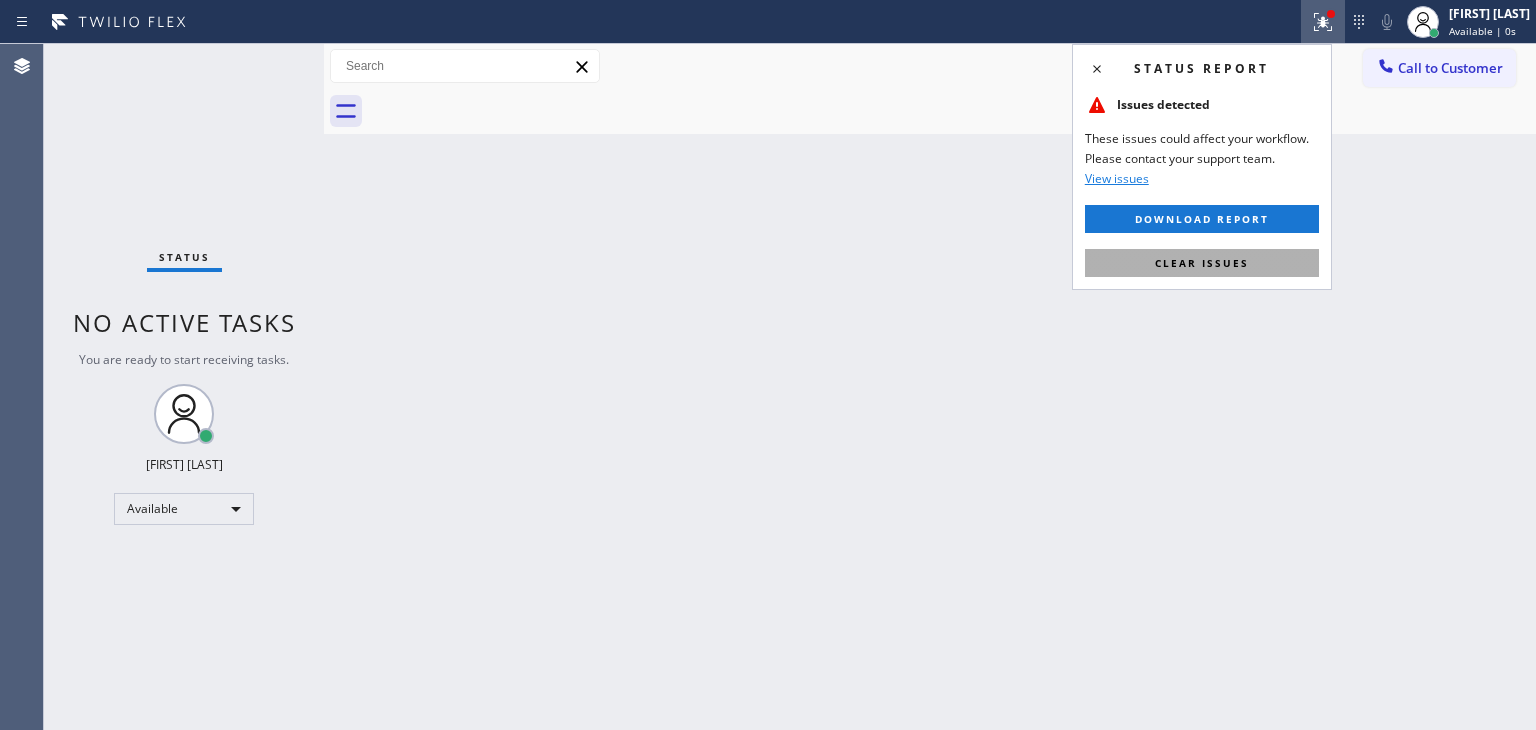 click on "Clear issues" at bounding box center [1202, 263] 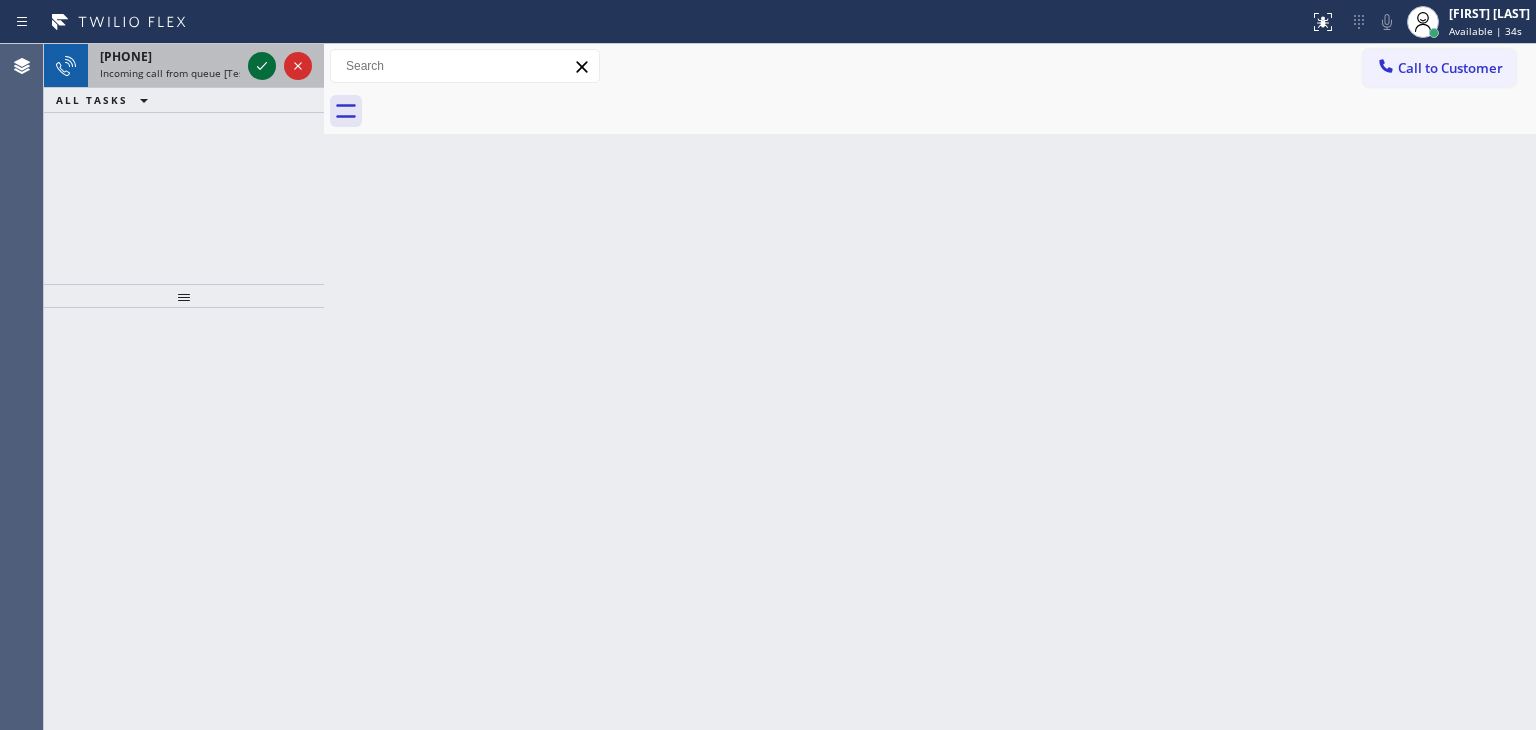 click 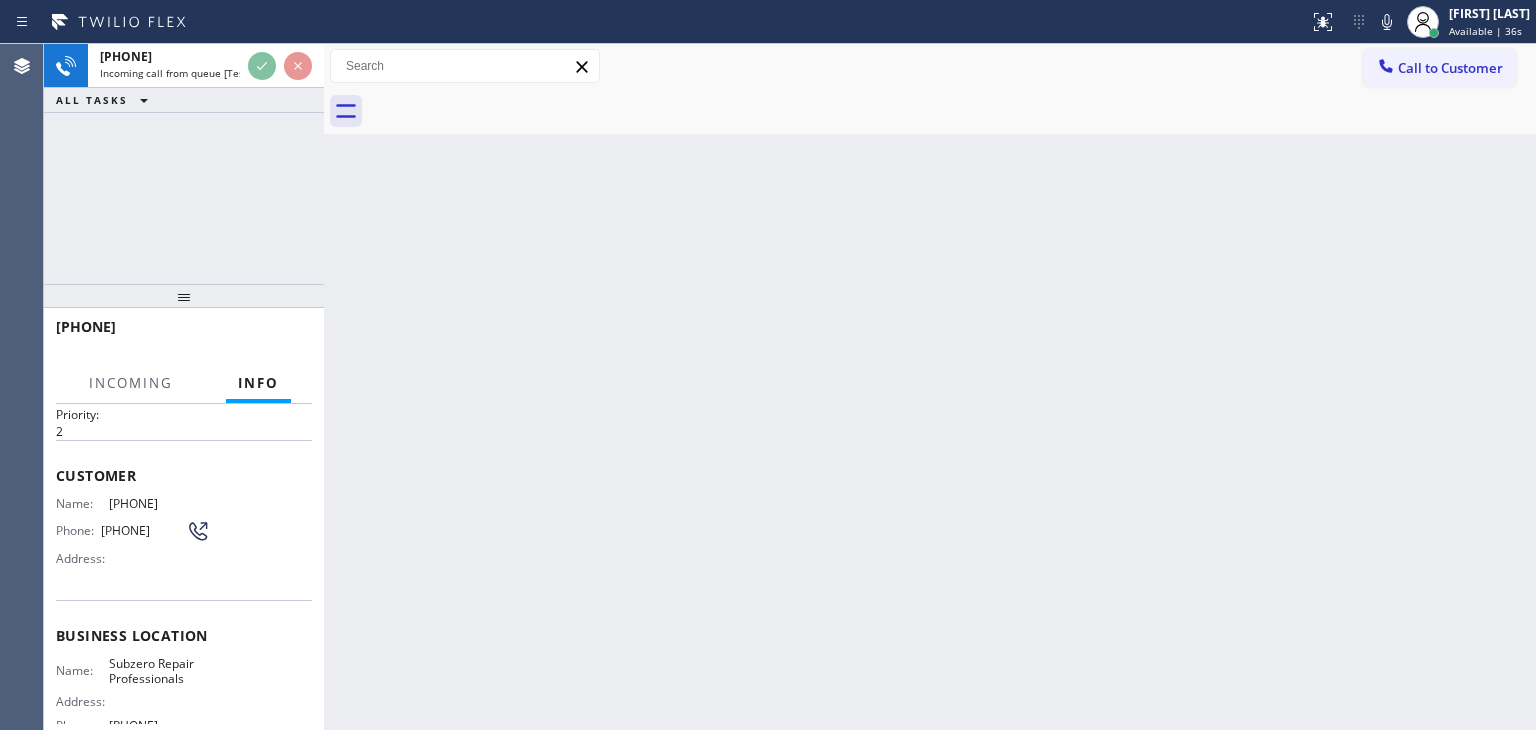 scroll, scrollTop: 100, scrollLeft: 0, axis: vertical 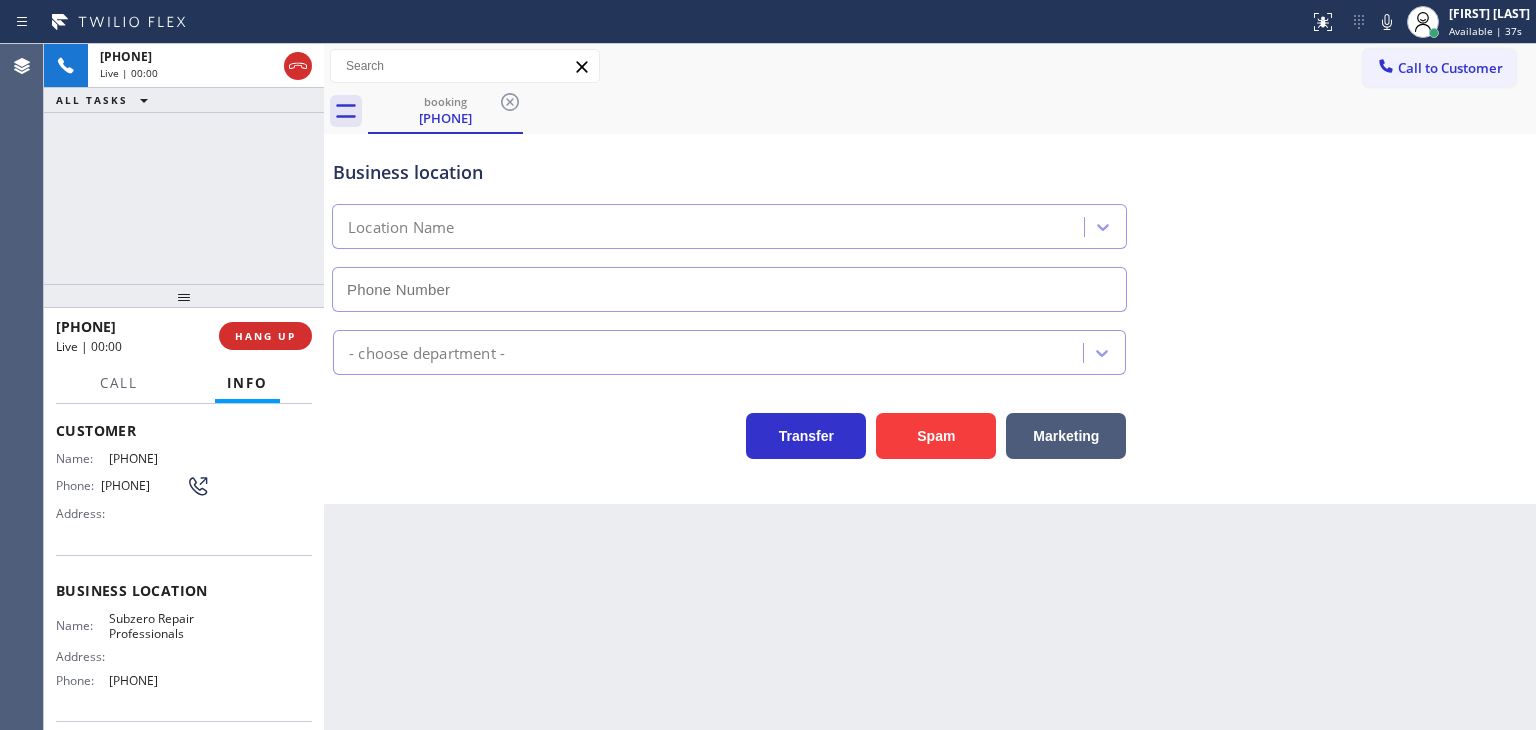 type on "[PHONE]" 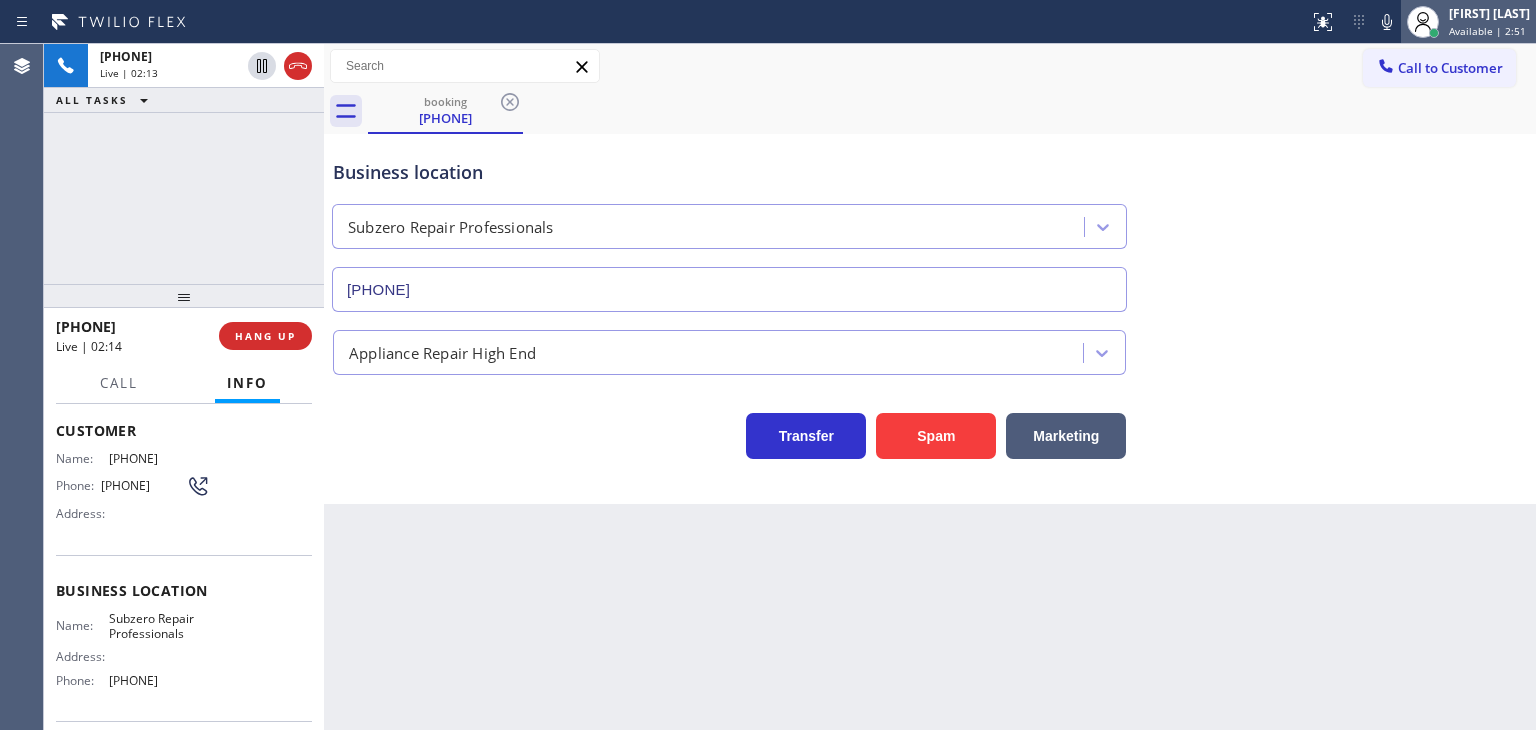 click on "Available | 2:51" at bounding box center [1487, 31] 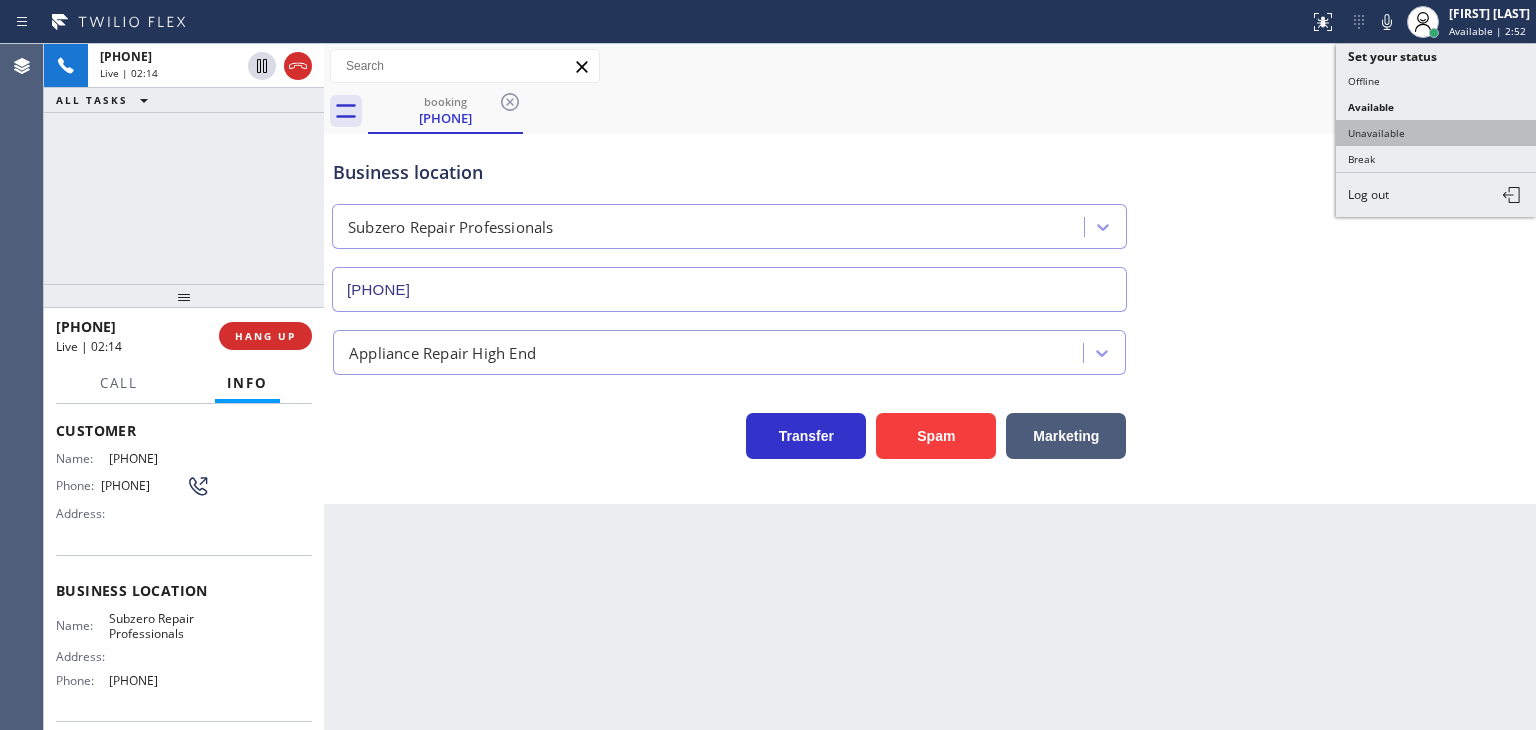 click on "Unavailable" at bounding box center [1436, 133] 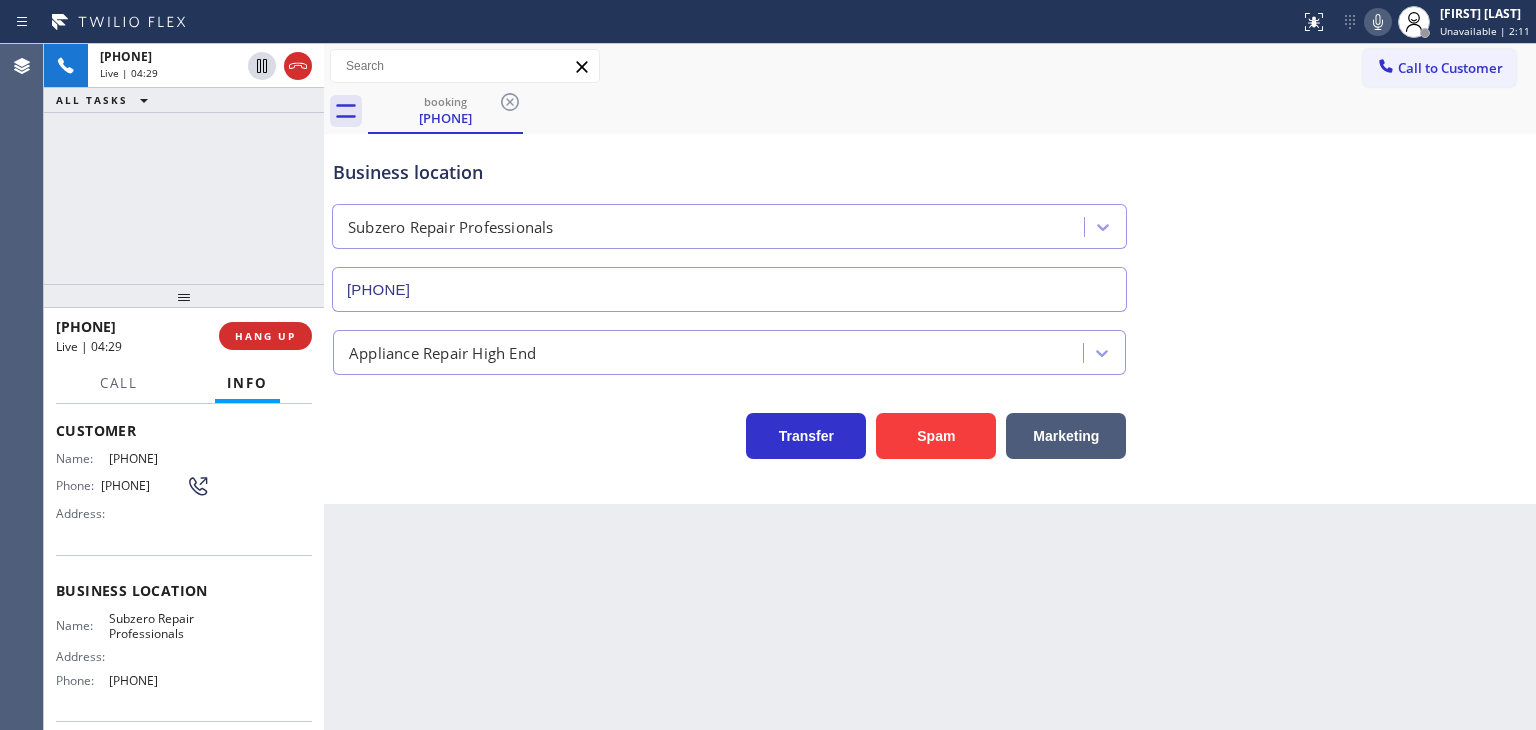 click 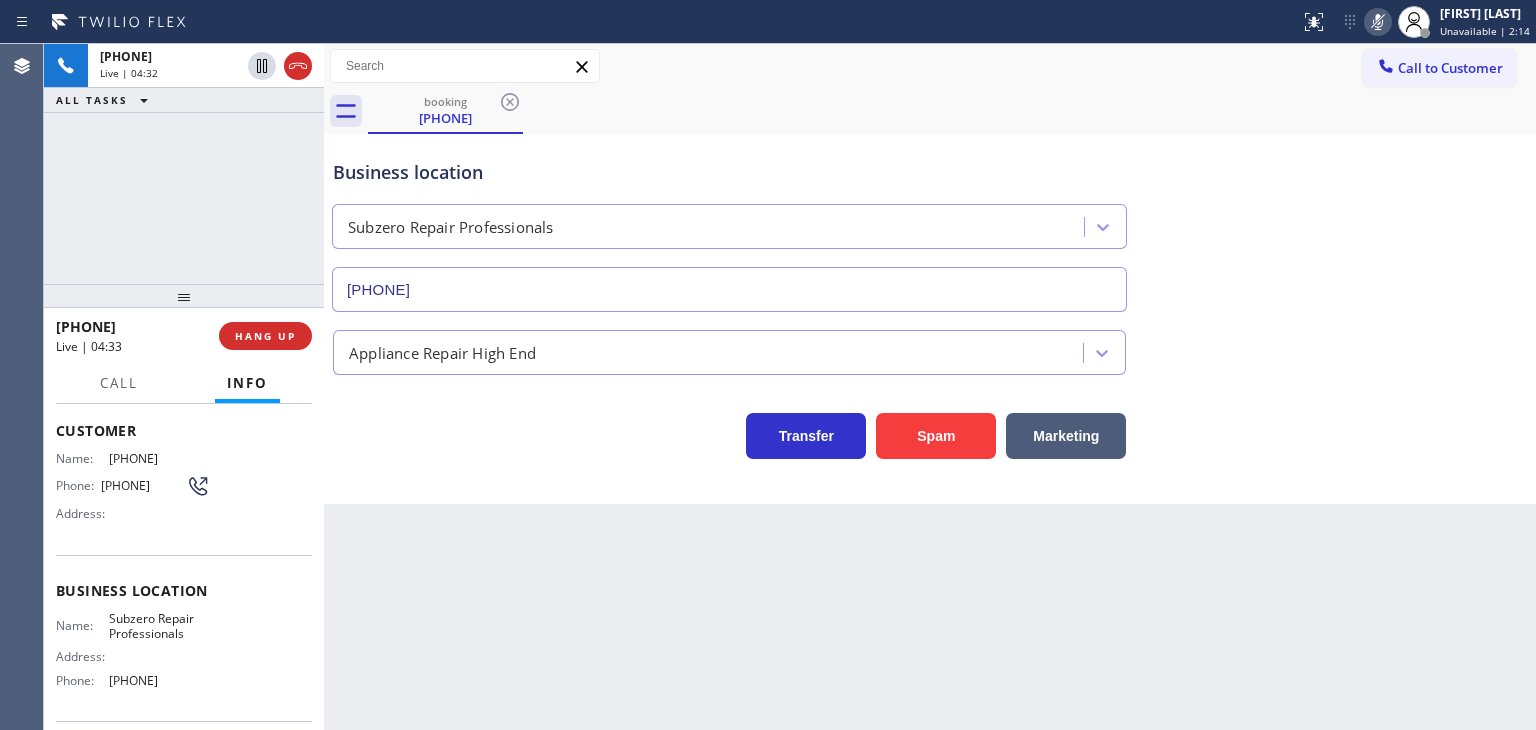 click 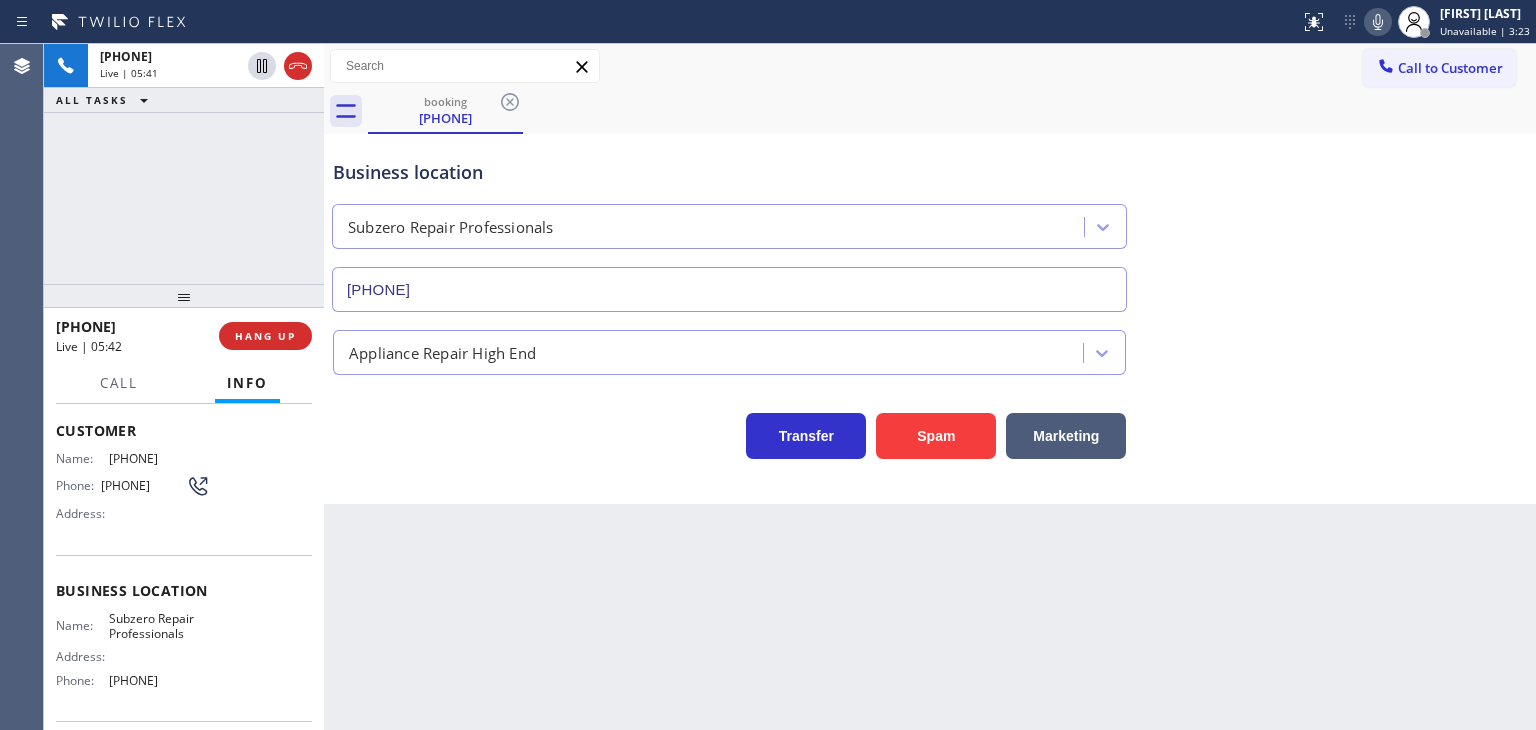 drag, startPoint x: 180, startPoint y: 323, endPoint x: 72, endPoint y: 324, distance: 108.00463 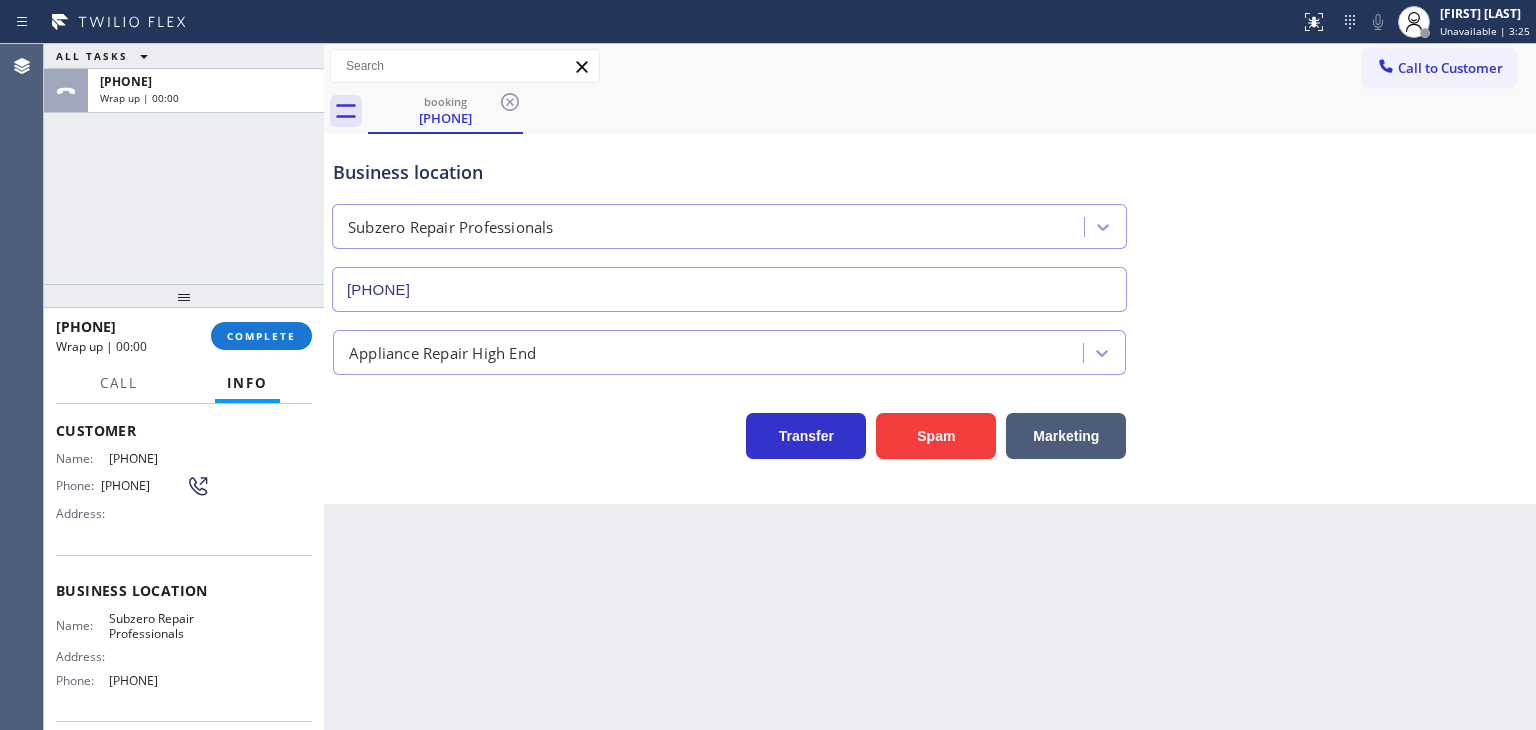 copy on "[PHONE]" 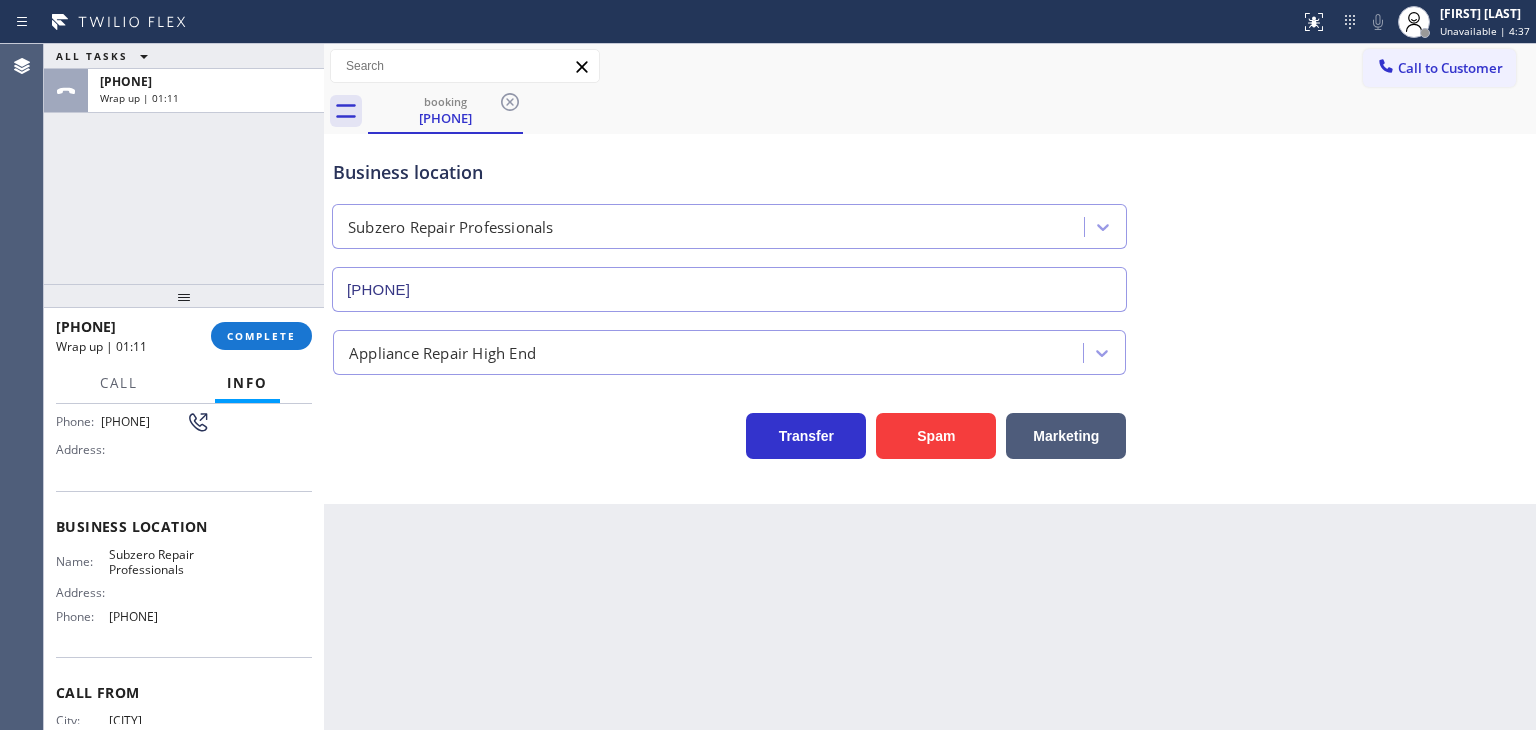 scroll, scrollTop: 200, scrollLeft: 0, axis: vertical 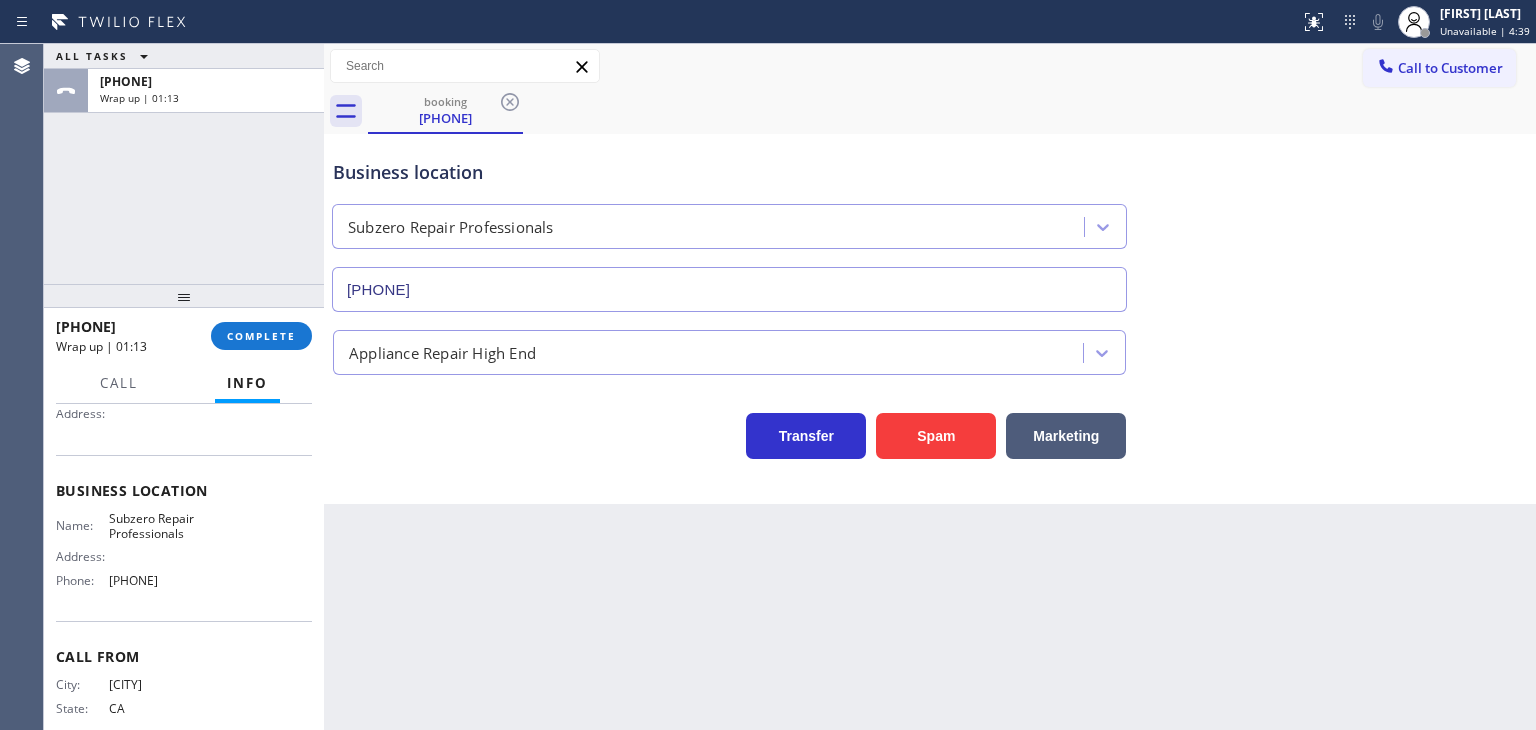 drag, startPoint x: 216, startPoint y: 578, endPoint x: 104, endPoint y: 585, distance: 112.21854 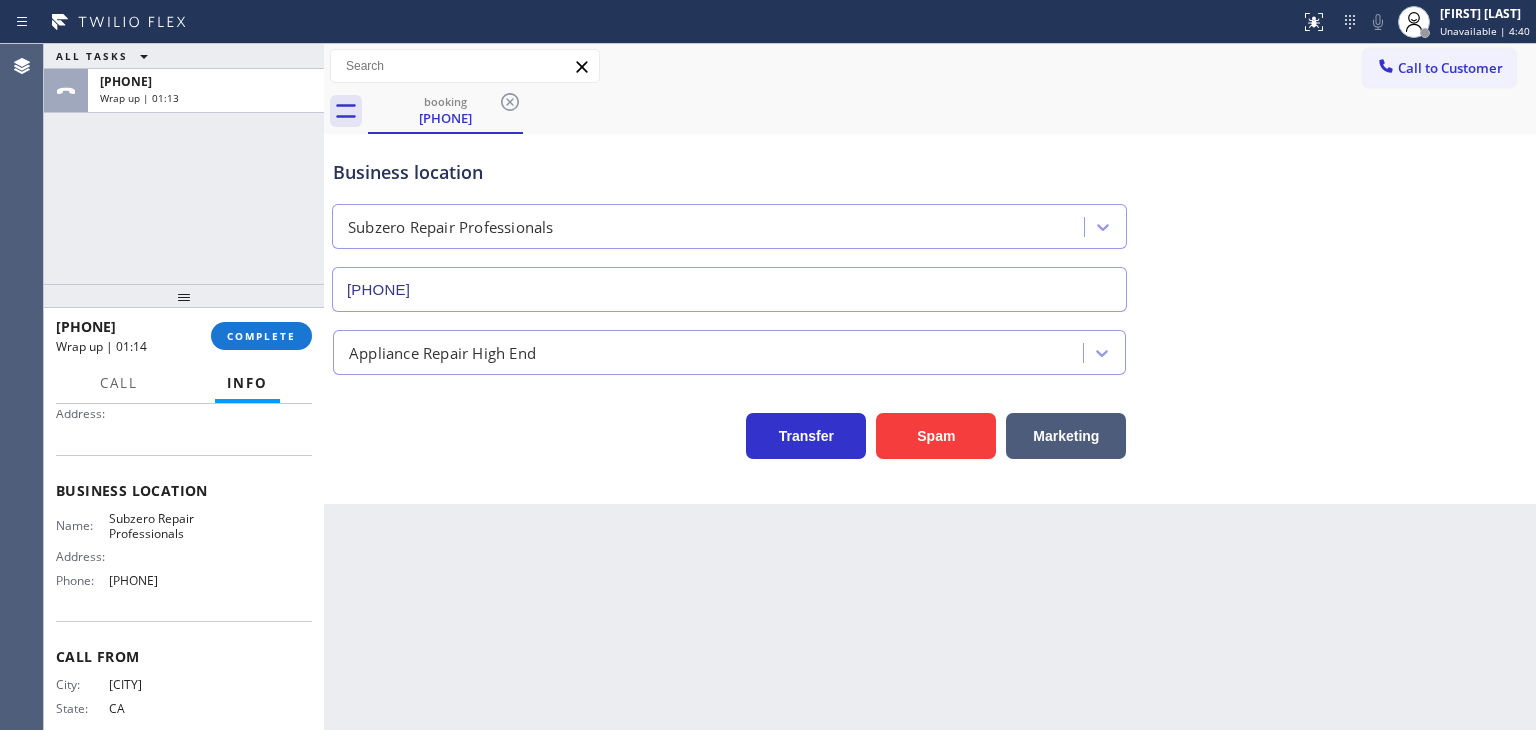 copy on "[PHONE]" 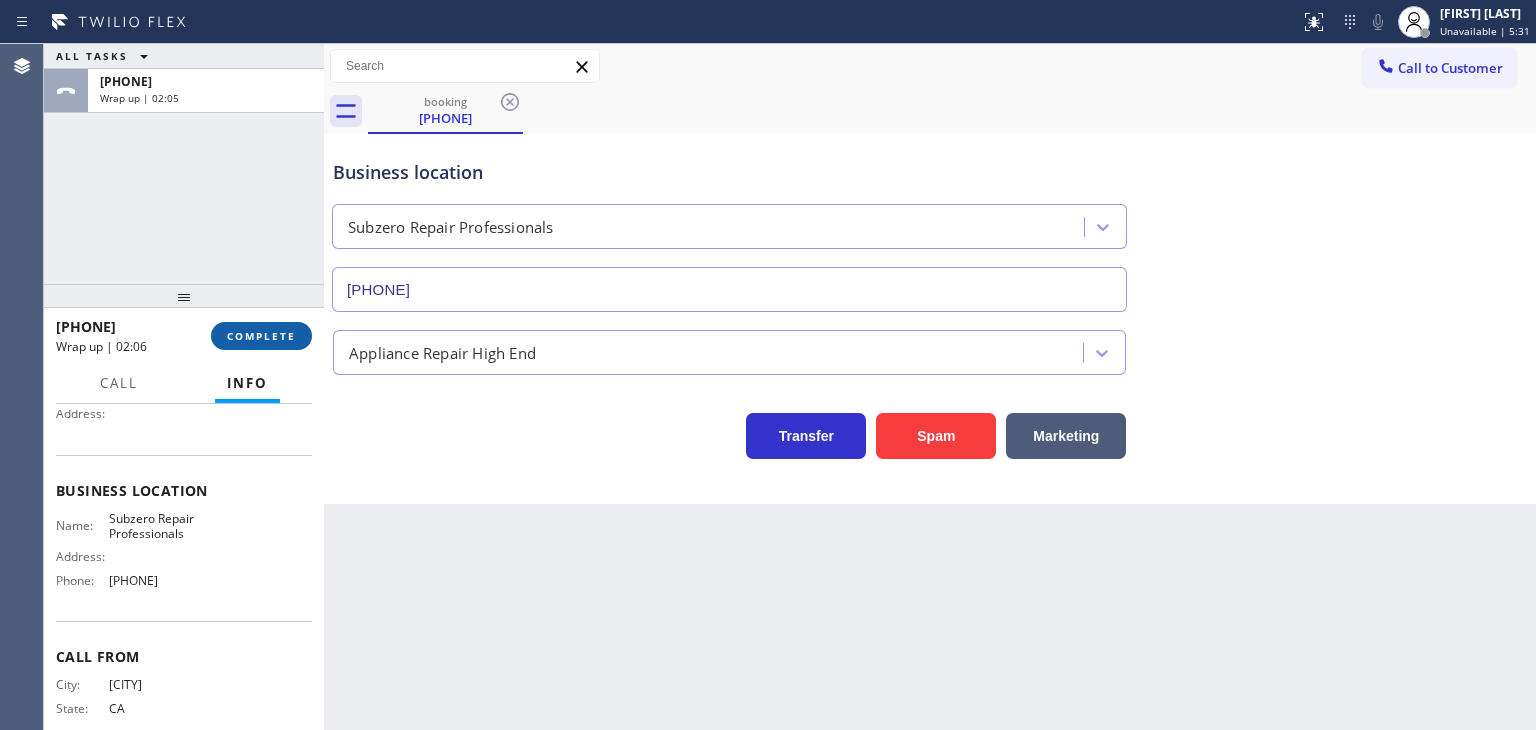 click on "COMPLETE" at bounding box center (261, 336) 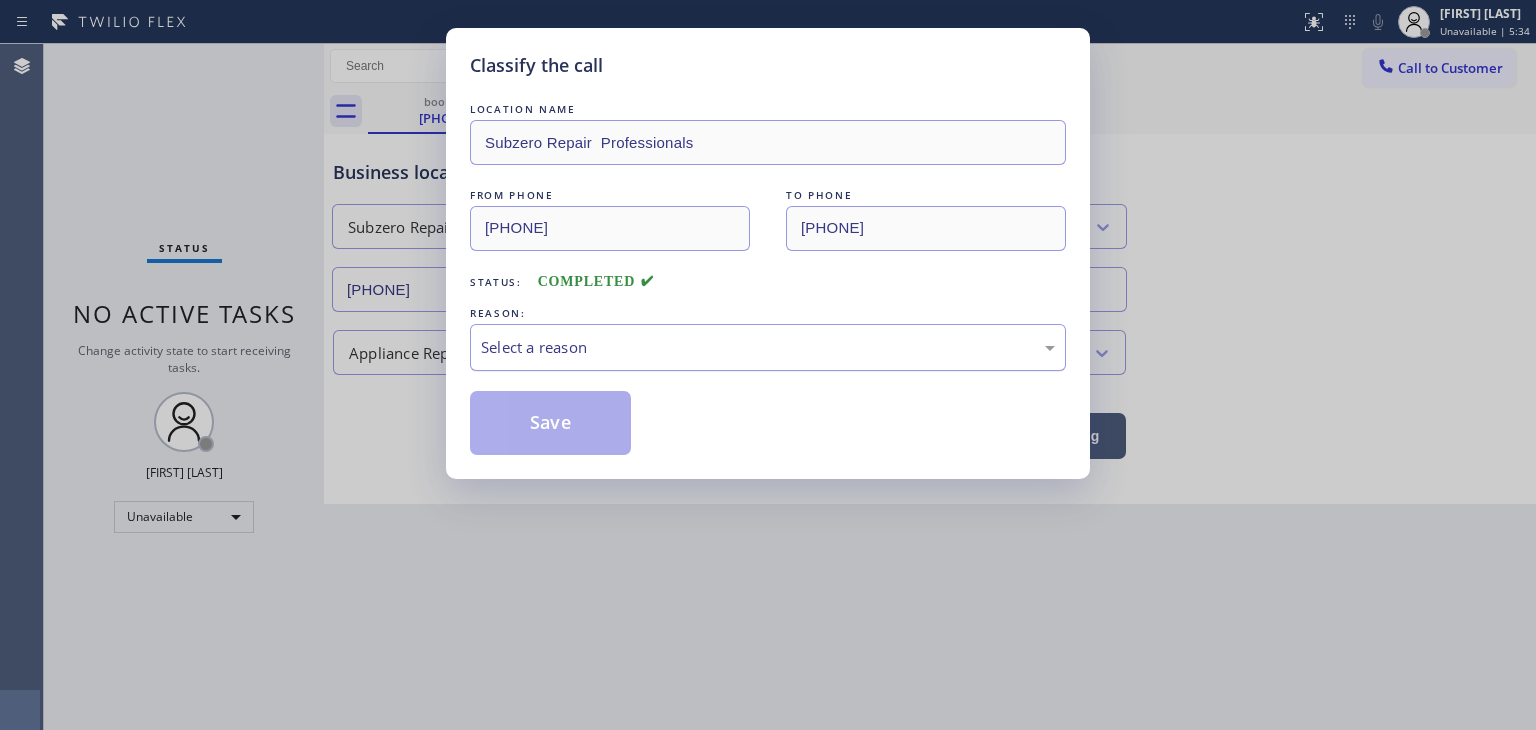 click on "Select a reason" at bounding box center (768, 347) 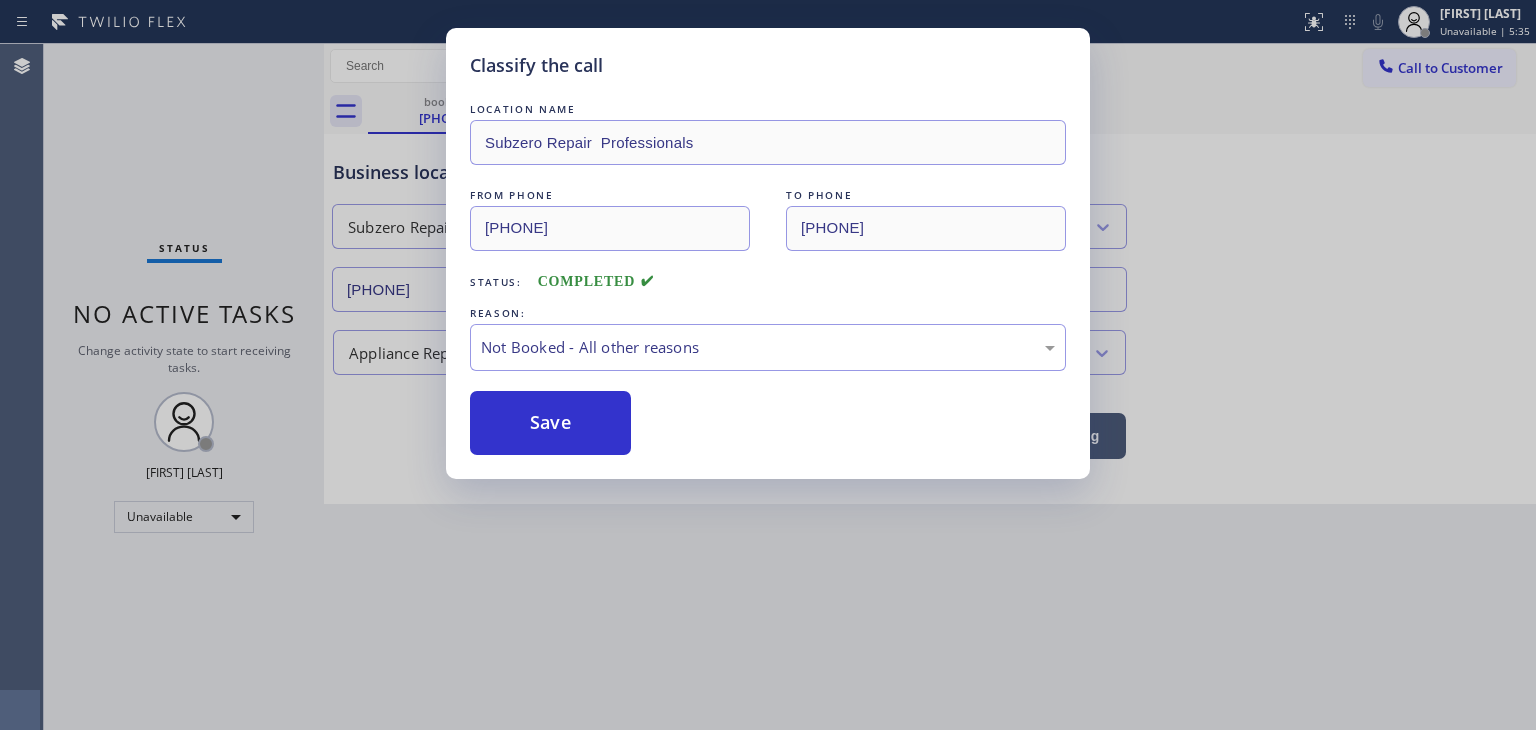 click on "Save" at bounding box center (550, 423) 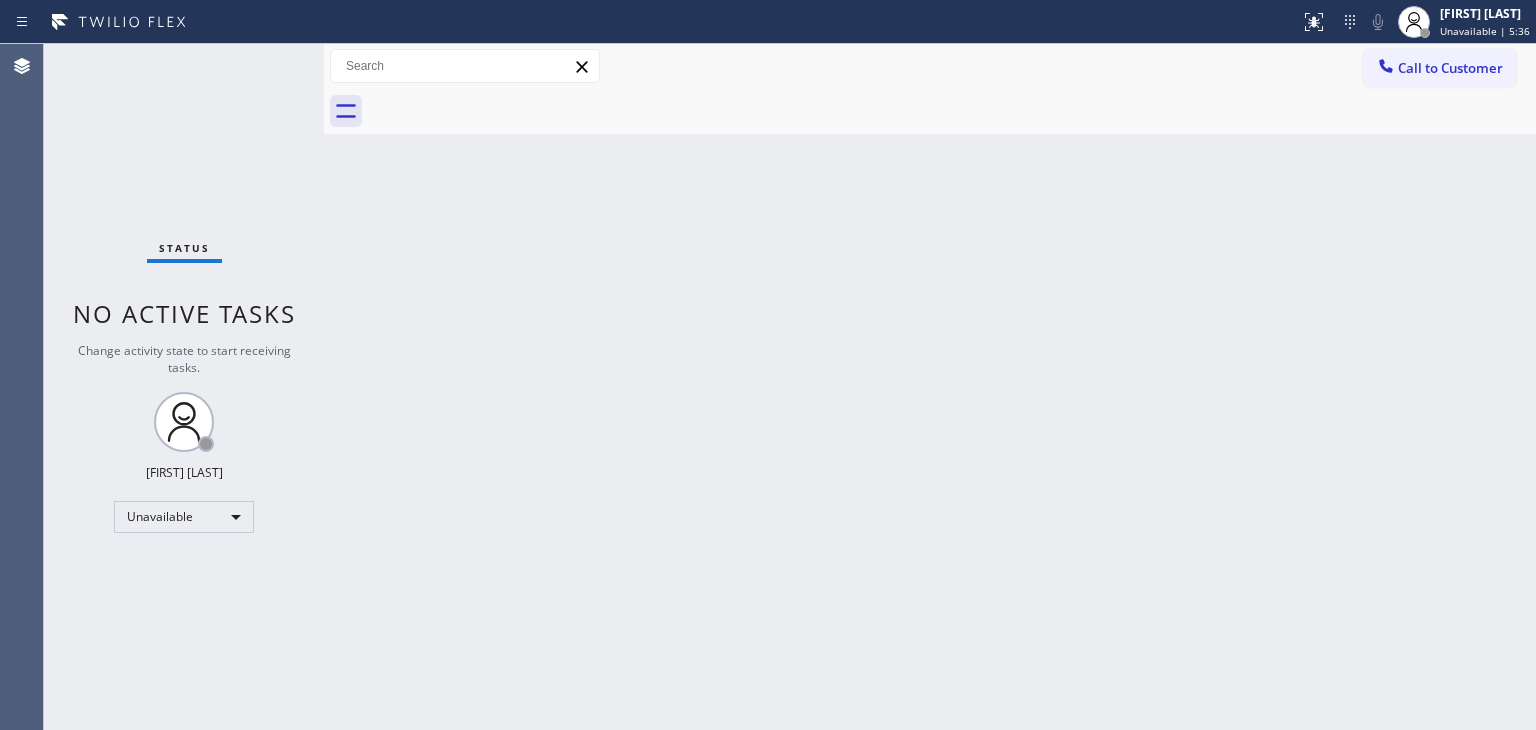 click on "Unavailable | 5:36" at bounding box center [1485, 31] 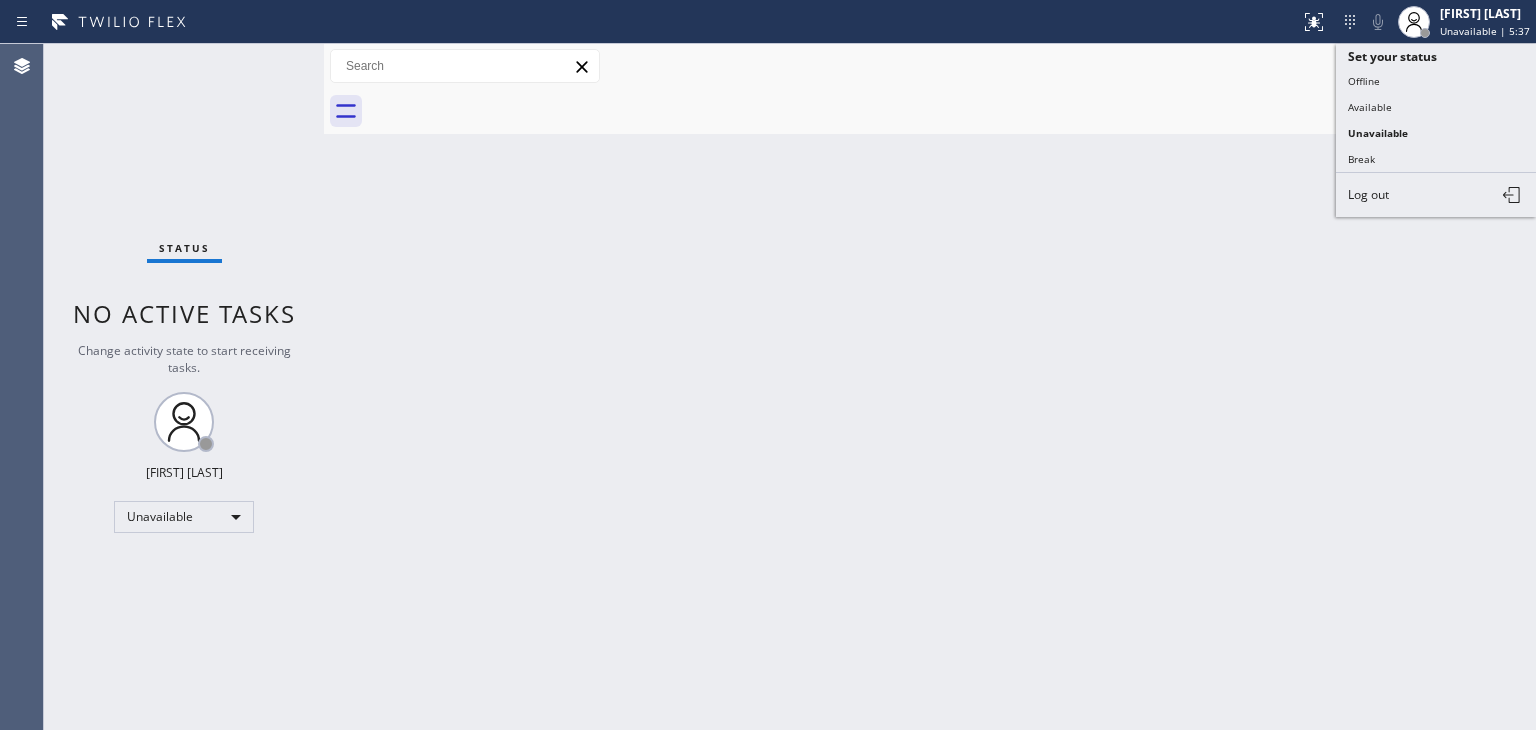 click on "Available" at bounding box center (1436, 107) 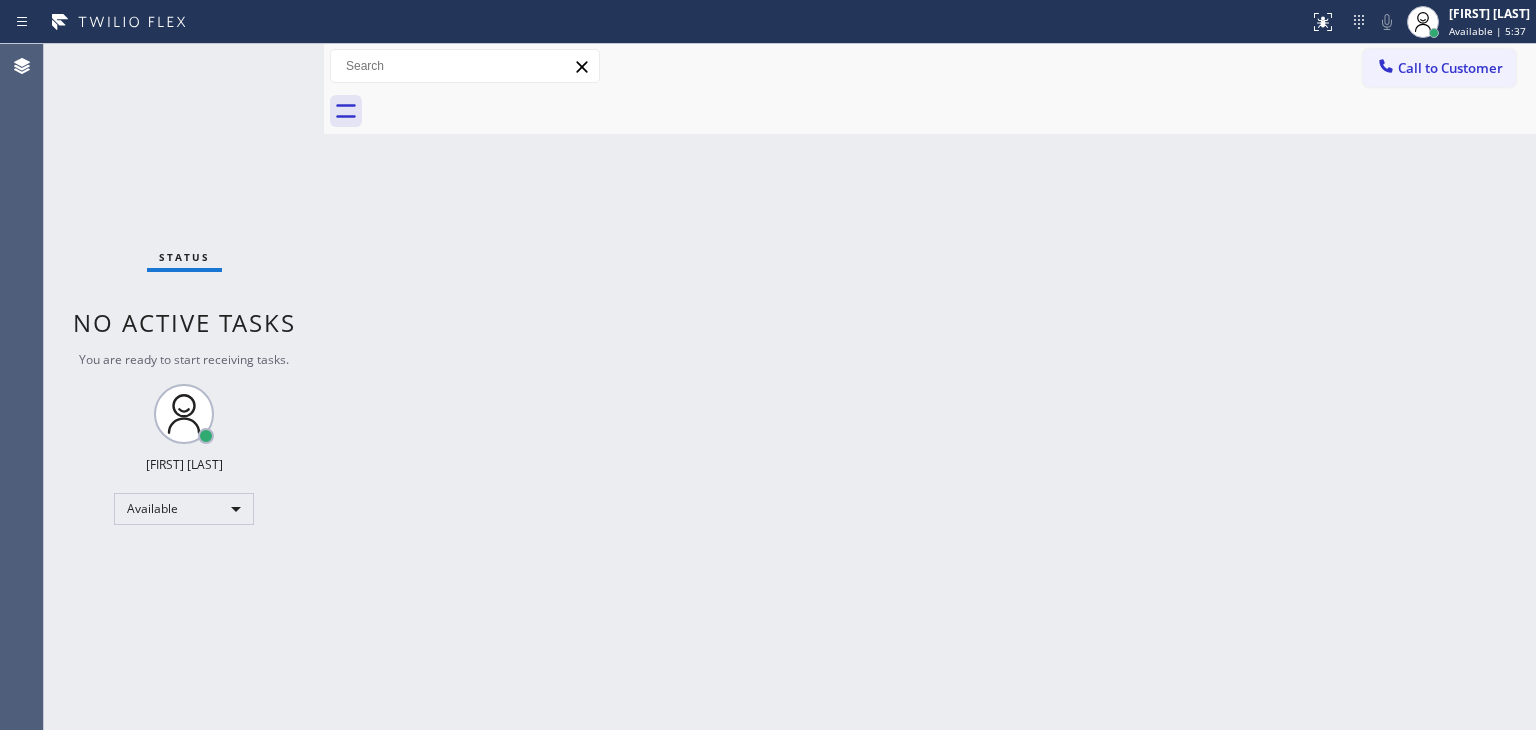 click on "Status   No active tasks     You are ready to start receiving tasks.   [FIRST] [LAST] Available" at bounding box center (184, 387) 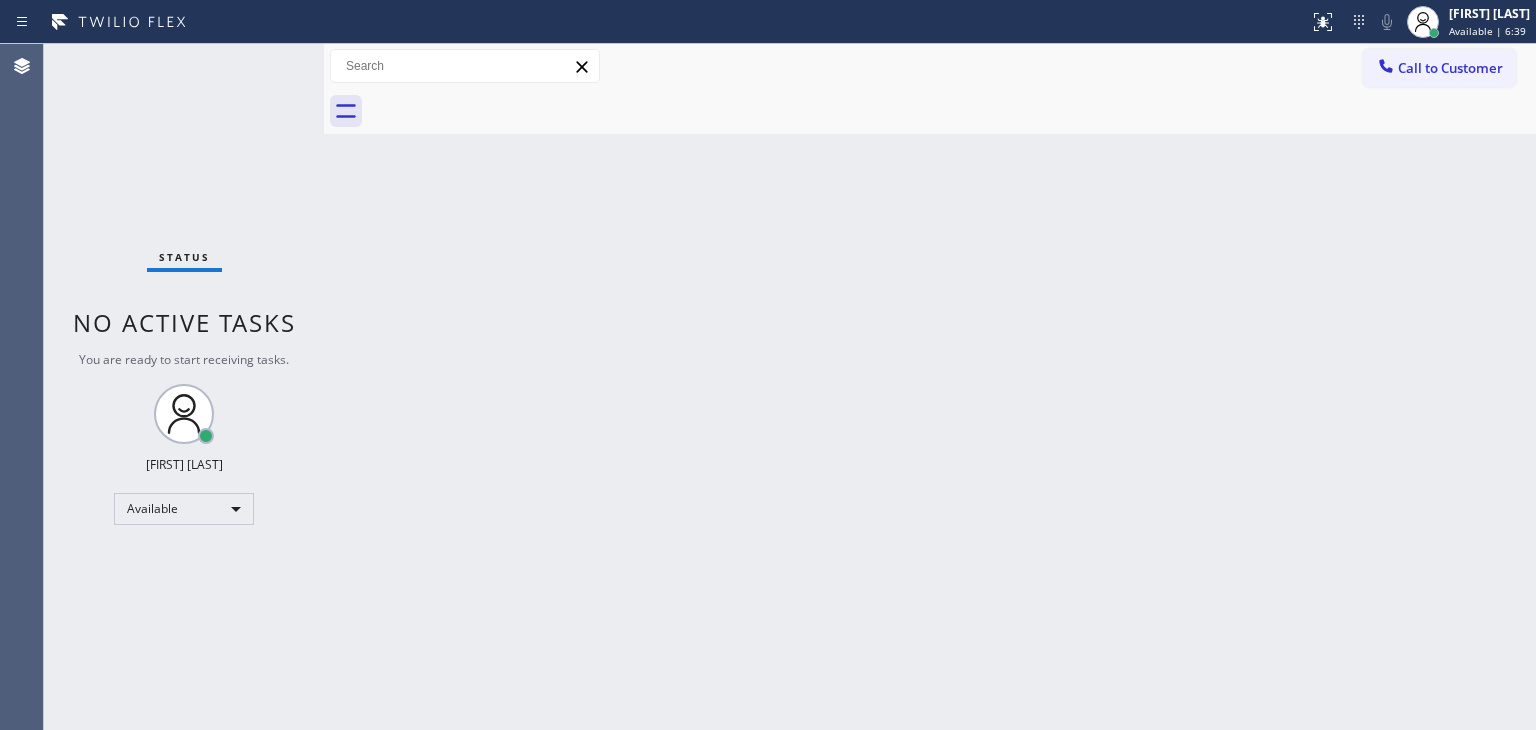 click on "Status   No active tasks     You are ready to start receiving tasks.   [FIRST] [LAST] Available" at bounding box center (184, 387) 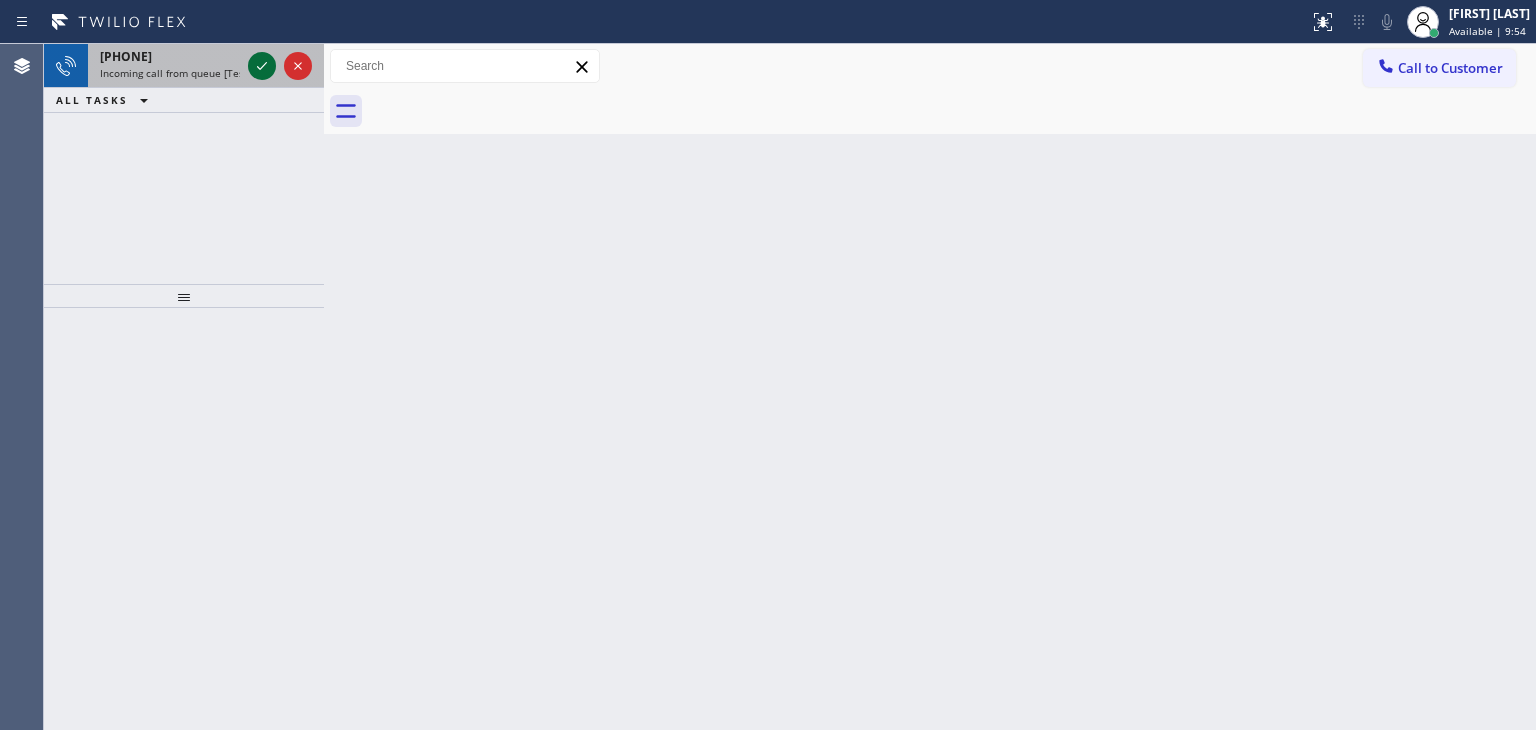 click 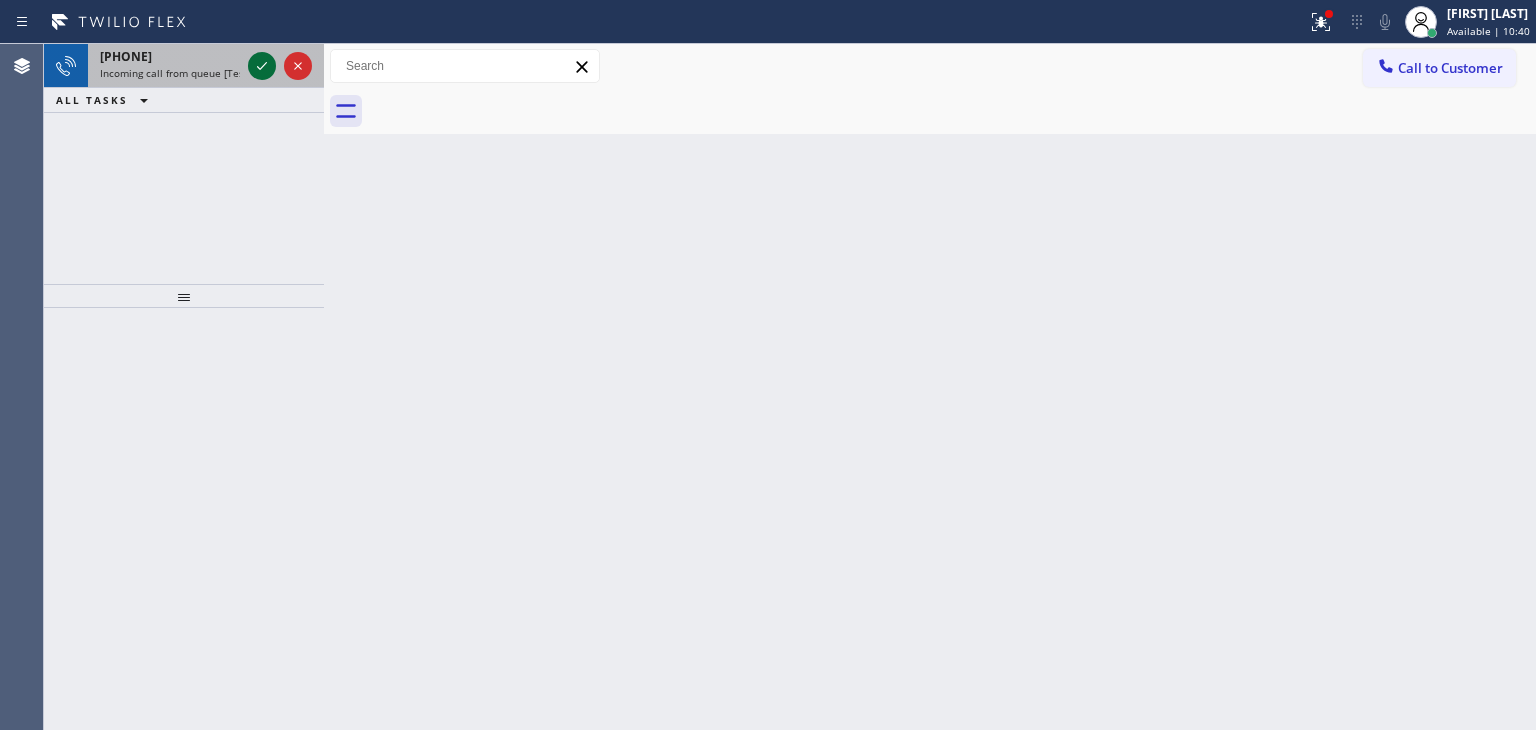 click 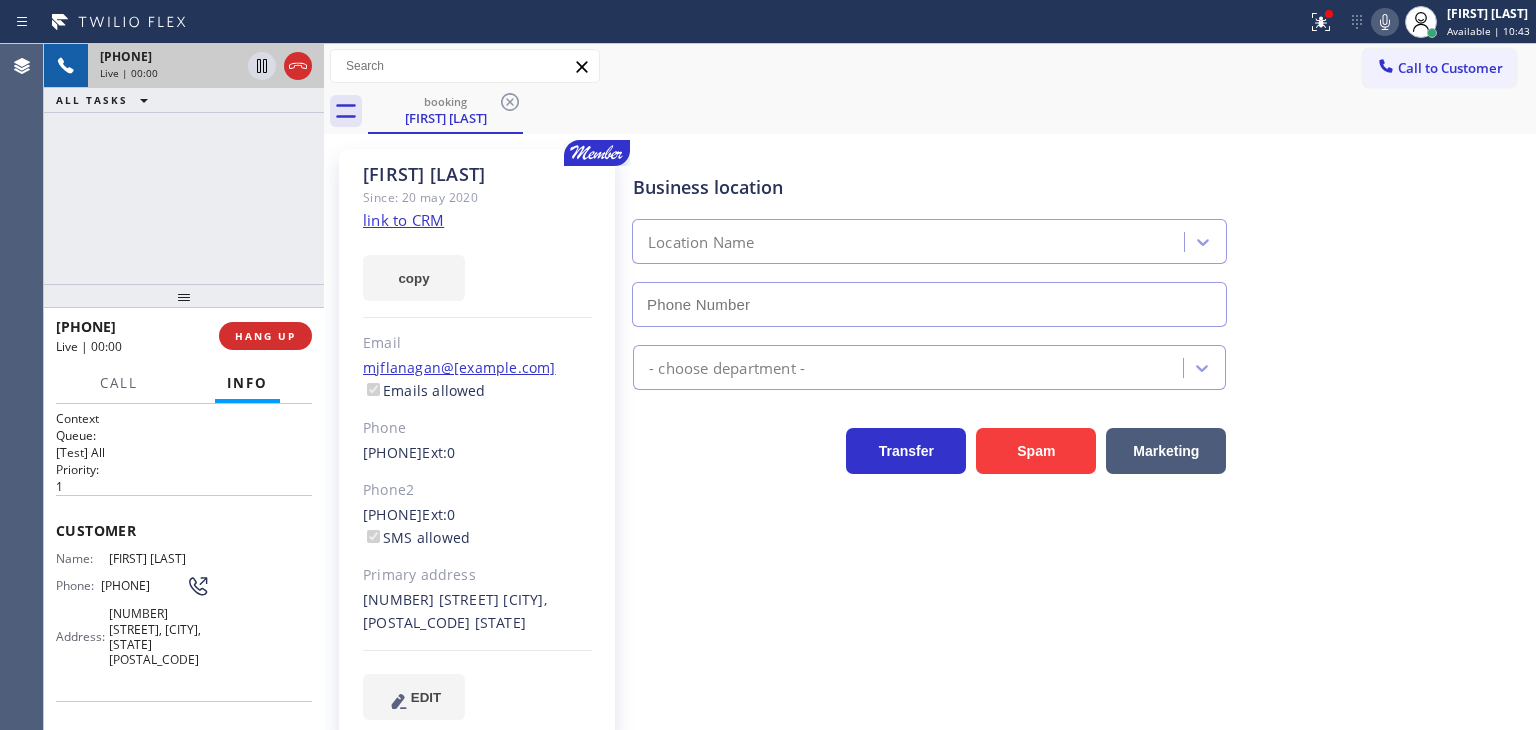 type on "(877) 777-0796" 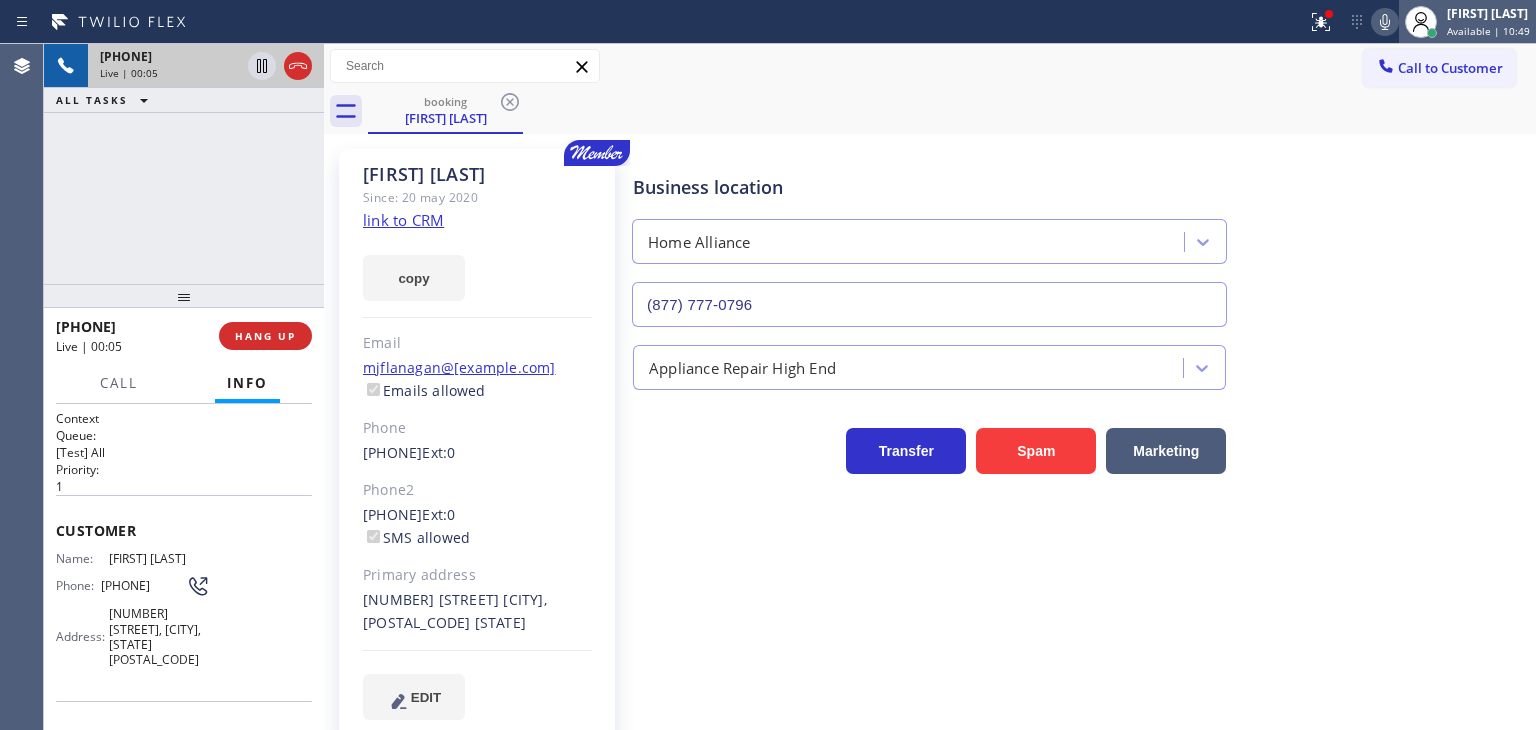 click on "[FIRST] [LAST]" at bounding box center (1488, 13) 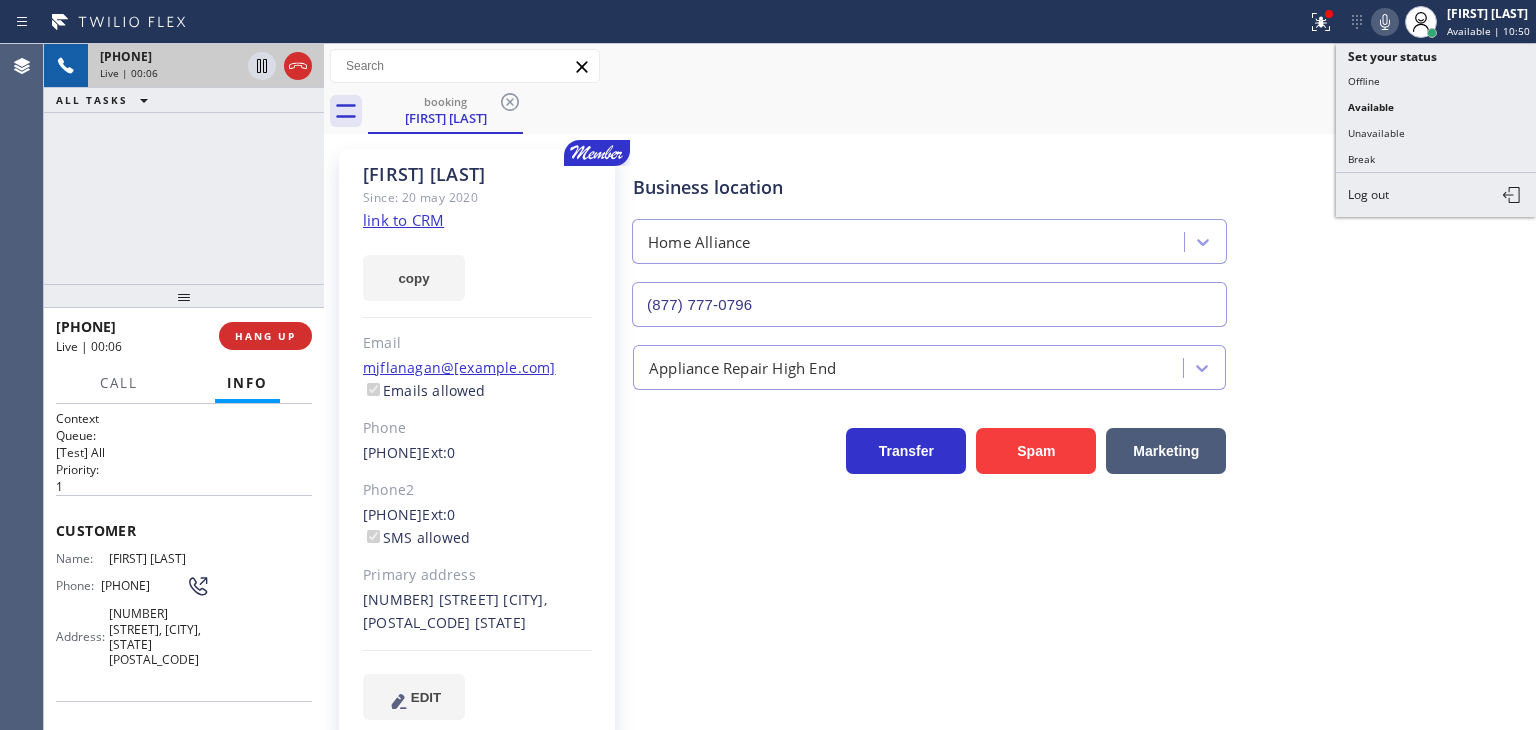 drag, startPoint x: 1416, startPoint y: 133, endPoint x: 1393, endPoint y: 123, distance: 25.079872 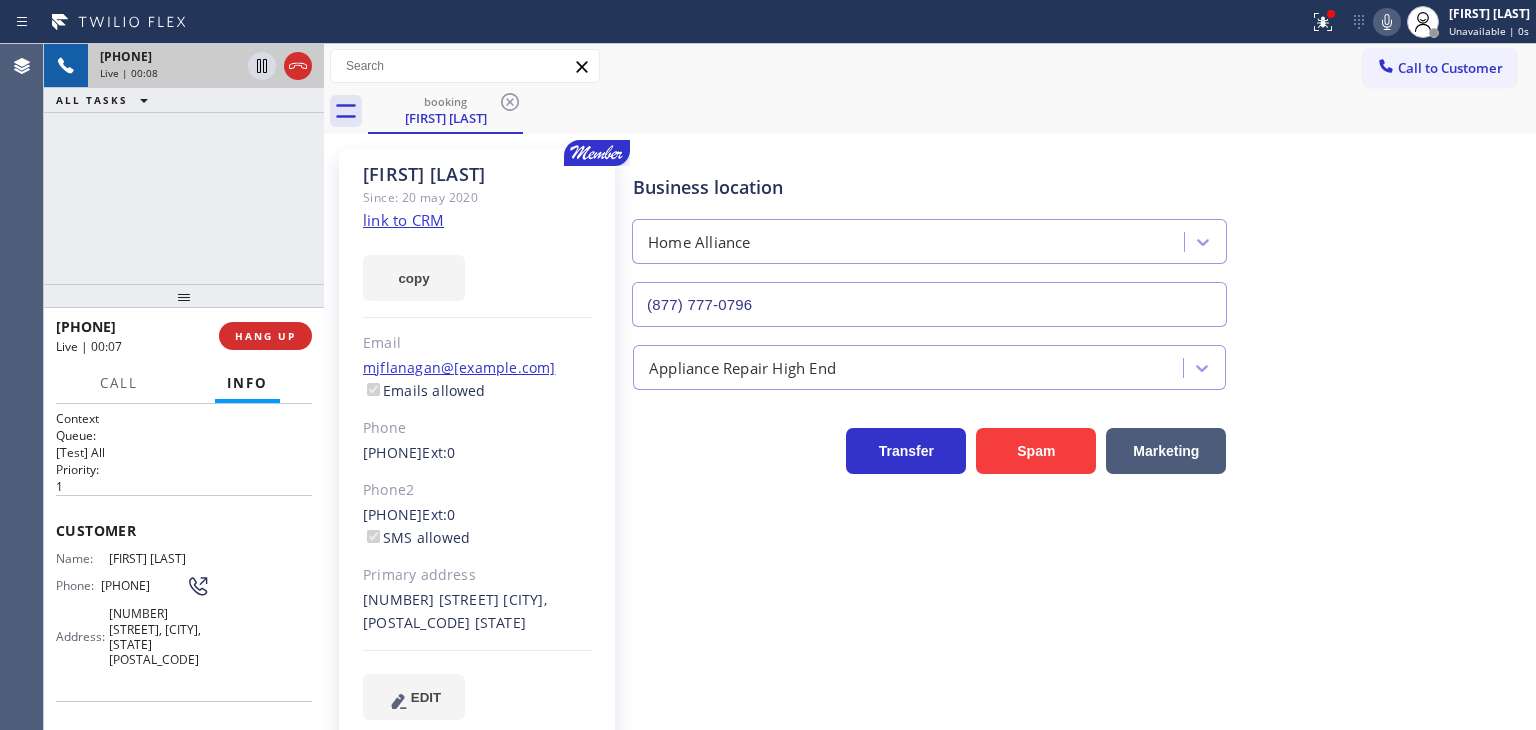 click on "link to CRM" at bounding box center [403, 220] 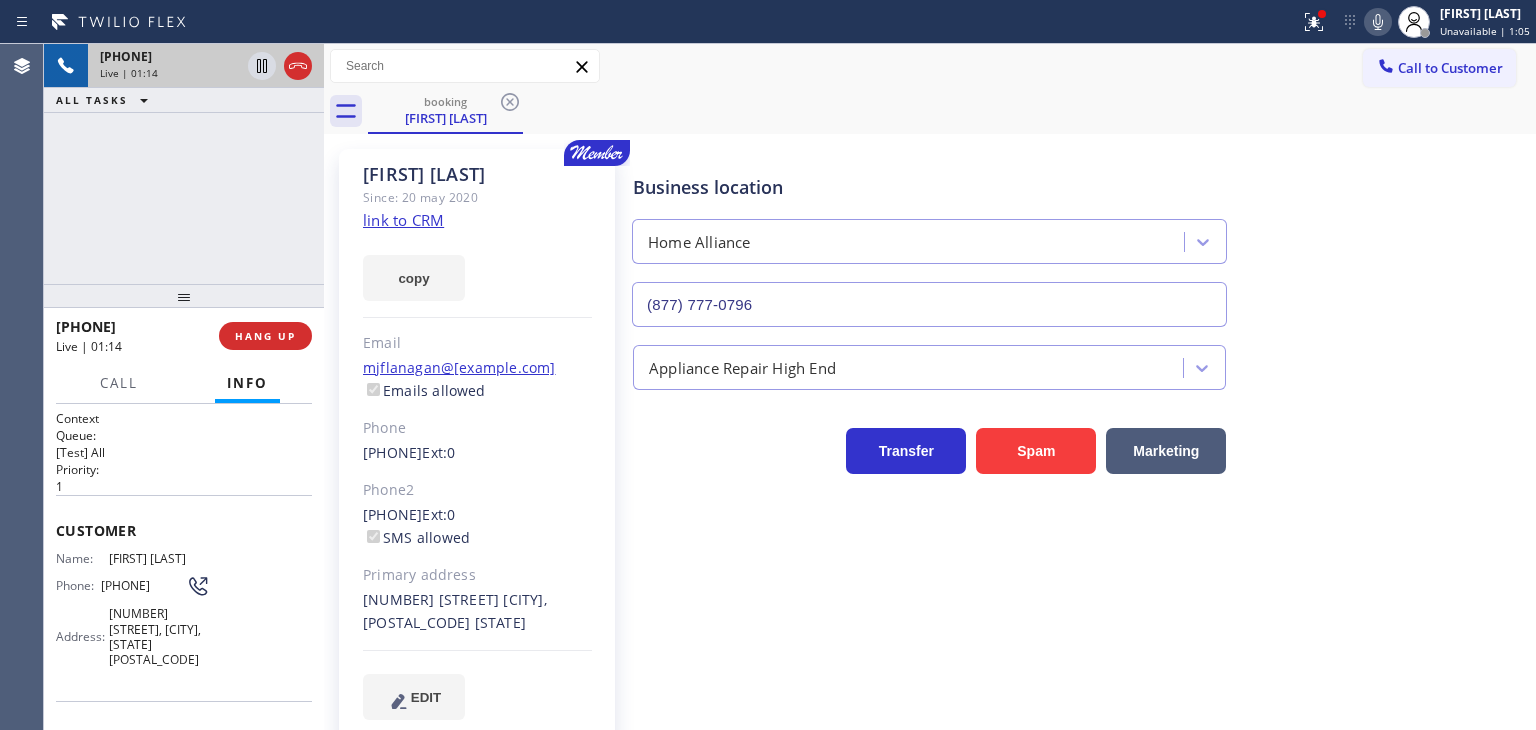 click on "[PHONE] Live | [TIME] ALL TASKS ALL TASKS ACTIVE TASKS TASKS IN WRAP UP" at bounding box center [184, 164] 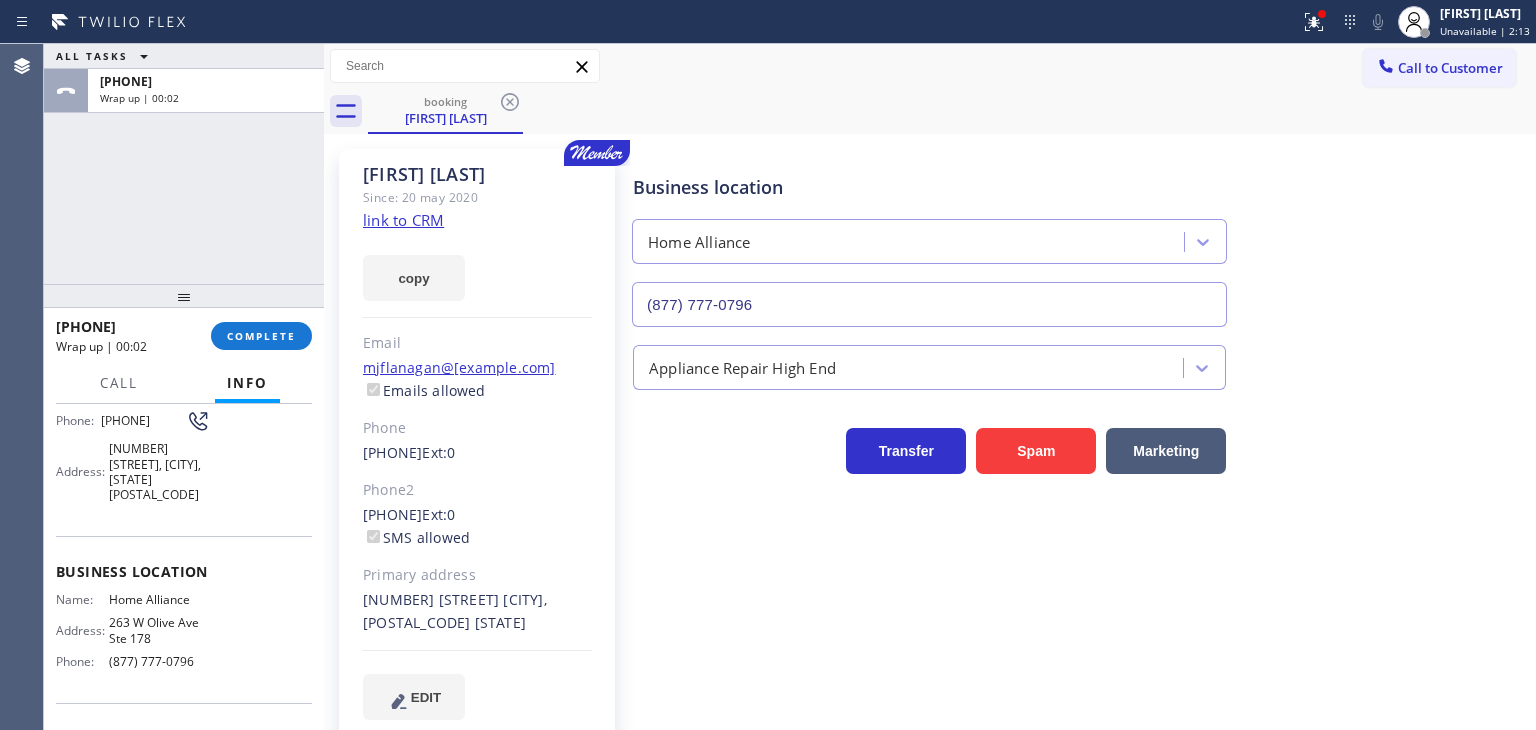 scroll, scrollTop: 200, scrollLeft: 0, axis: vertical 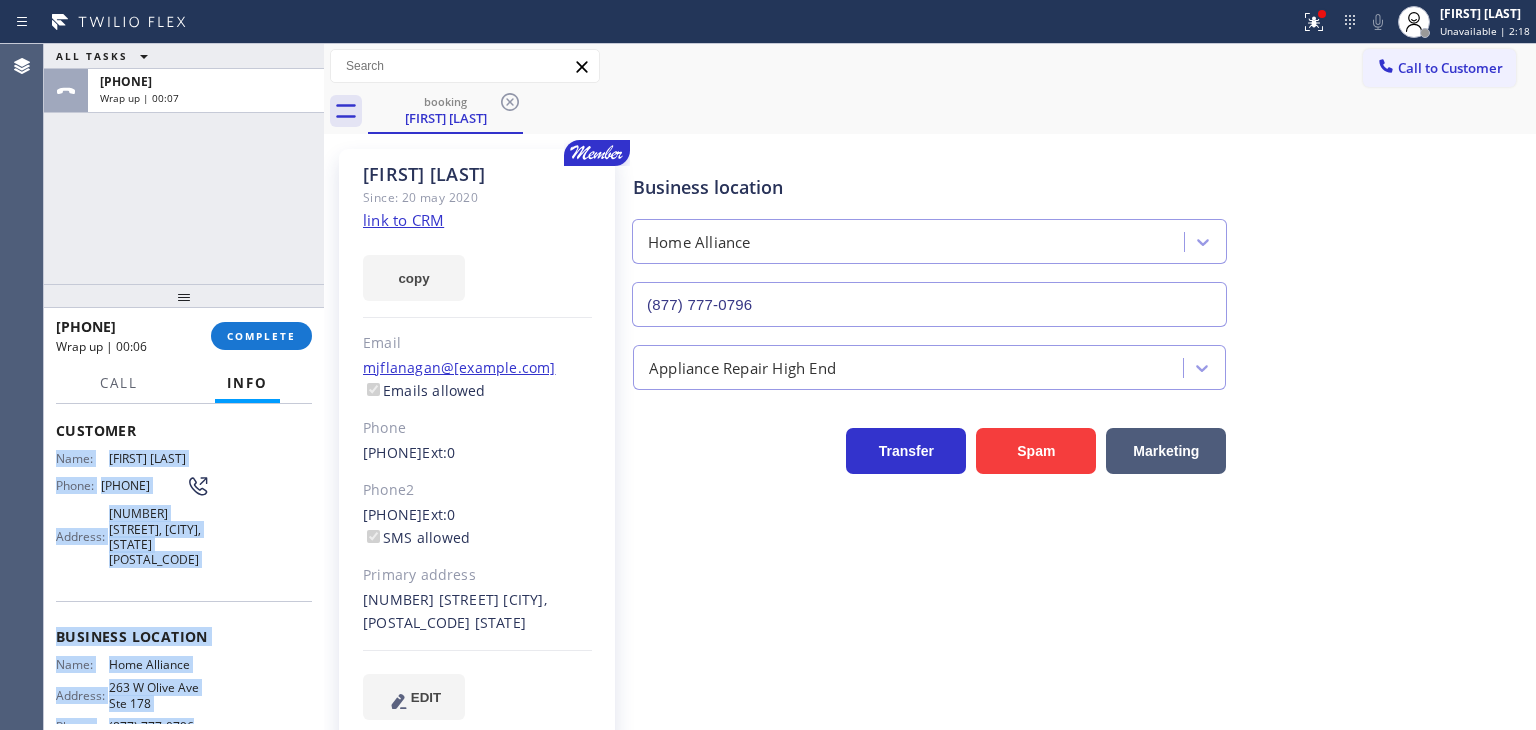 drag, startPoint x: 216, startPoint y: 628, endPoint x: 46, endPoint y: 441, distance: 252.72318 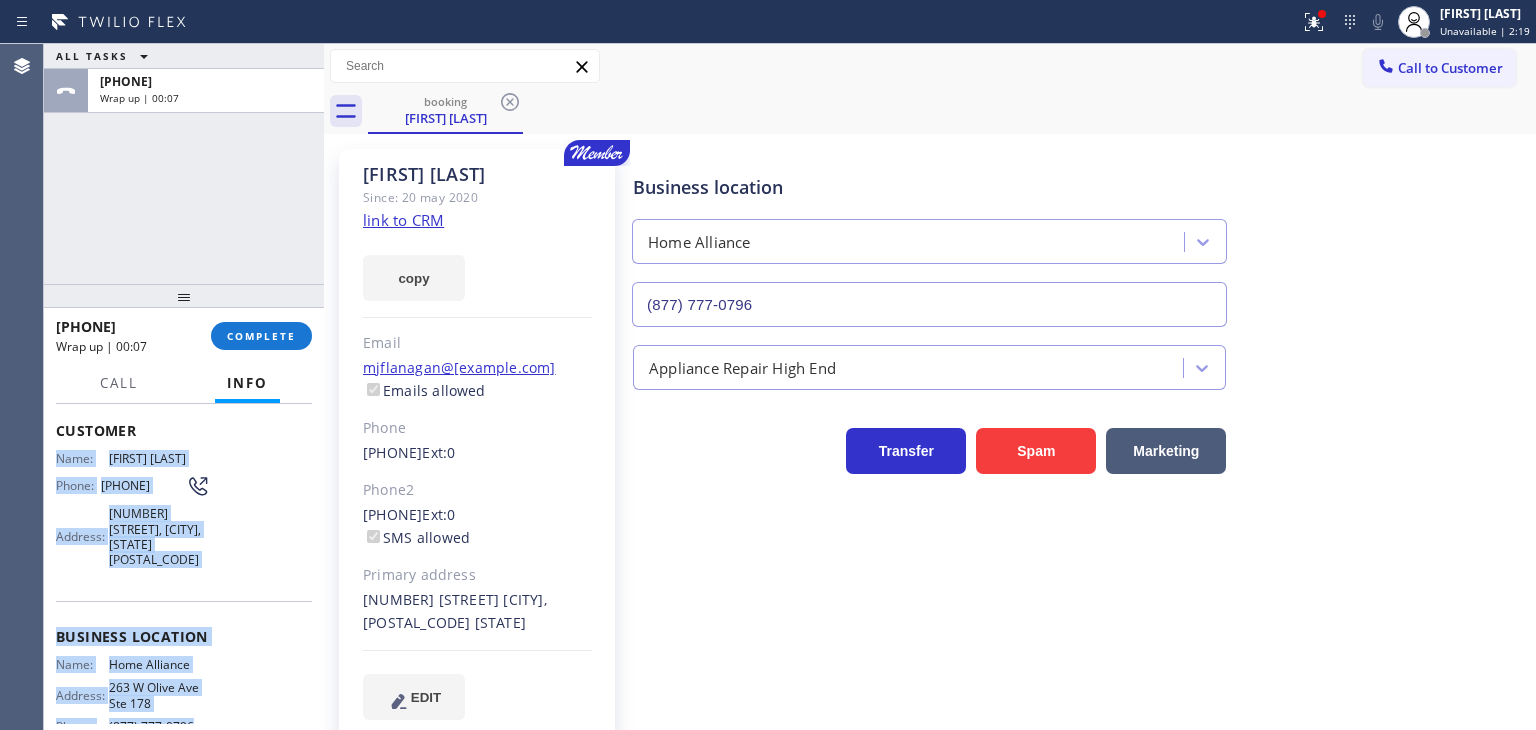 copy on "Name: [FIRST] [LAST] Phone: [PHONE] Address: [NUMBER] [STREET], [CITY], [STATE] [POSTAL_CODE] Business location Name: Home Alliance Address: [NUMBER] [STREET] Ste [NUMBER]  Phone: [PHONE]" 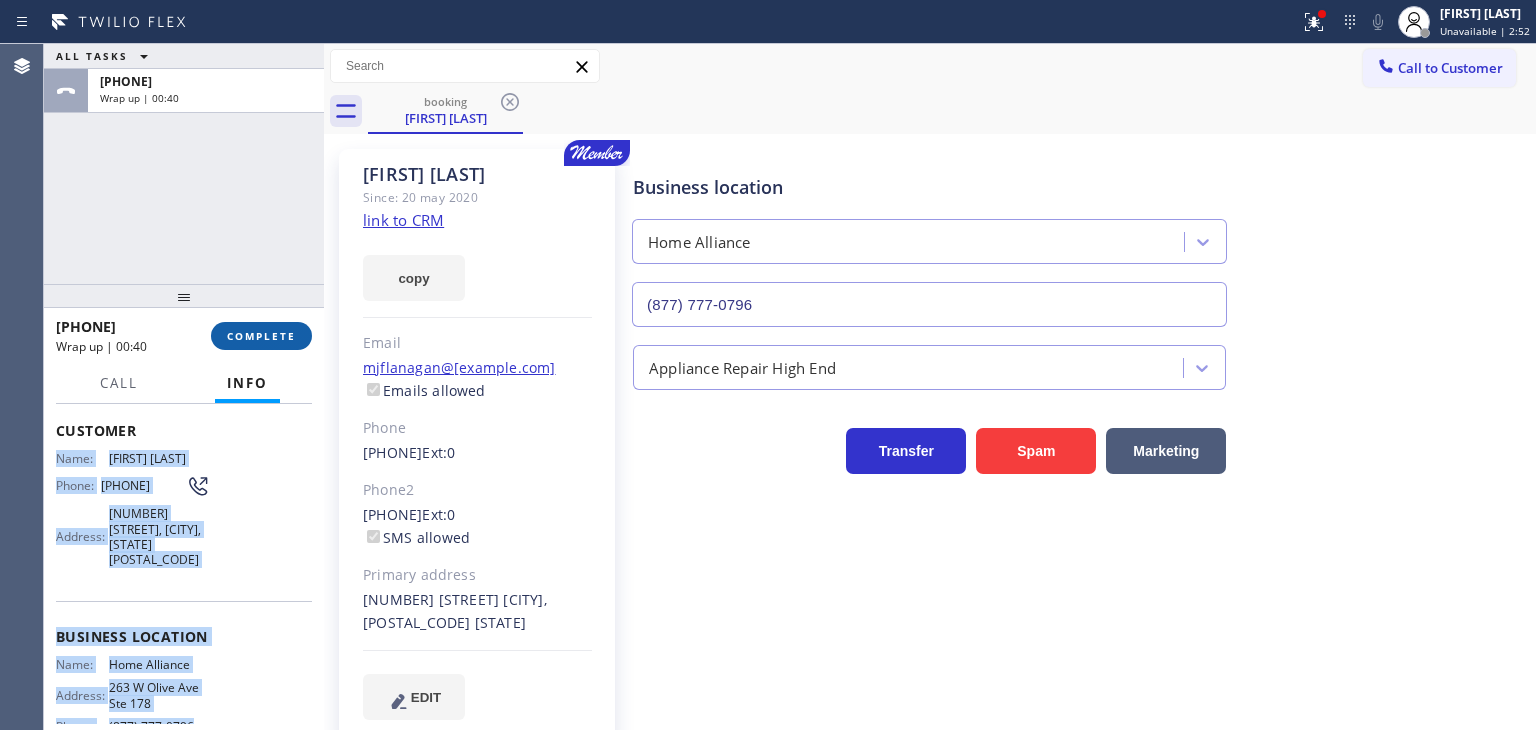 click on "COMPLETE" at bounding box center [261, 336] 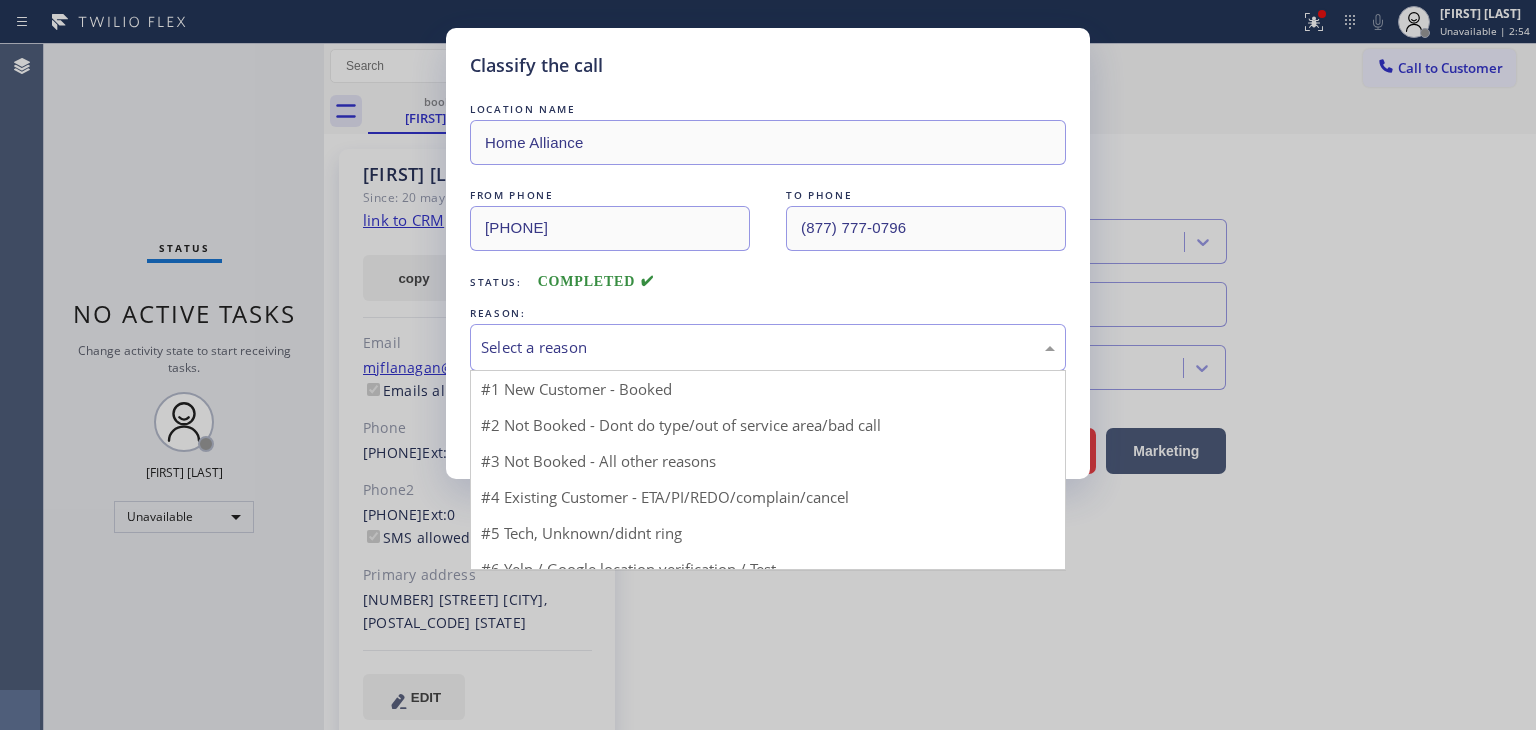 click on "Select a reason" at bounding box center (768, 347) 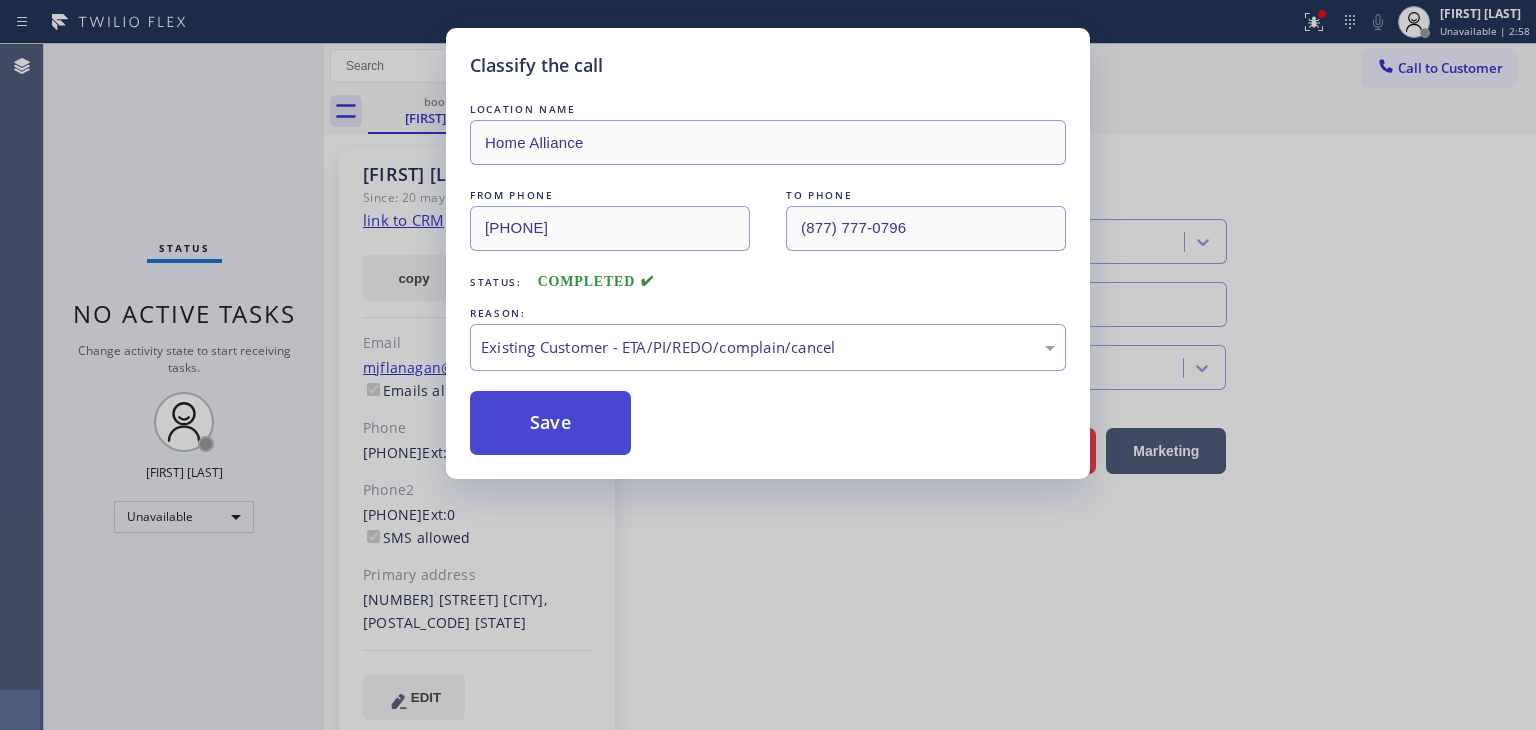 click on "Save" at bounding box center [550, 423] 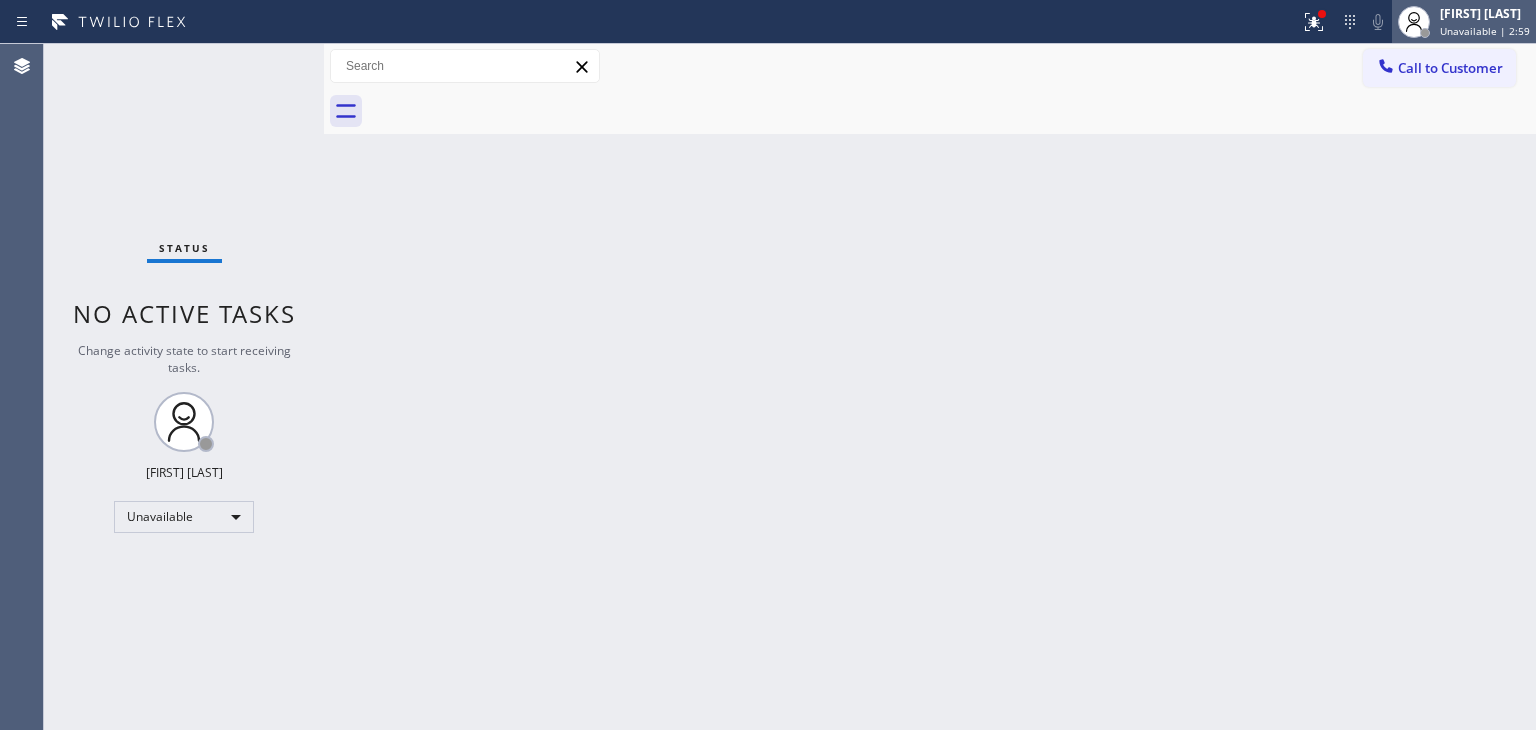 click on "Unavailable | 2:59" at bounding box center [1485, 31] 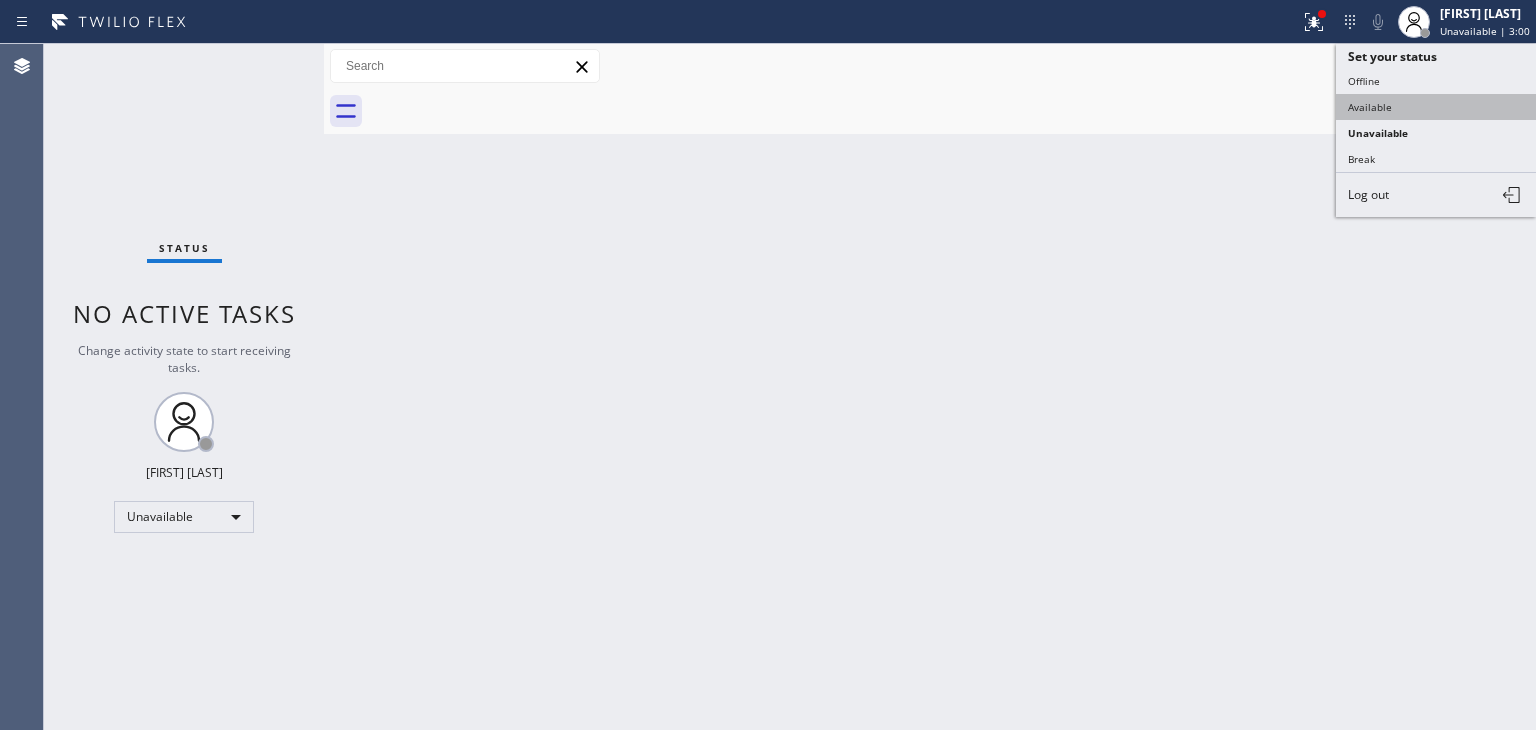 click on "Available" at bounding box center [1436, 107] 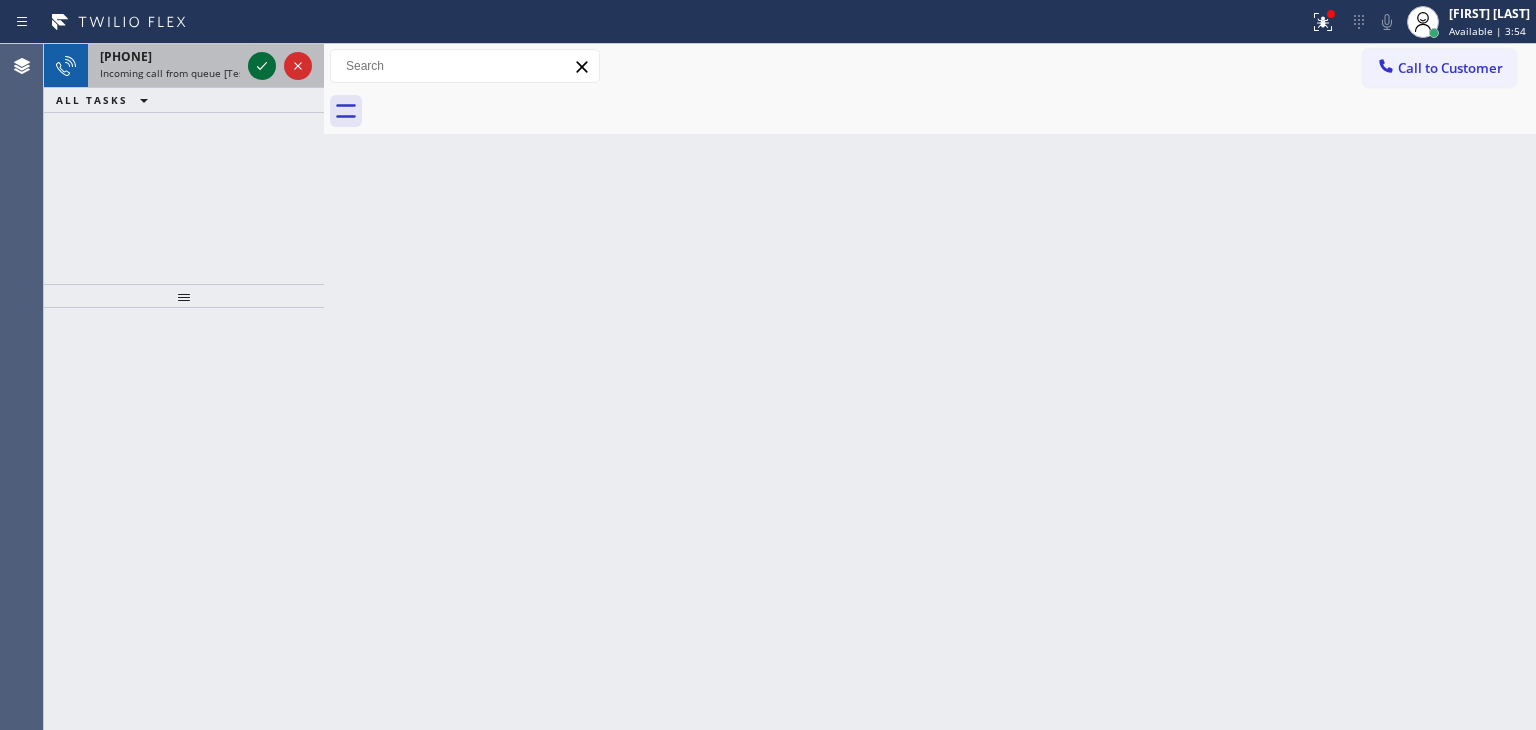 drag, startPoint x: 251, startPoint y: 68, endPoint x: 272, endPoint y: 77, distance: 22.847319 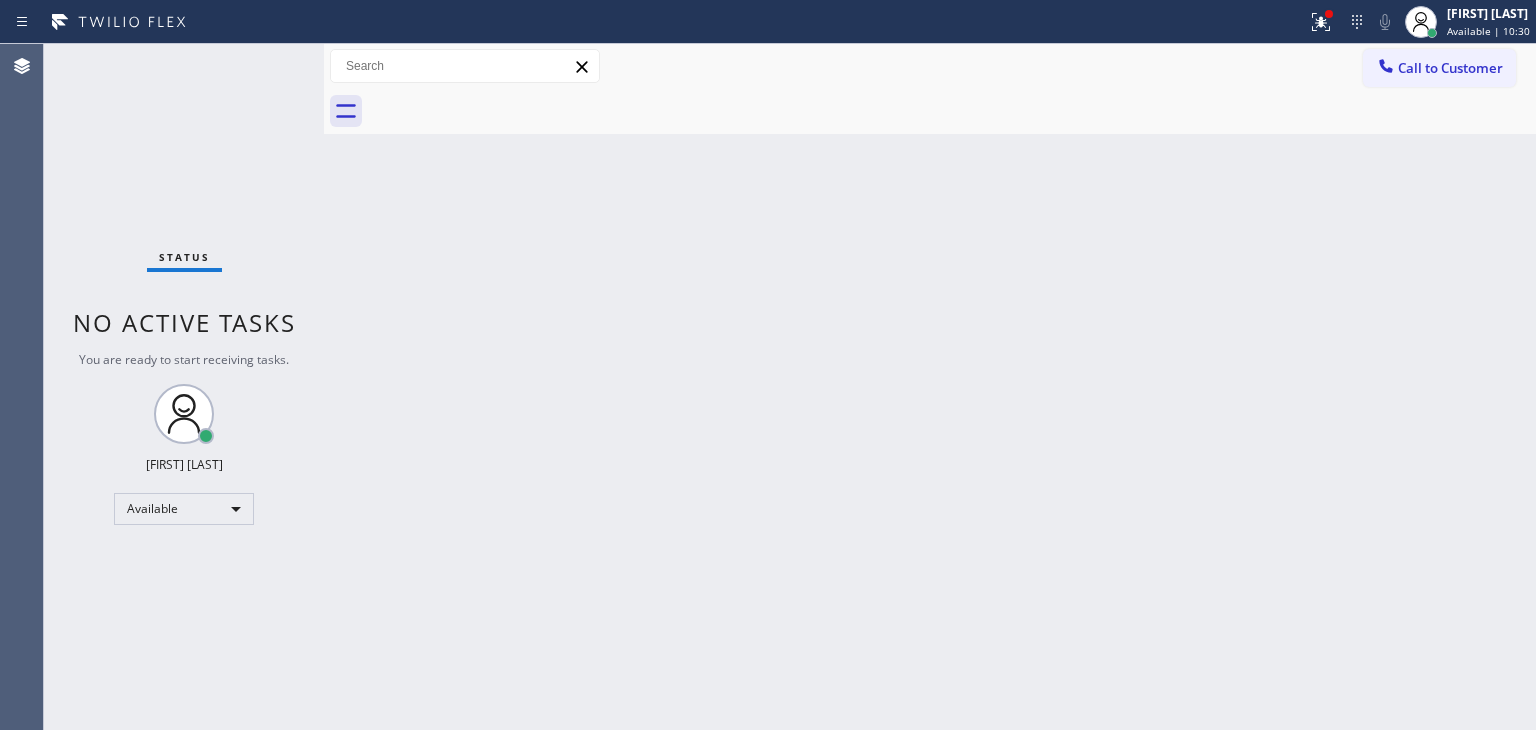 click on "Status   No active tasks     You are ready to start receiving tasks.   [FIRST] [LAST] Available" at bounding box center [184, 387] 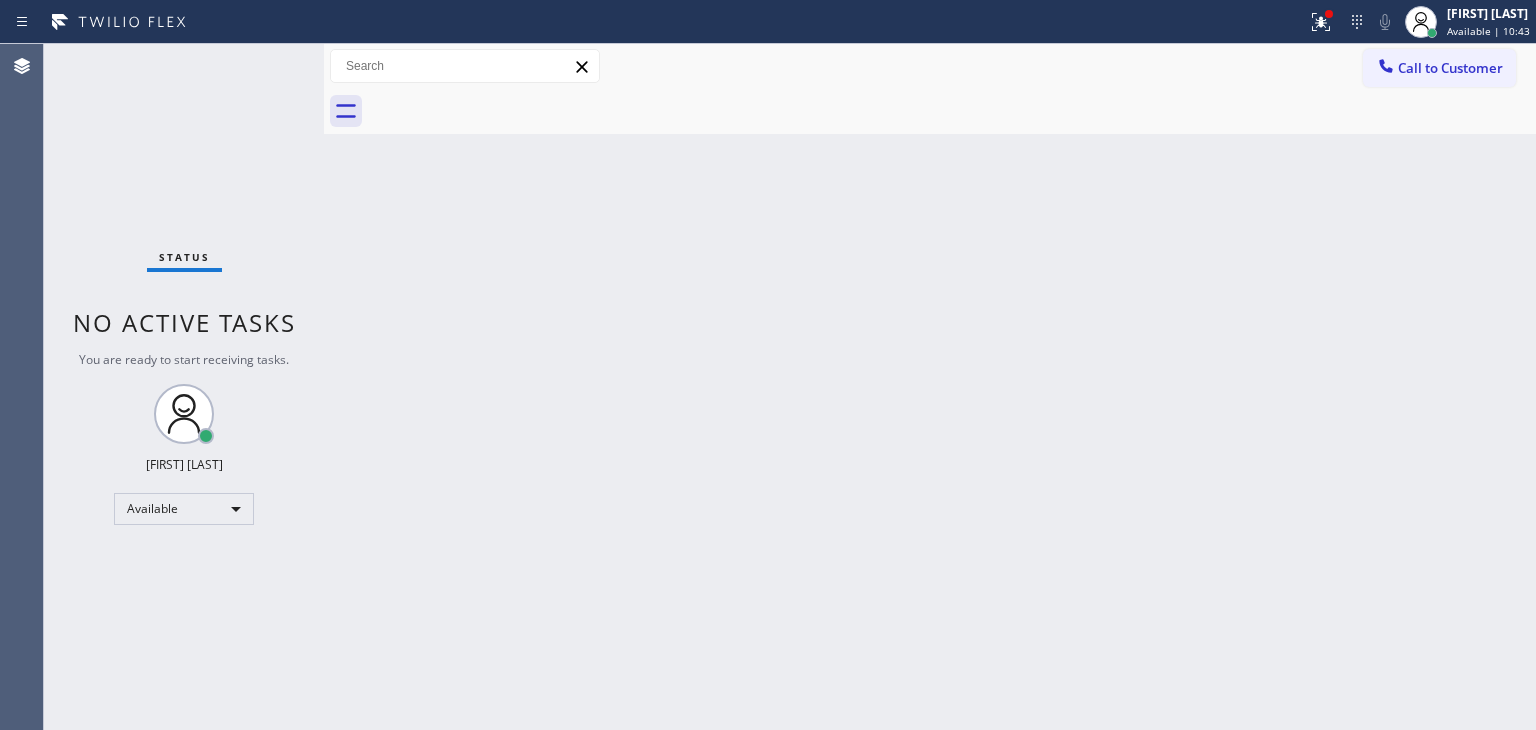 click on "Status   No active tasks     You are ready to start receiving tasks.   [FIRST] [LAST] Available" at bounding box center [184, 387] 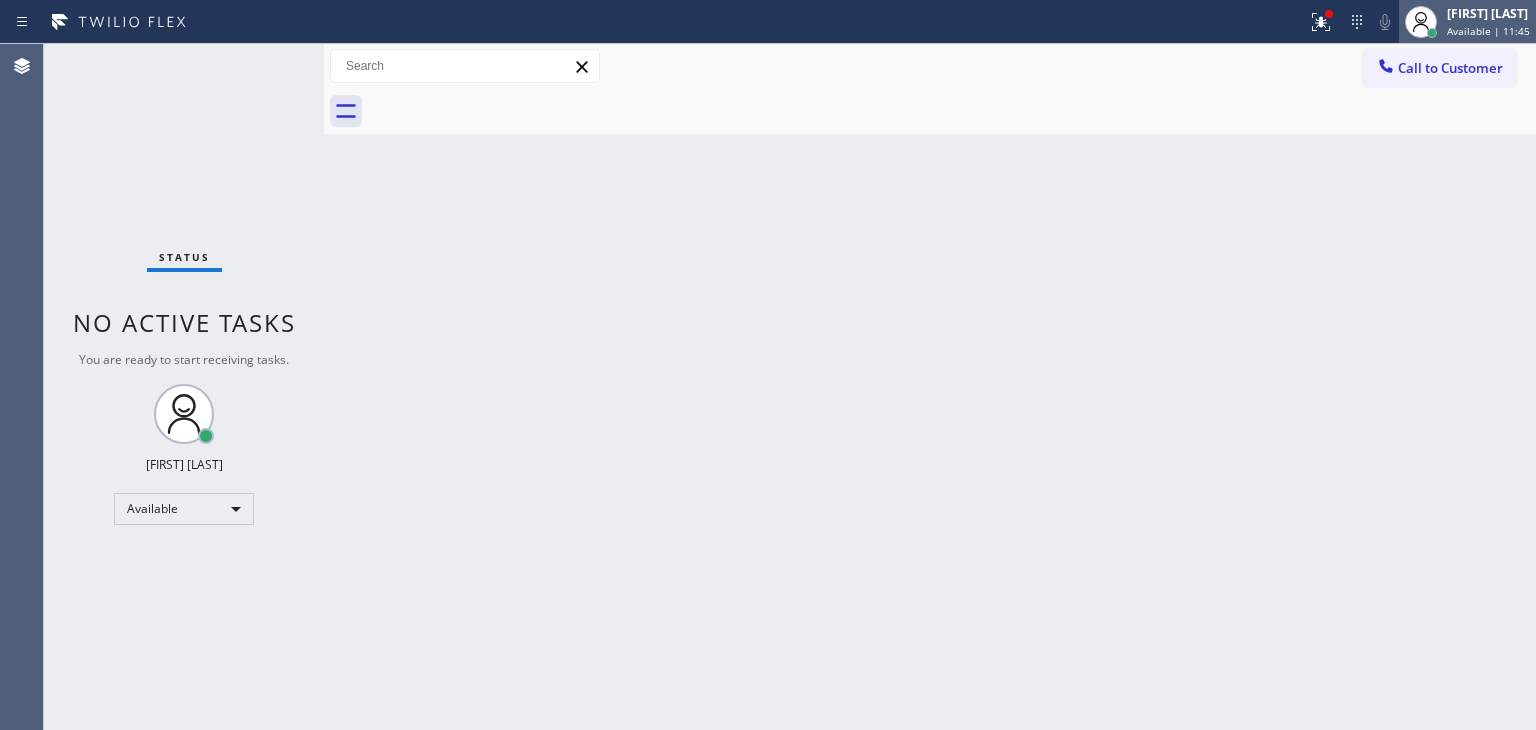 click on "Available | 11:45" at bounding box center [1488, 31] 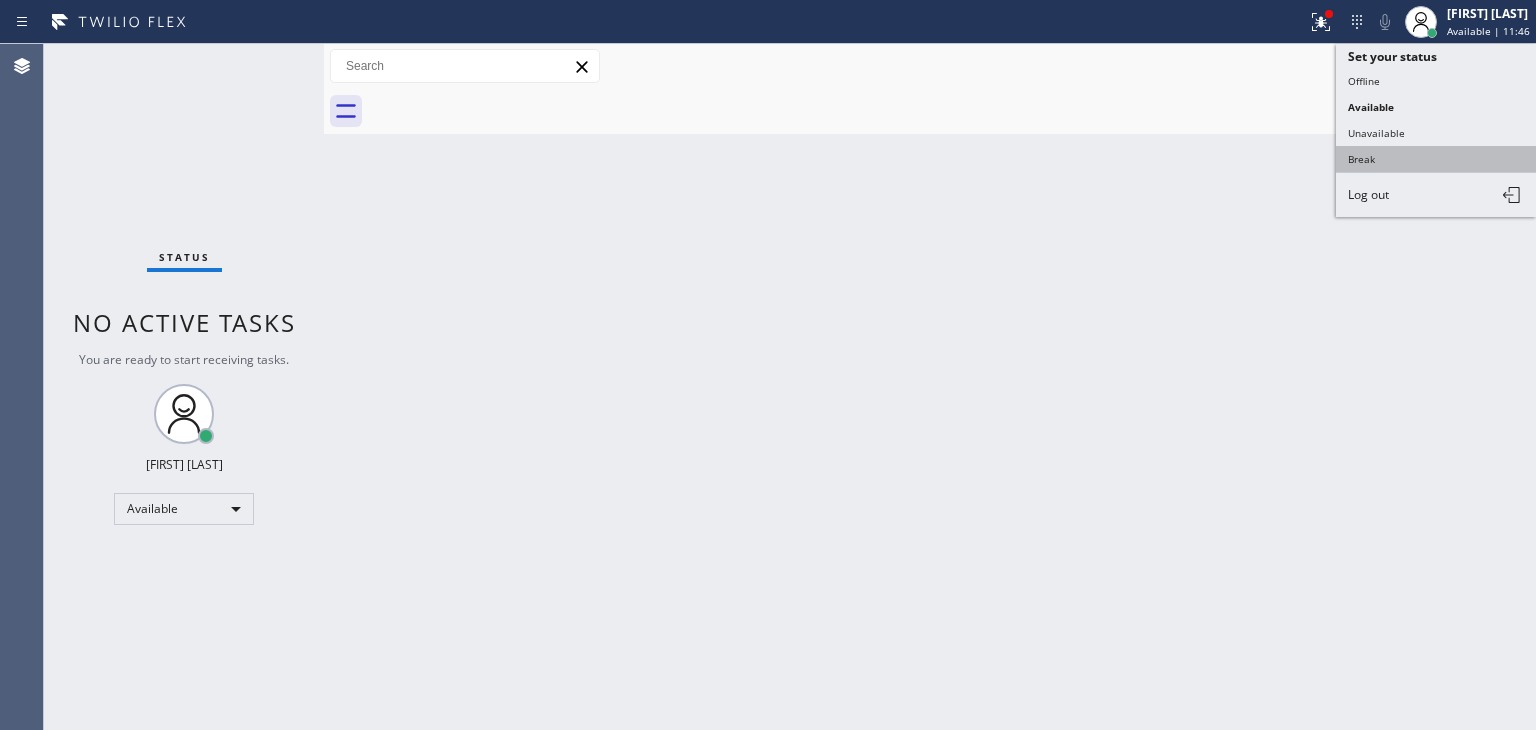 click on "Break" at bounding box center (1436, 159) 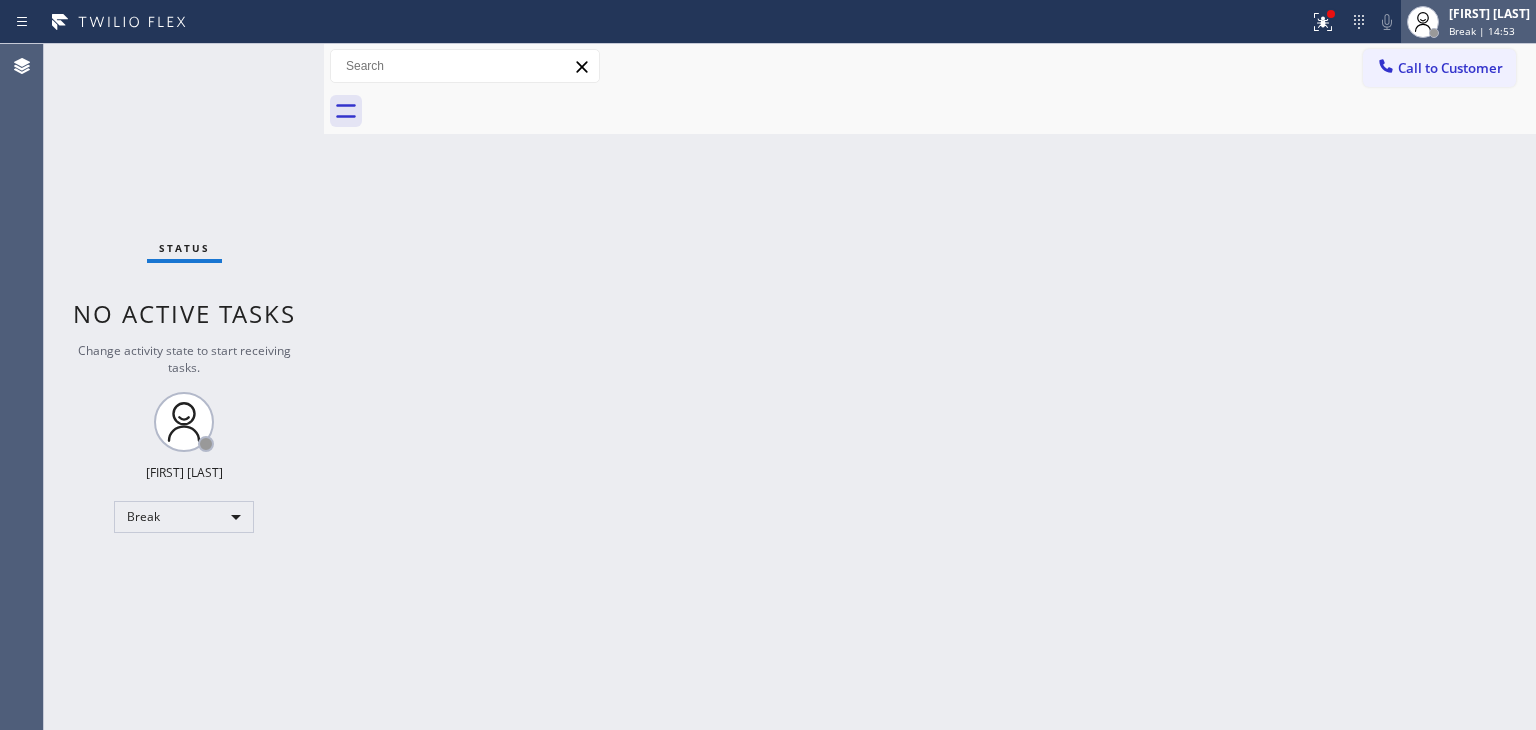 click on "Break | 14:53" at bounding box center [1482, 31] 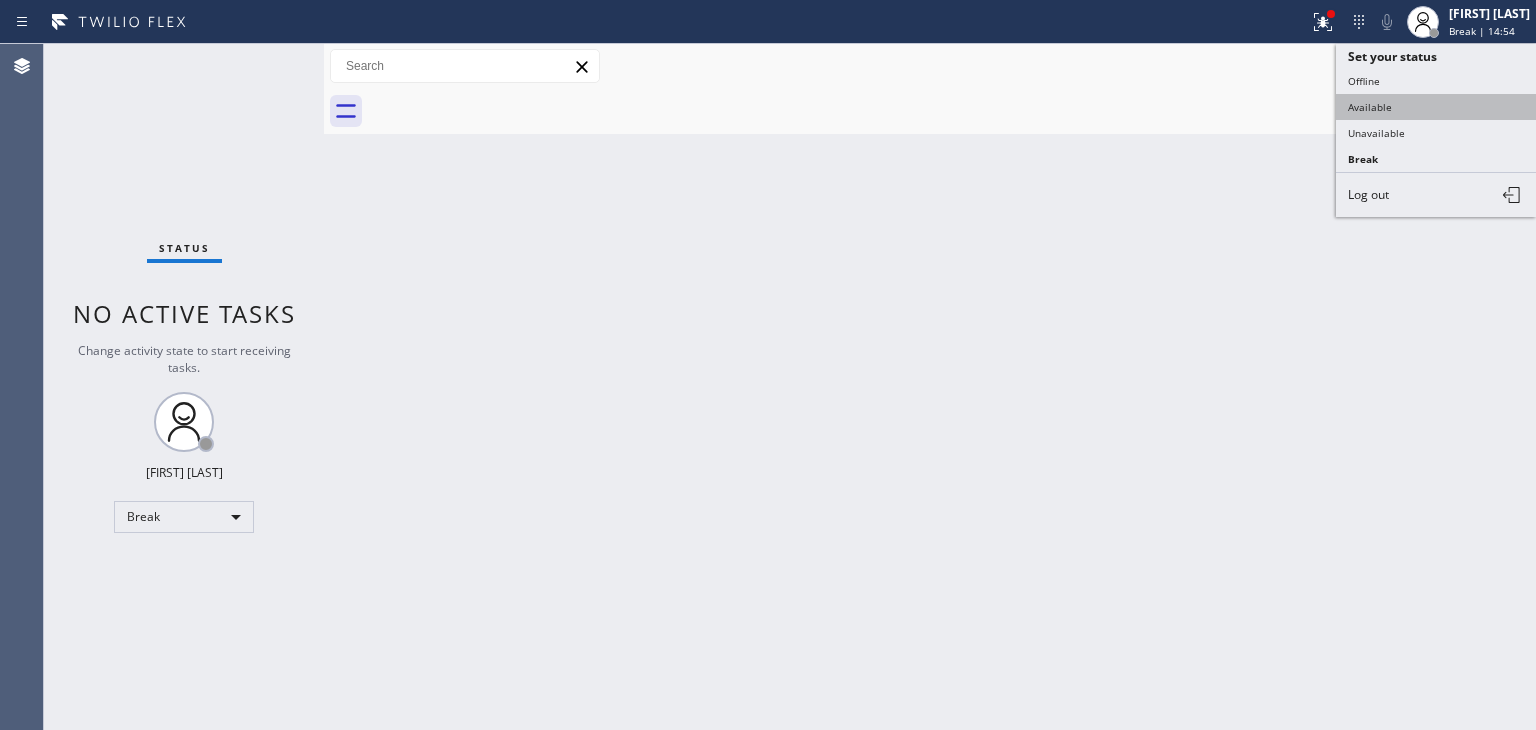 click on "Available" at bounding box center (1436, 107) 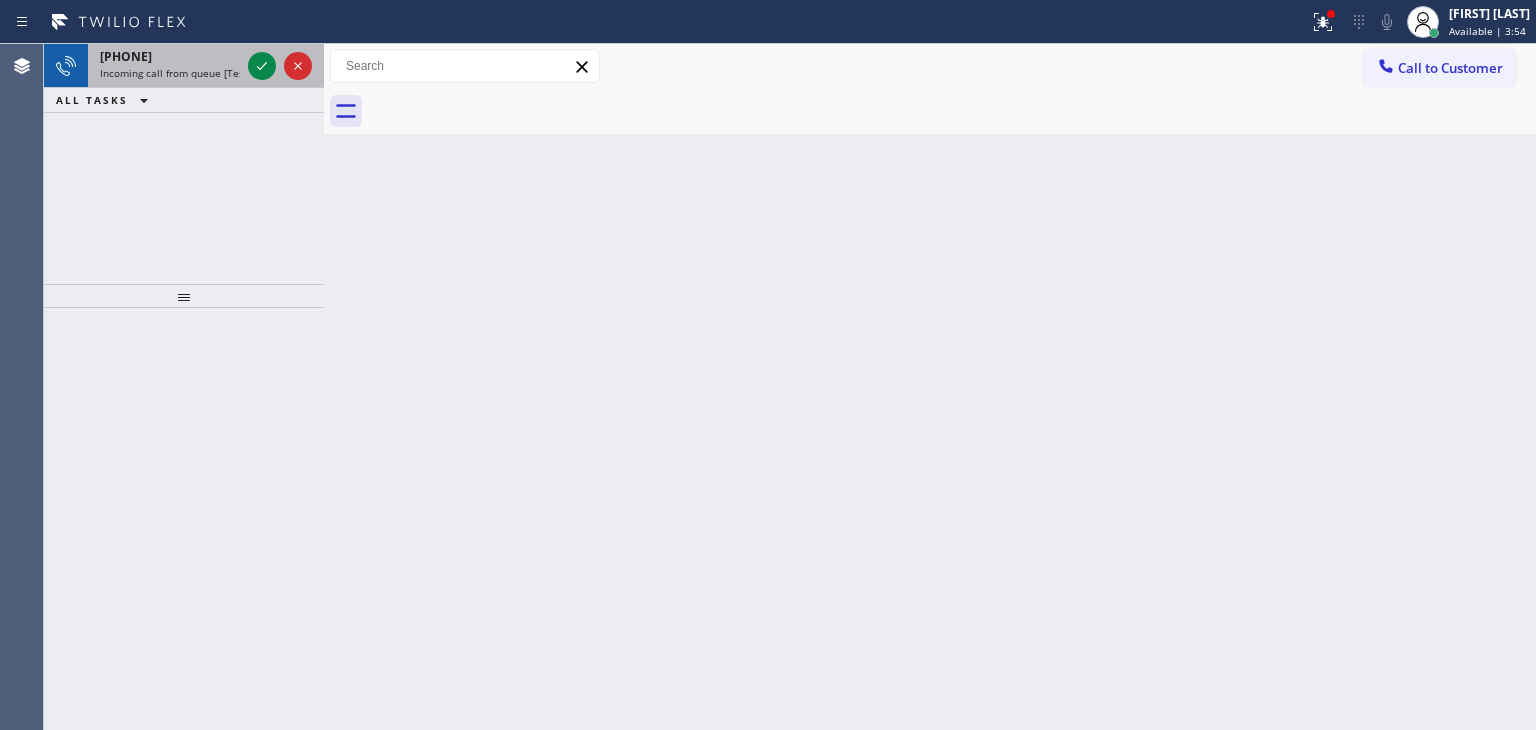 click at bounding box center [280, 66] 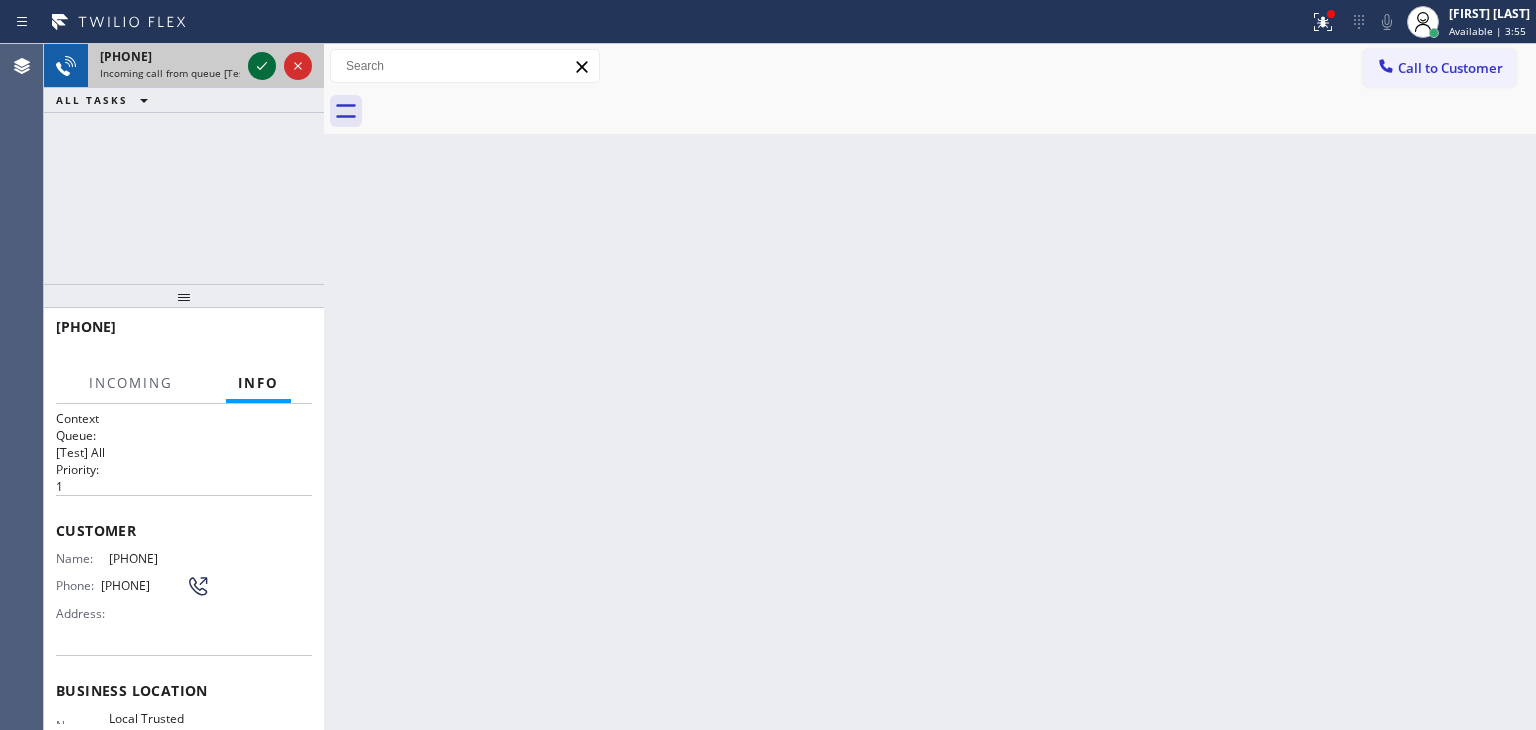 click 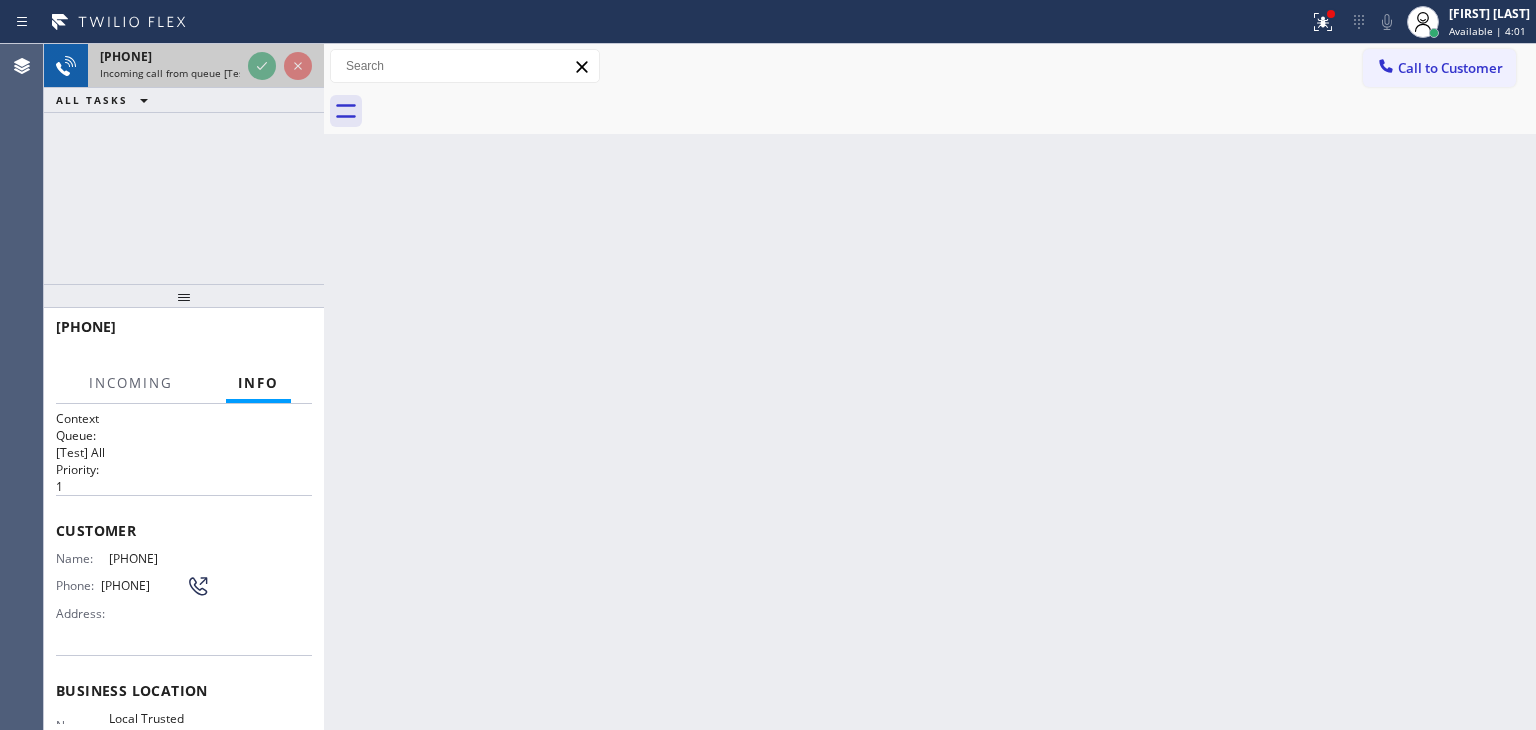 click at bounding box center [280, 66] 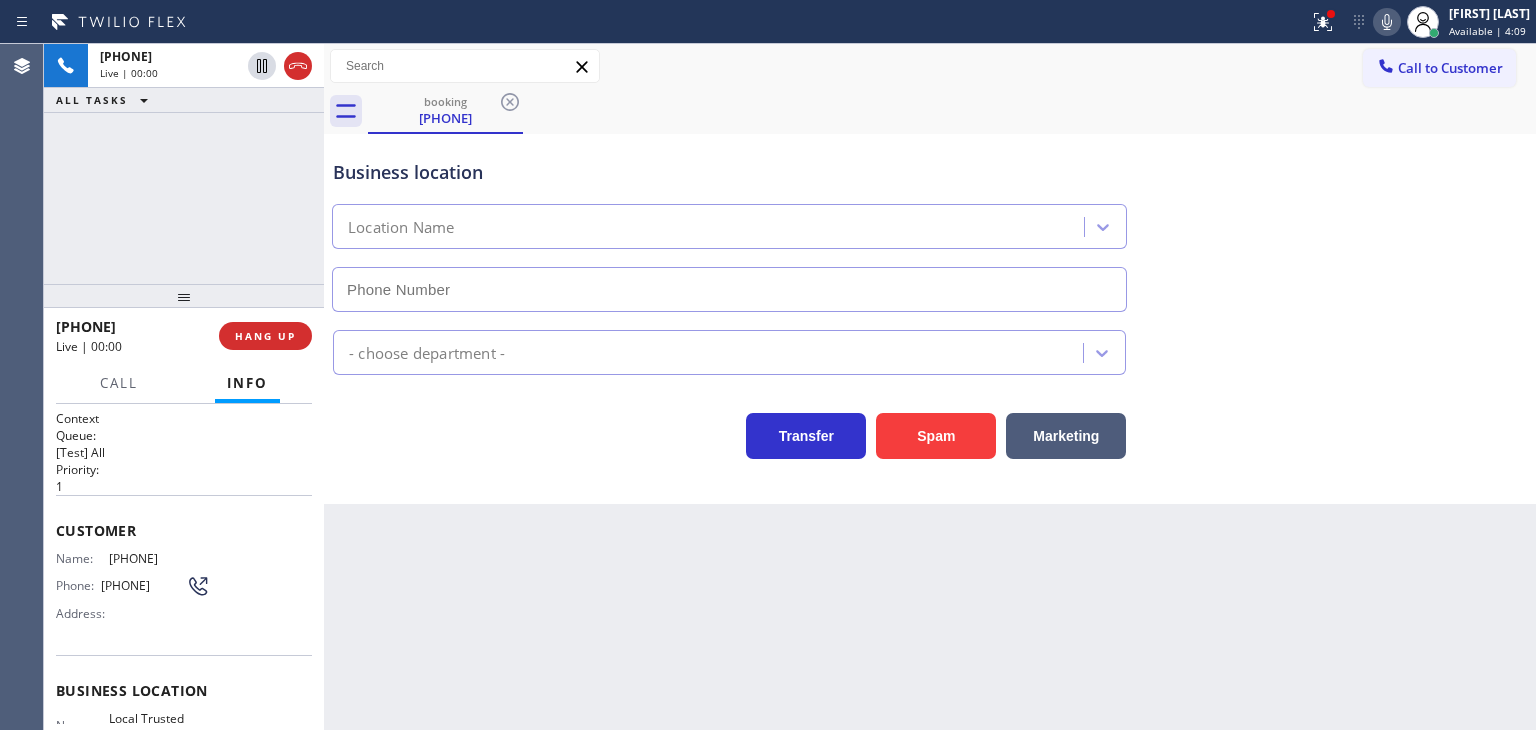 type on "[PHONE]" 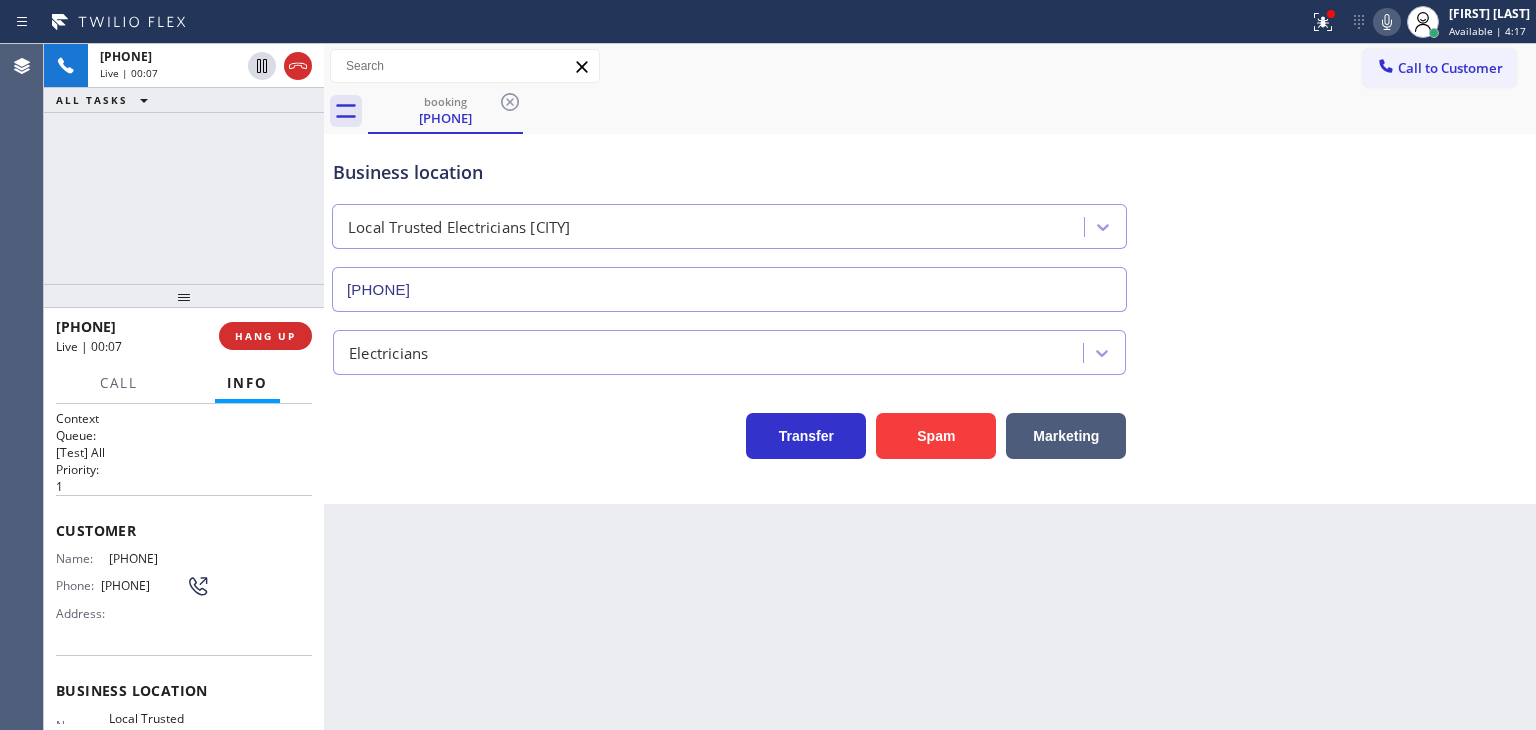 click 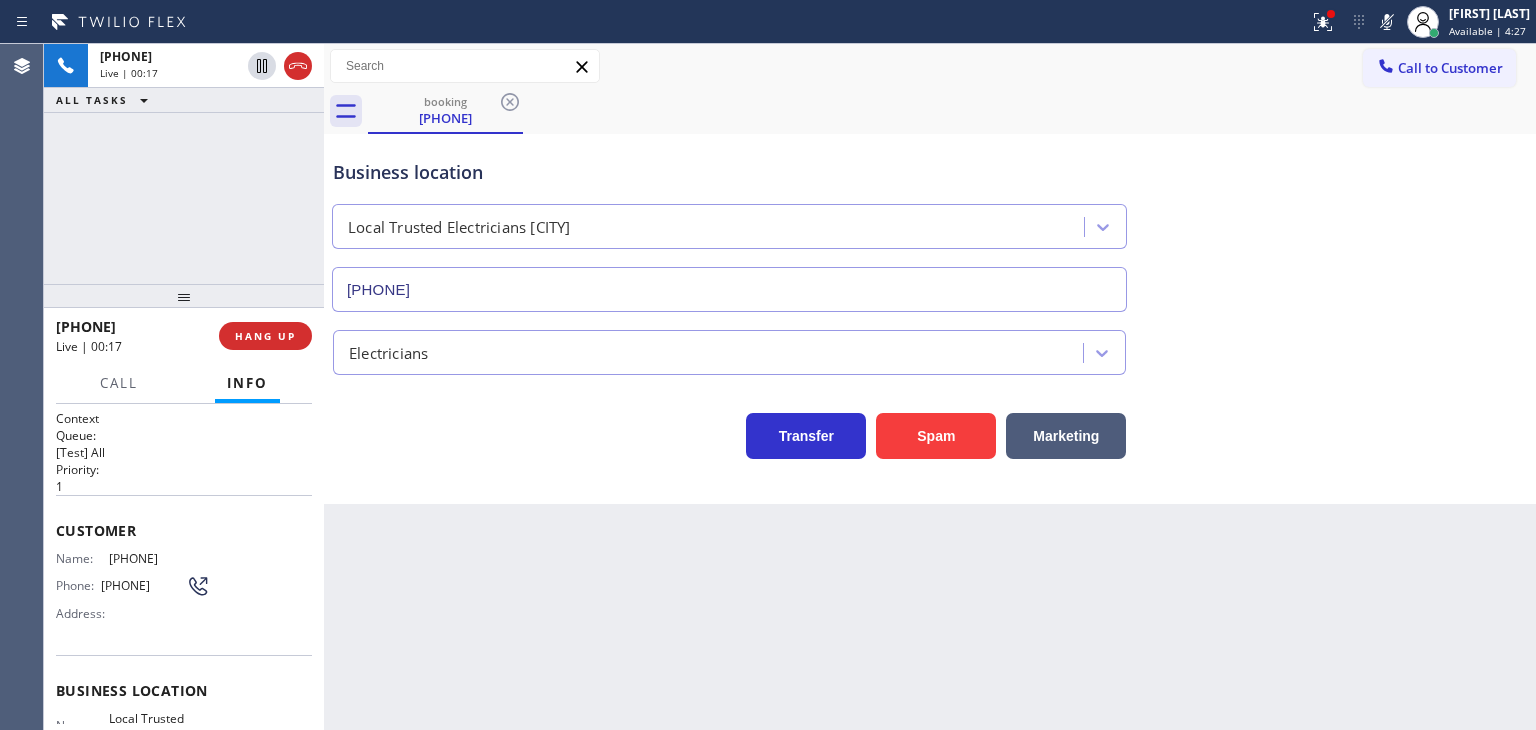 drag, startPoint x: 1370, startPoint y: 21, endPoint x: 1348, endPoint y: 80, distance: 62.968246 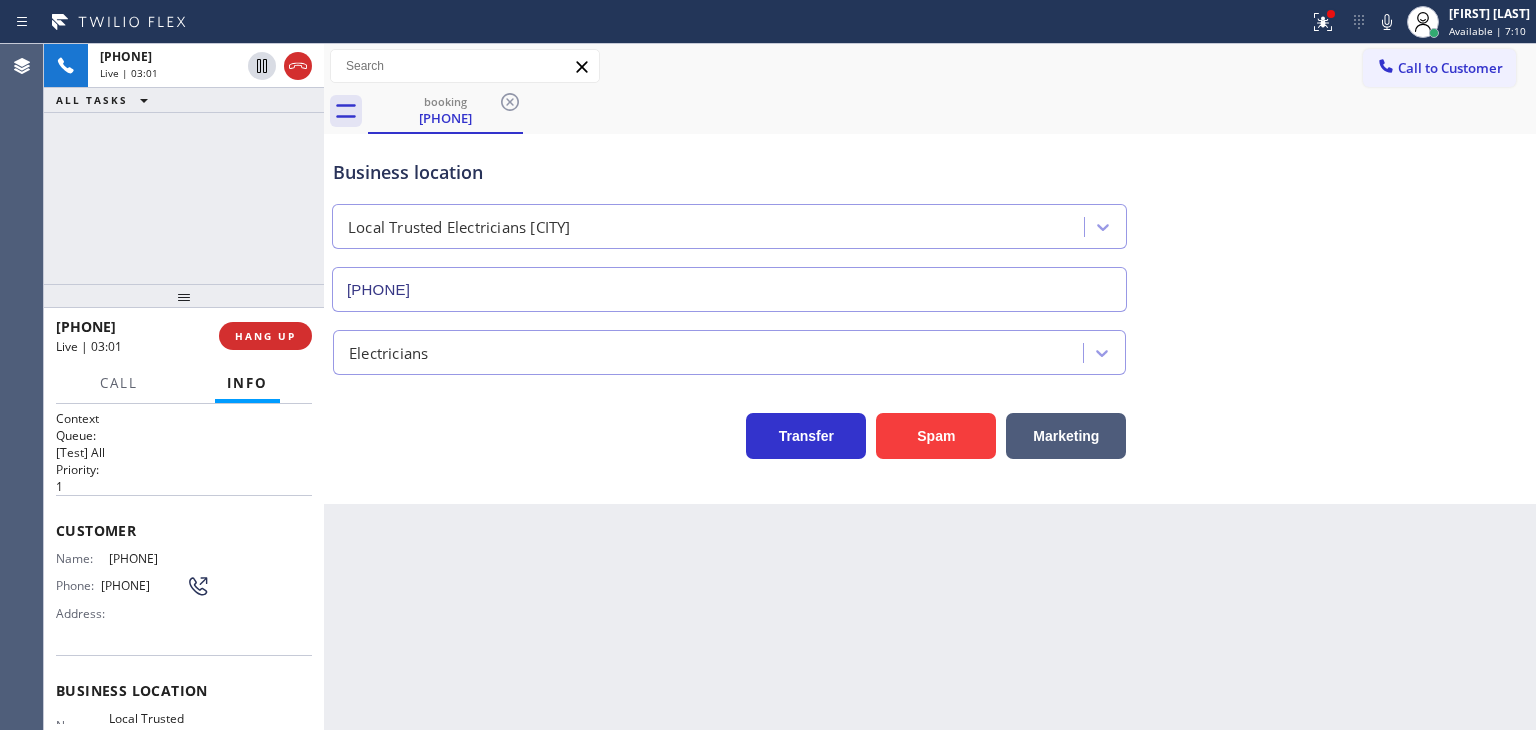 click on "Business location Local Trusted Electricians [CITY] [PHONE]" at bounding box center (930, 221) 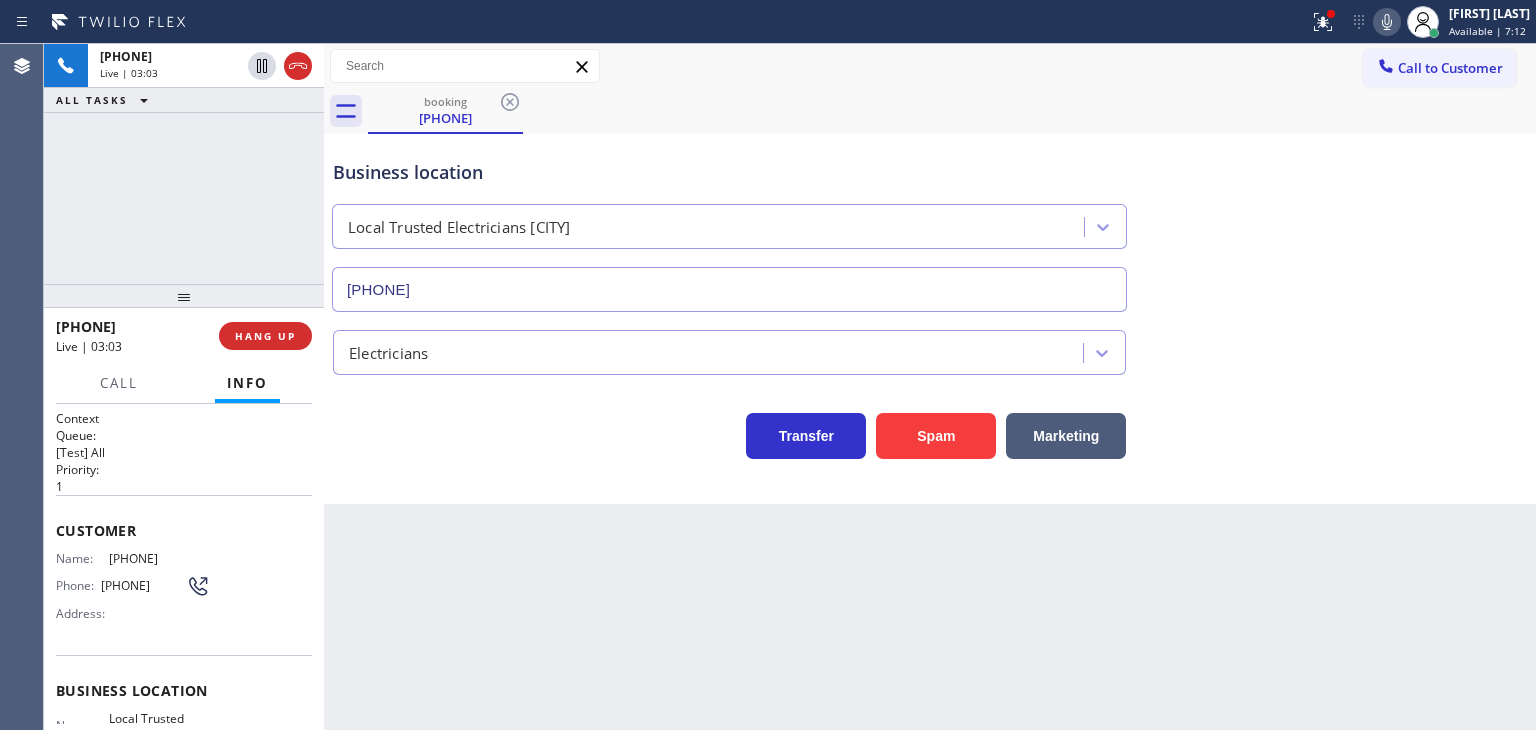 click 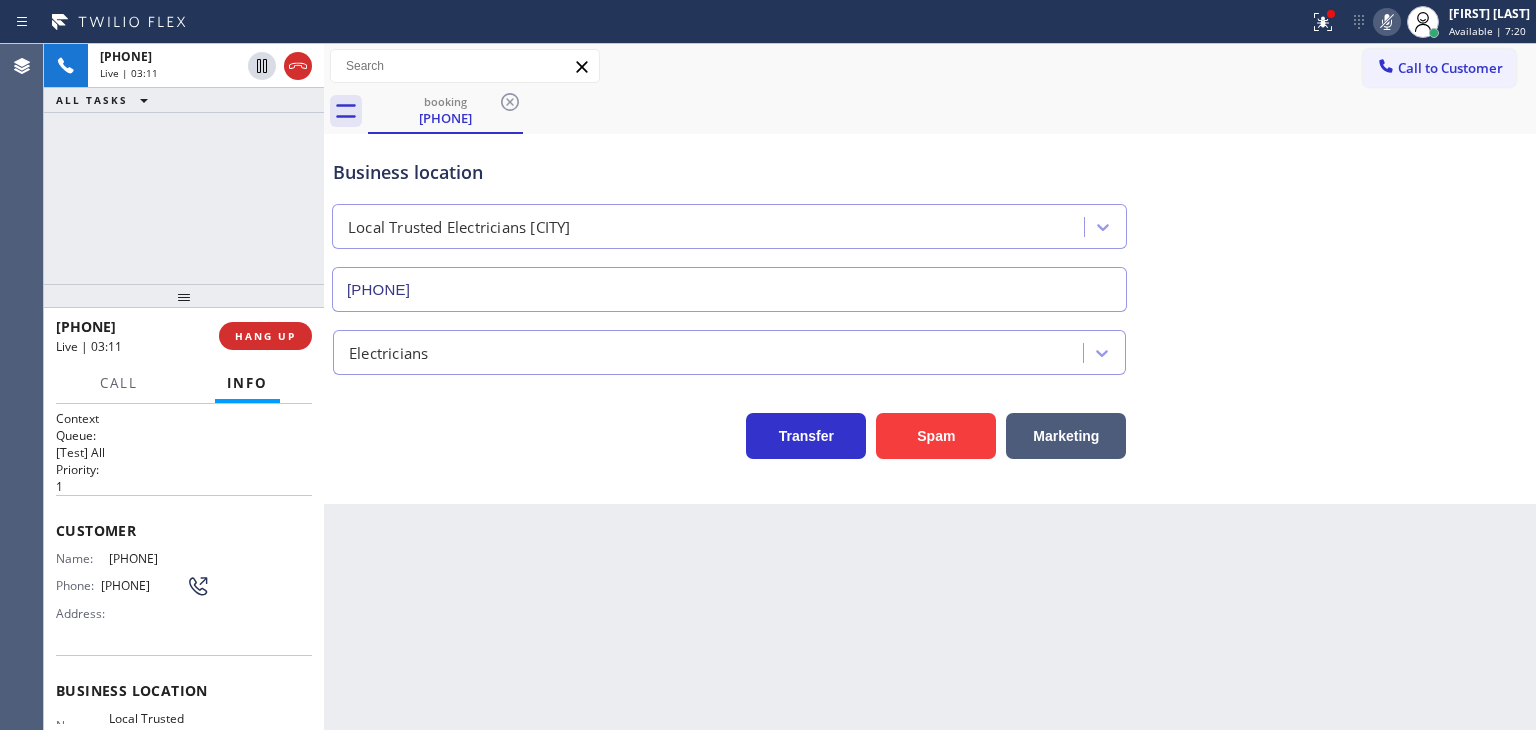click 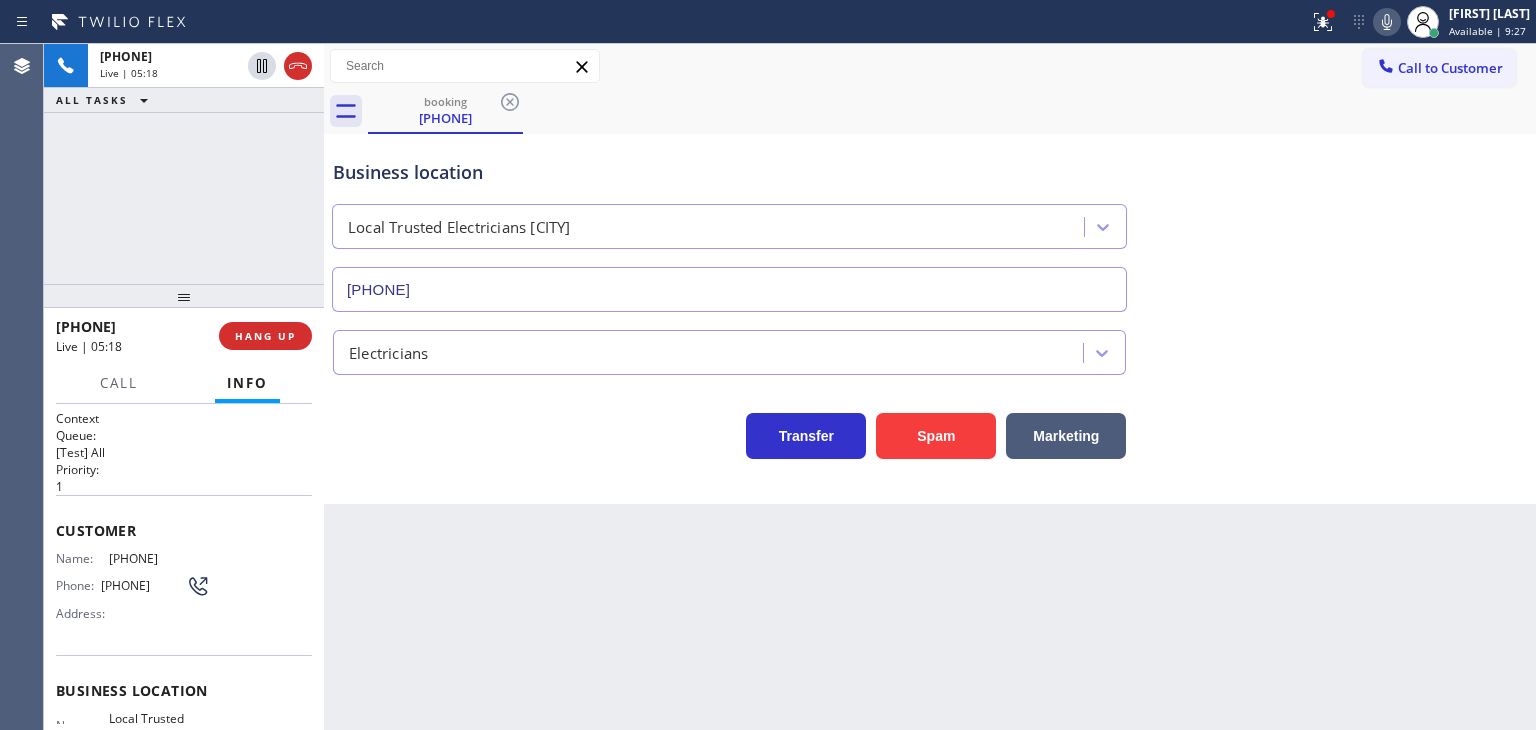 drag, startPoint x: 162, startPoint y: 331, endPoint x: 72, endPoint y: 319, distance: 90.79648 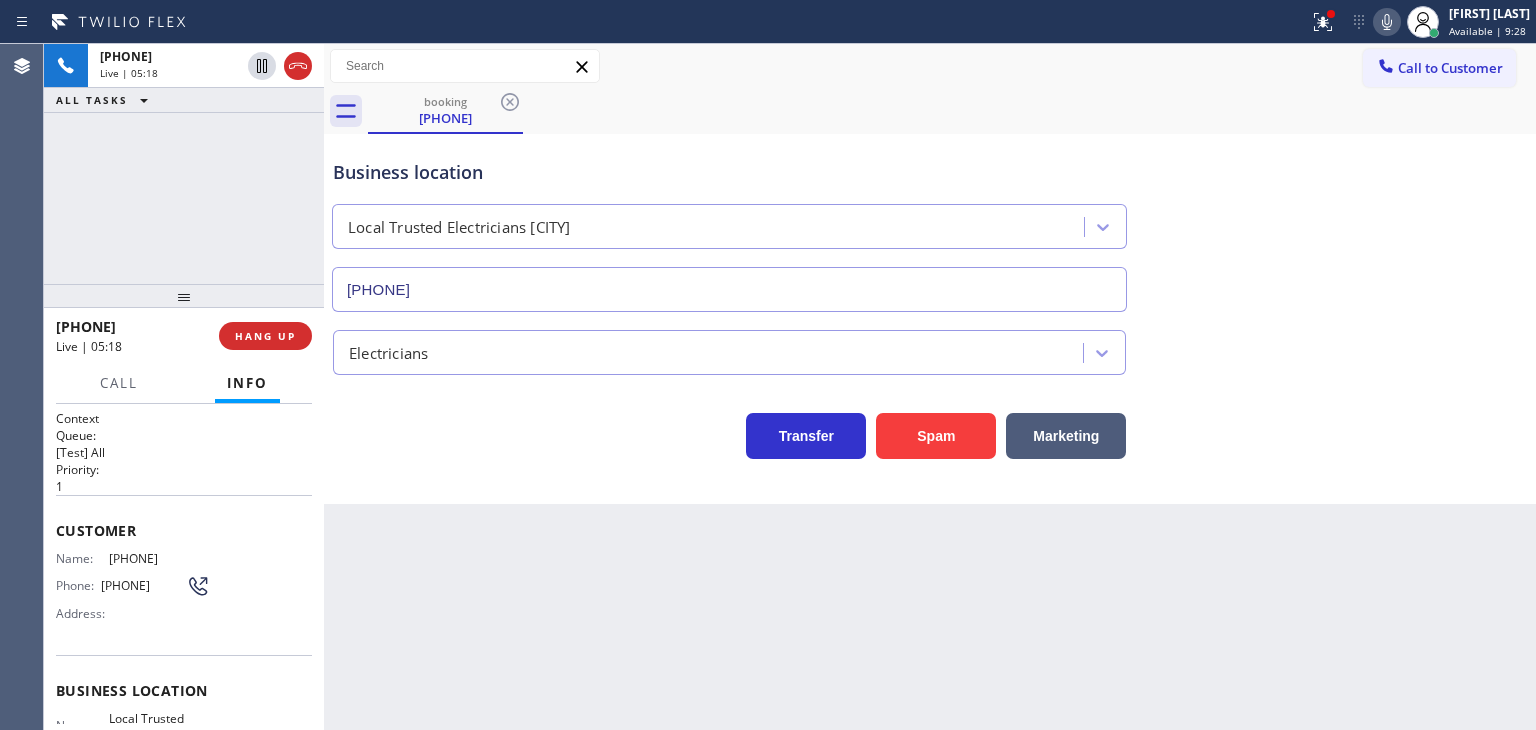 copy on "[PHONE]" 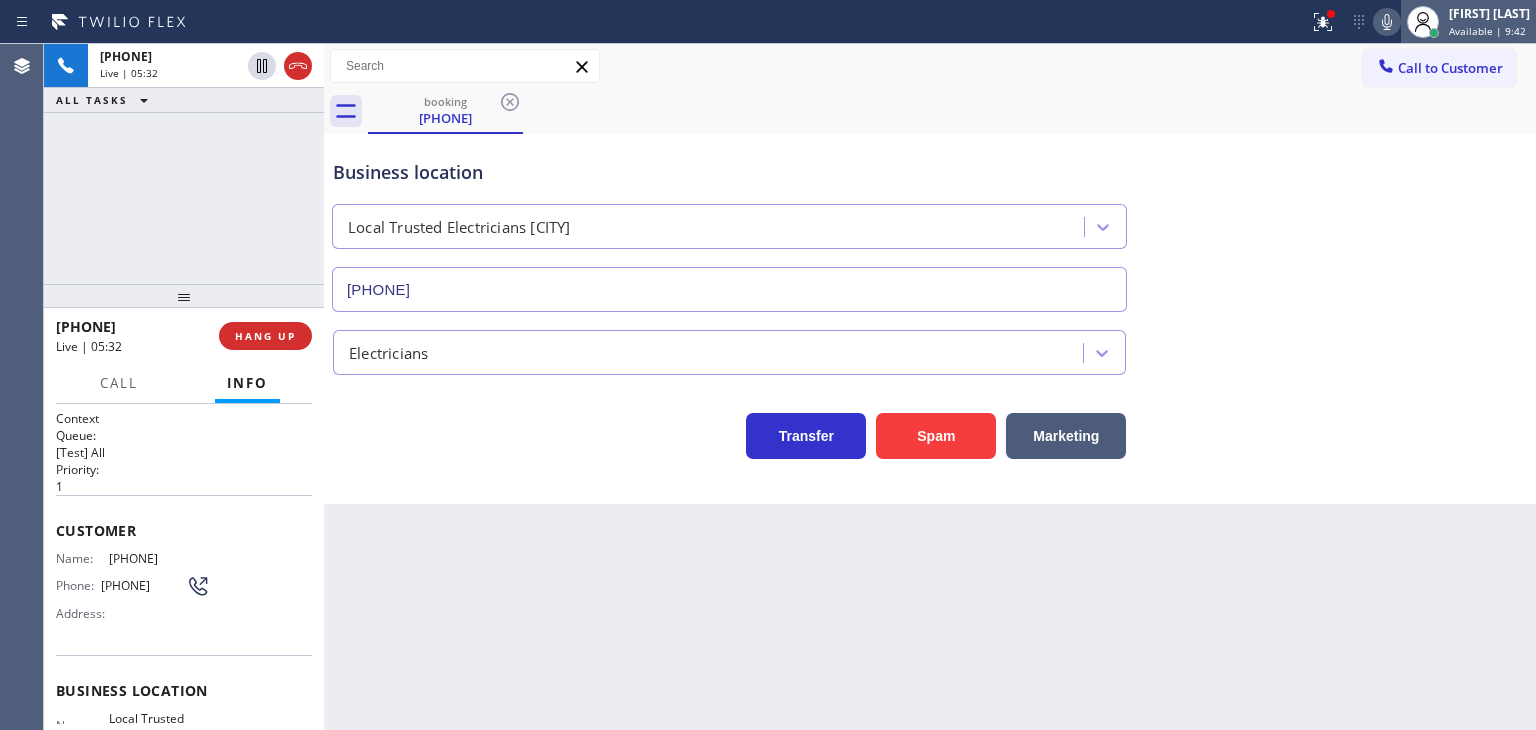 click on "Available | 9:42" at bounding box center (1487, 31) 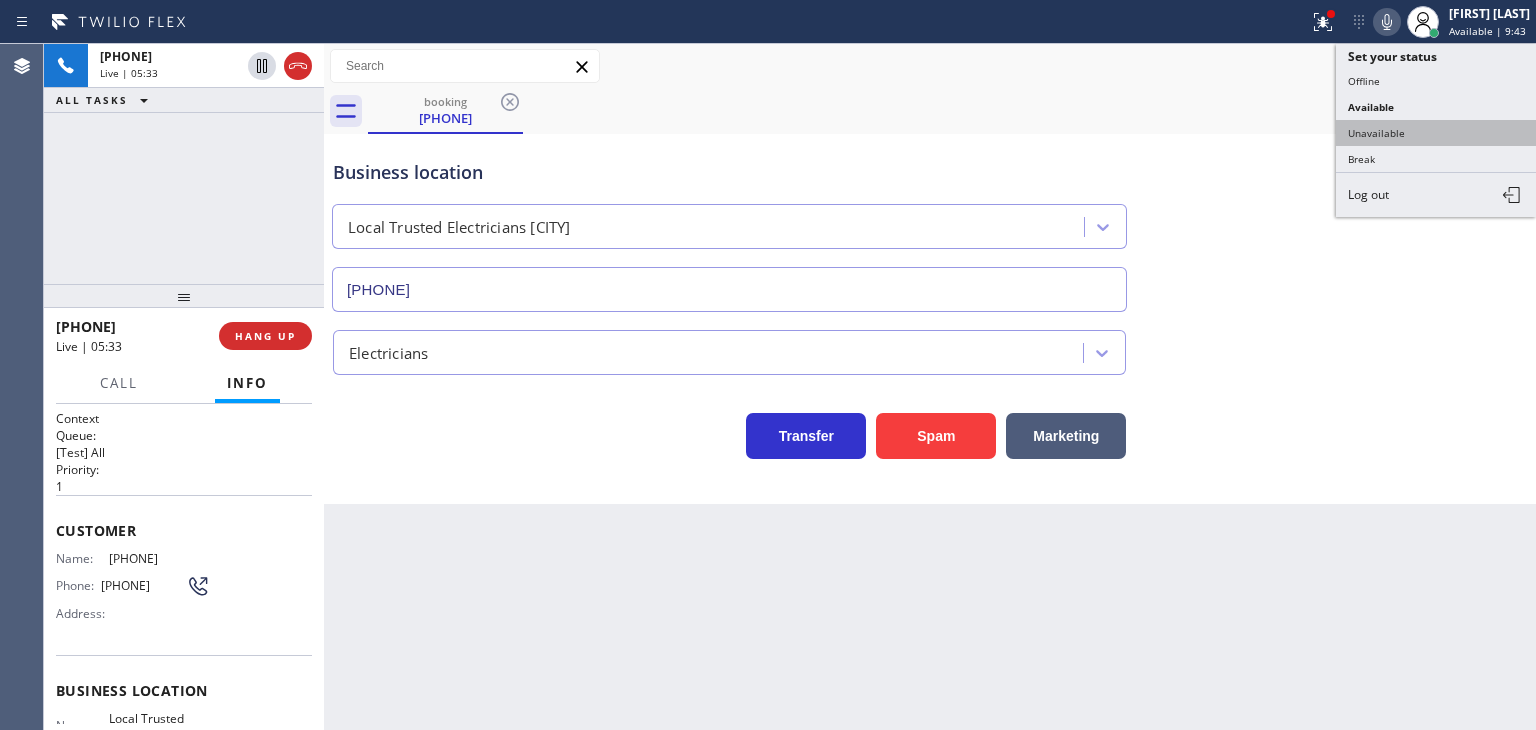 click on "Unavailable" at bounding box center [1436, 133] 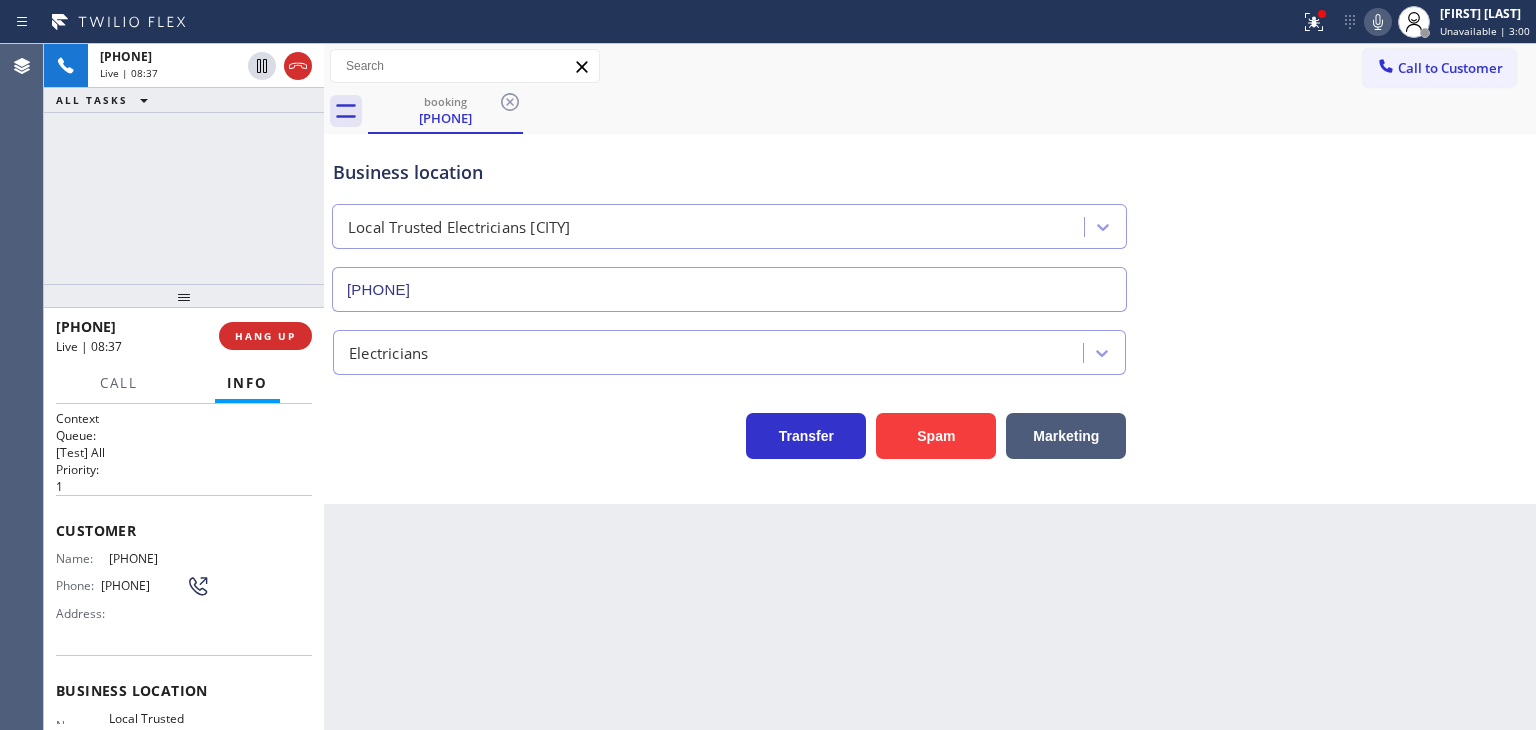 scroll, scrollTop: 200, scrollLeft: 0, axis: vertical 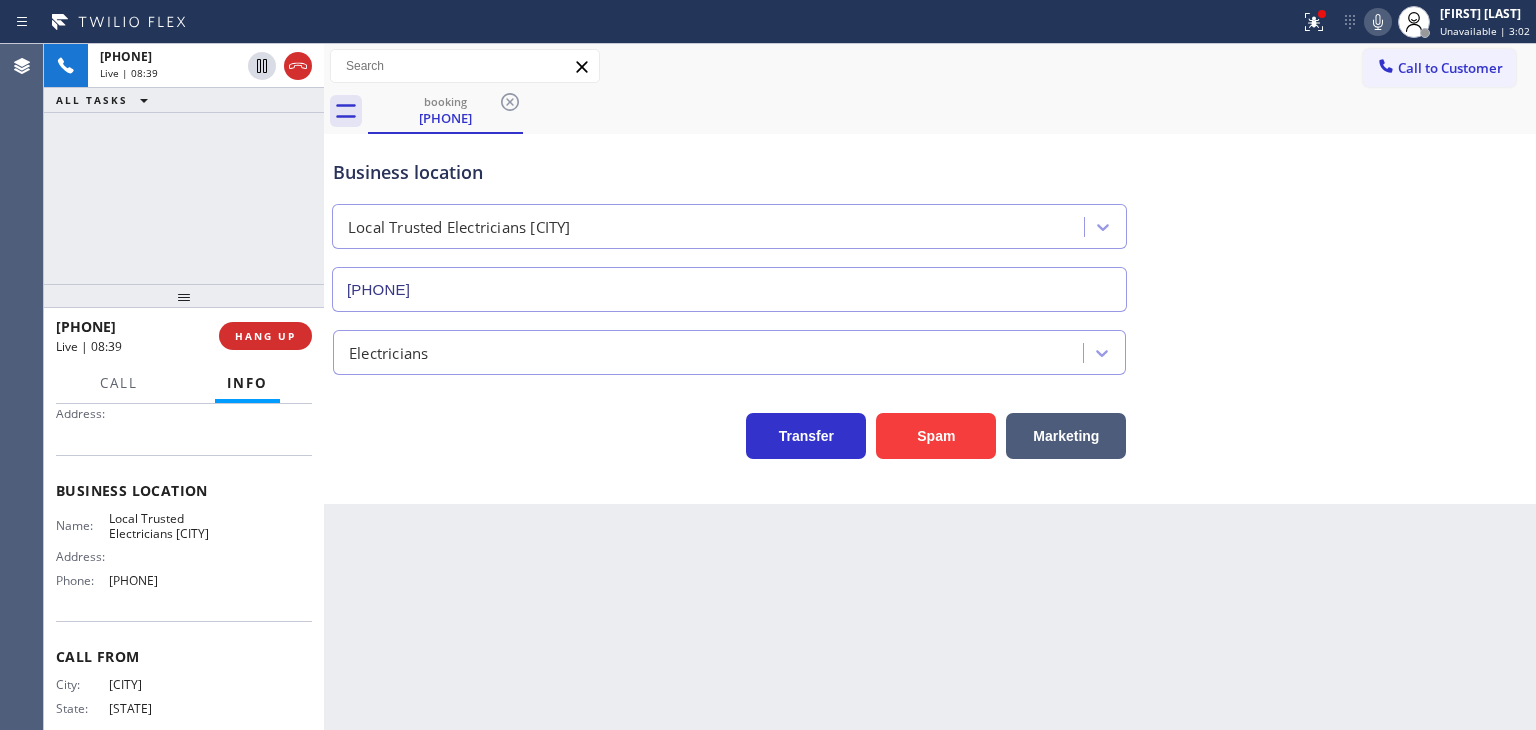 drag, startPoint x: 195, startPoint y: 601, endPoint x: 104, endPoint y: 609, distance: 91.350975 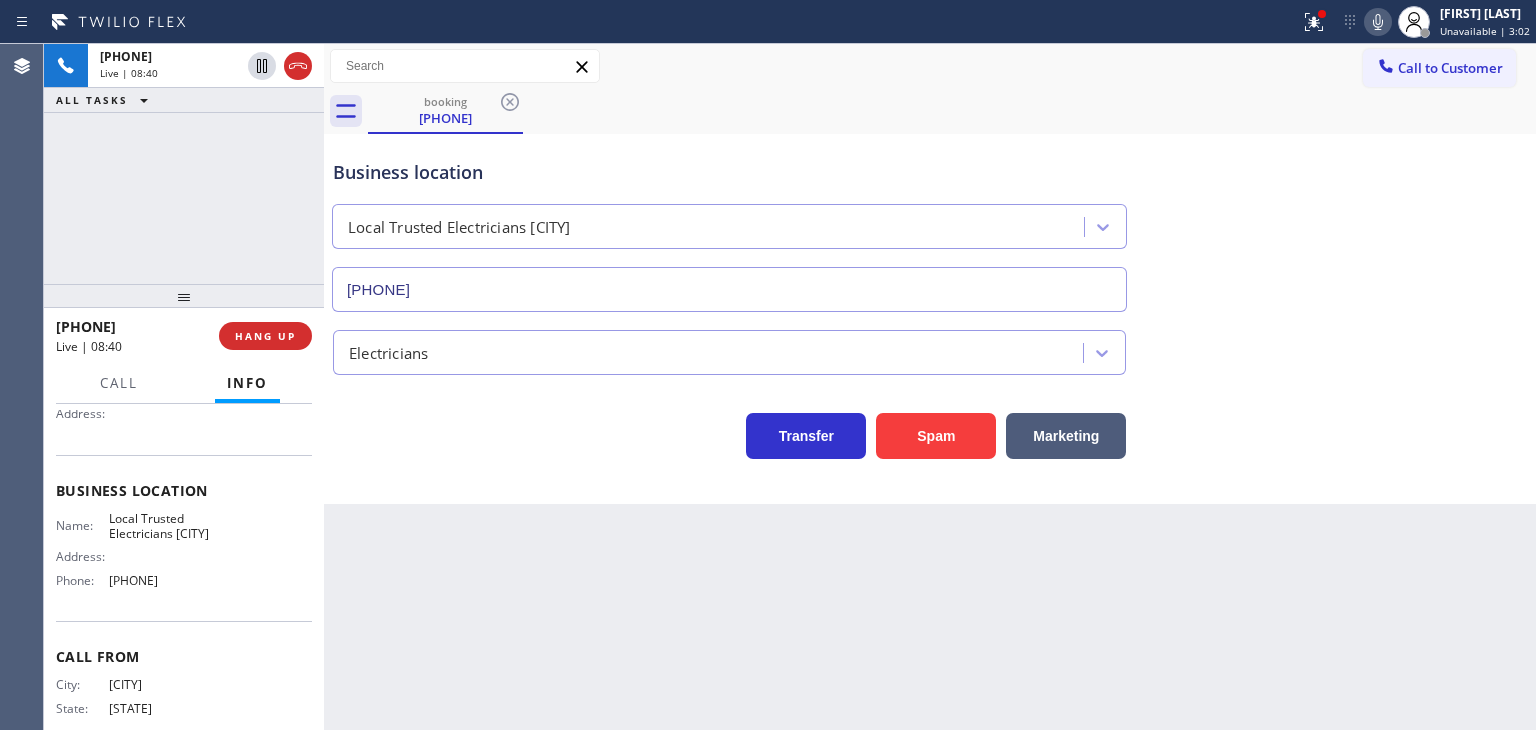 copy on "[PHONE]" 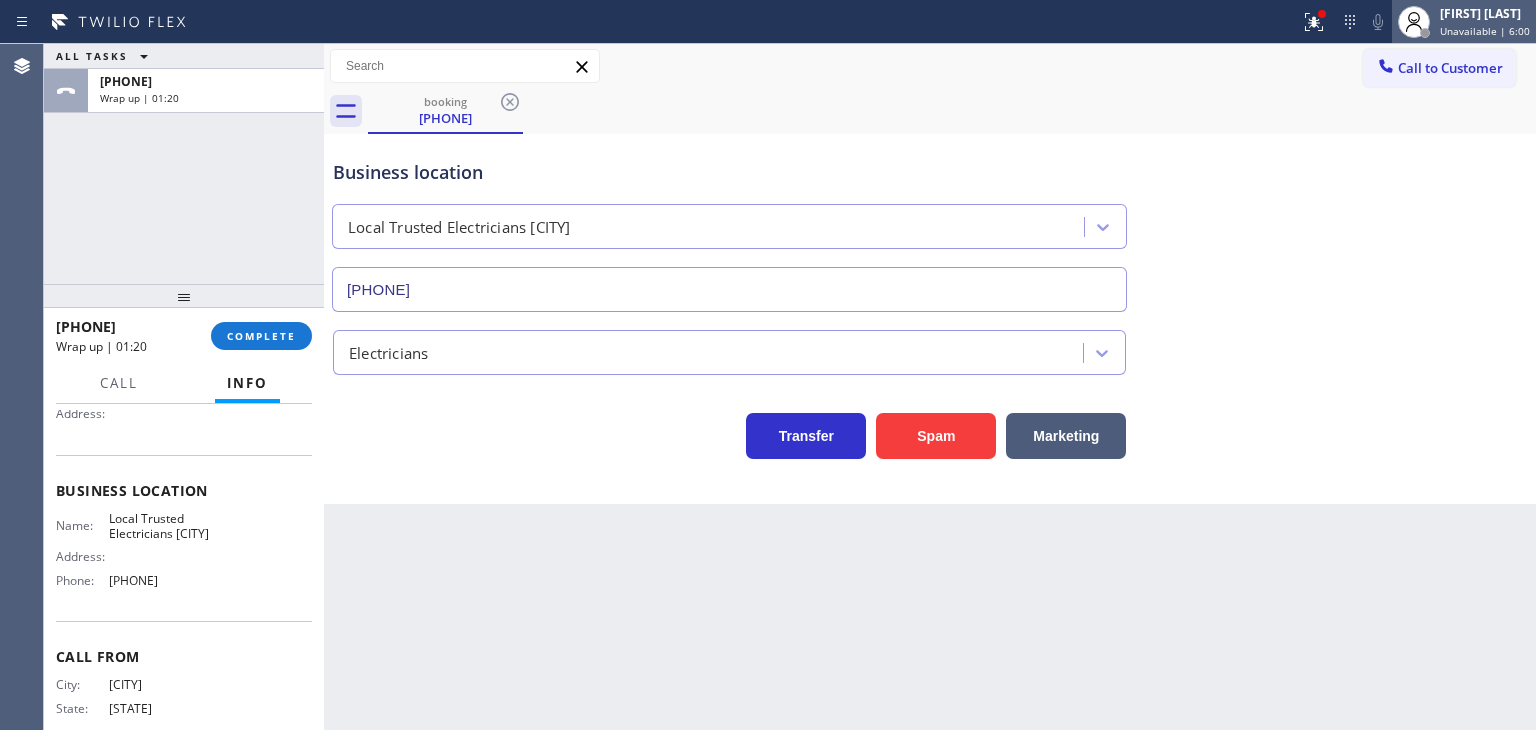 click on "Unavailable | 6:00" at bounding box center (1485, 31) 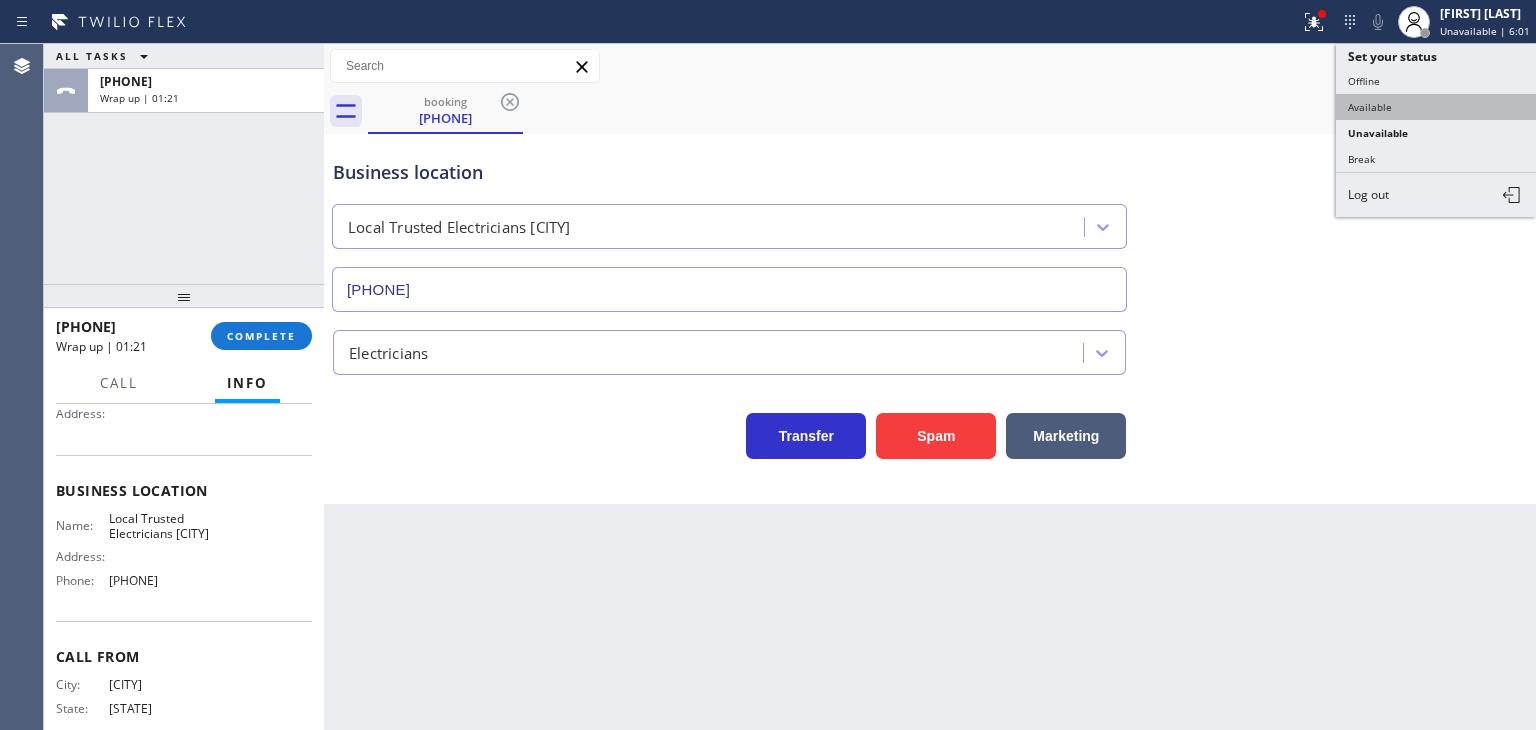 click on "Available" at bounding box center [1436, 107] 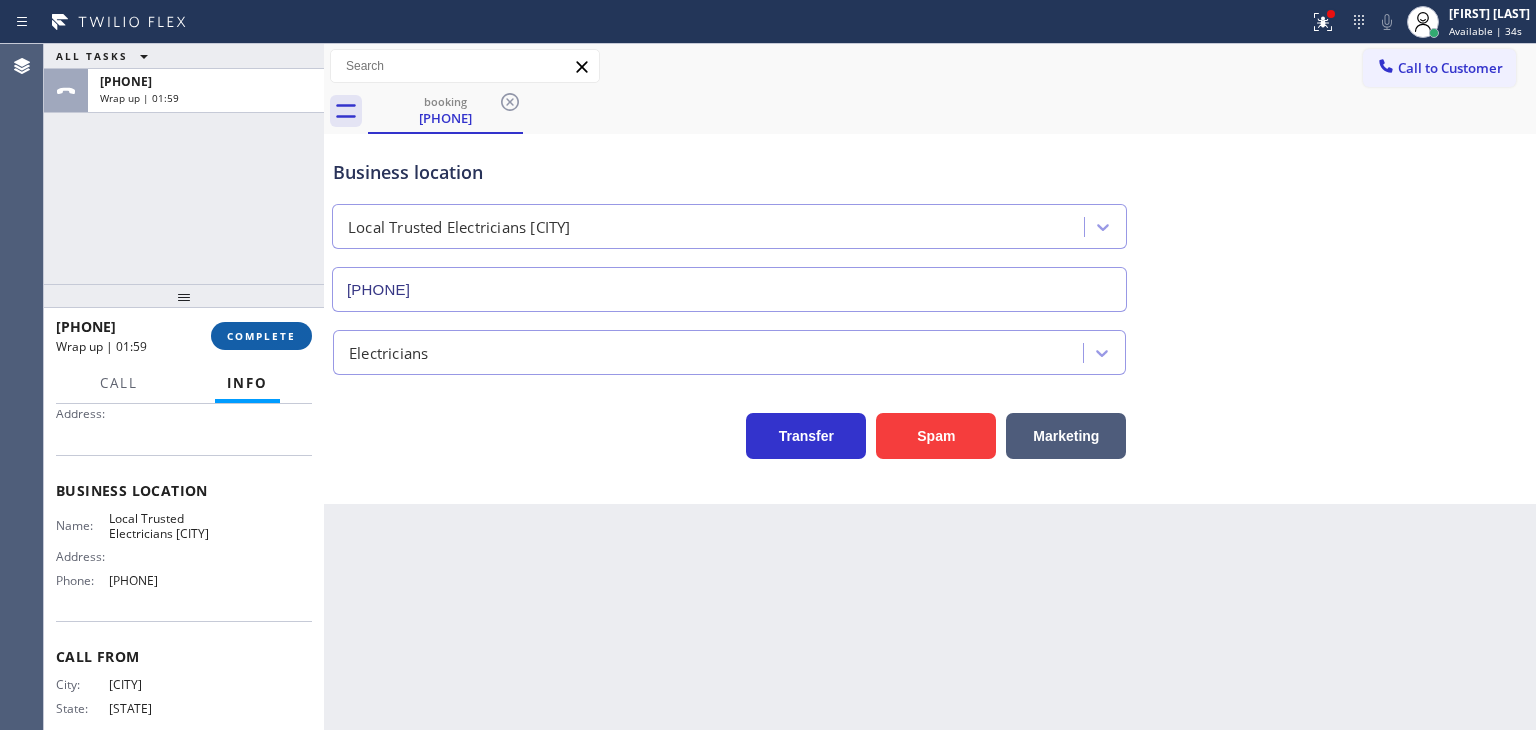 click on "COMPLETE" at bounding box center (261, 336) 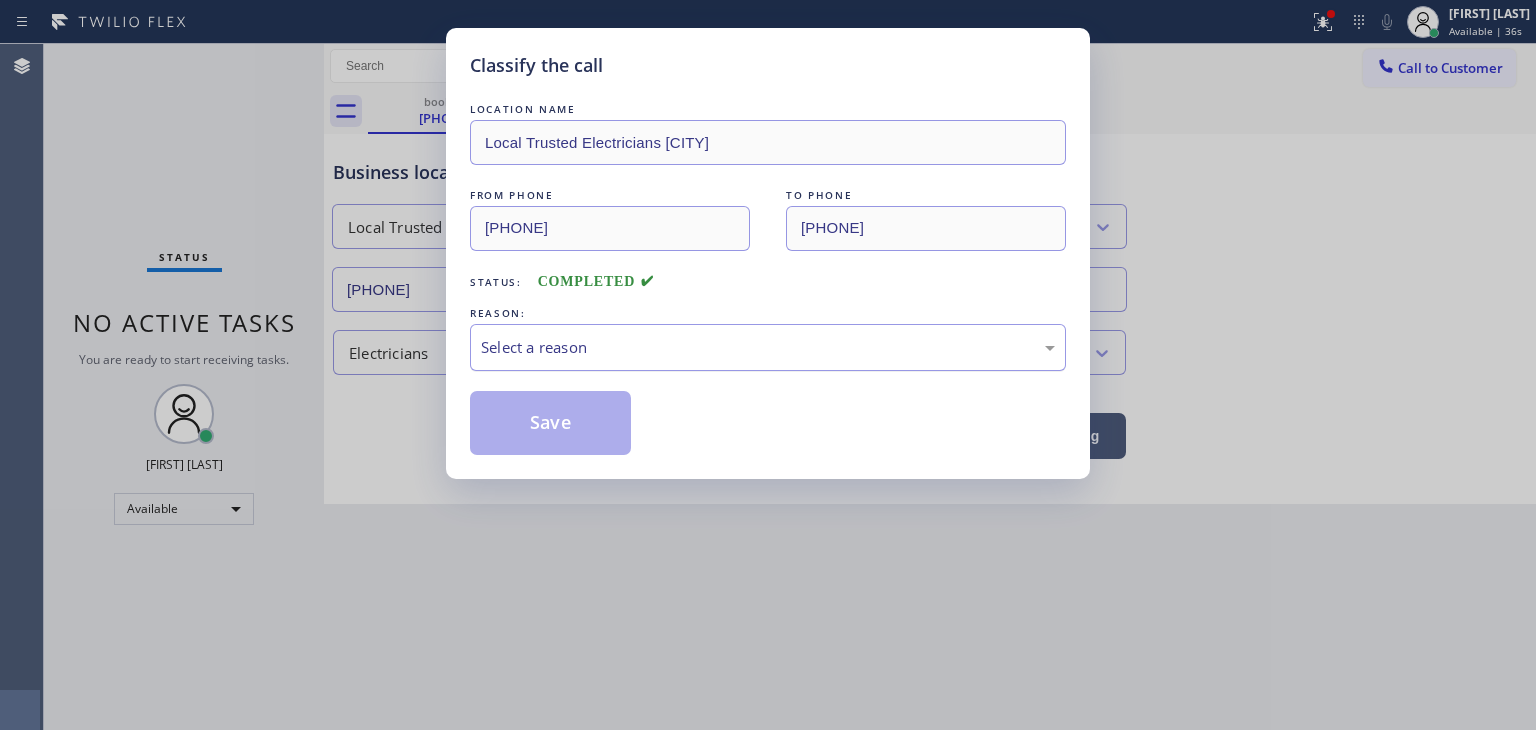 click on "Select a reason" at bounding box center [768, 347] 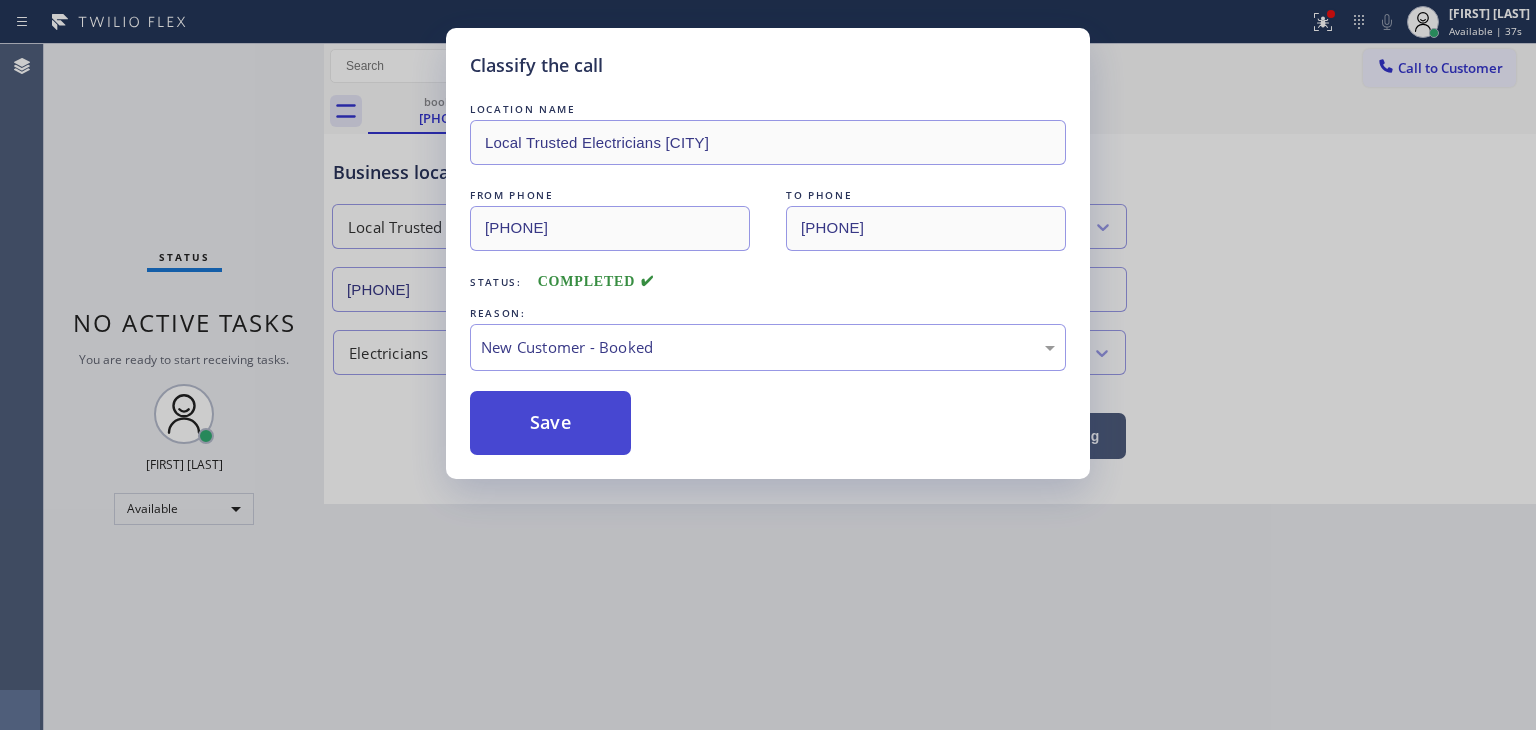 click on "Save" at bounding box center (550, 423) 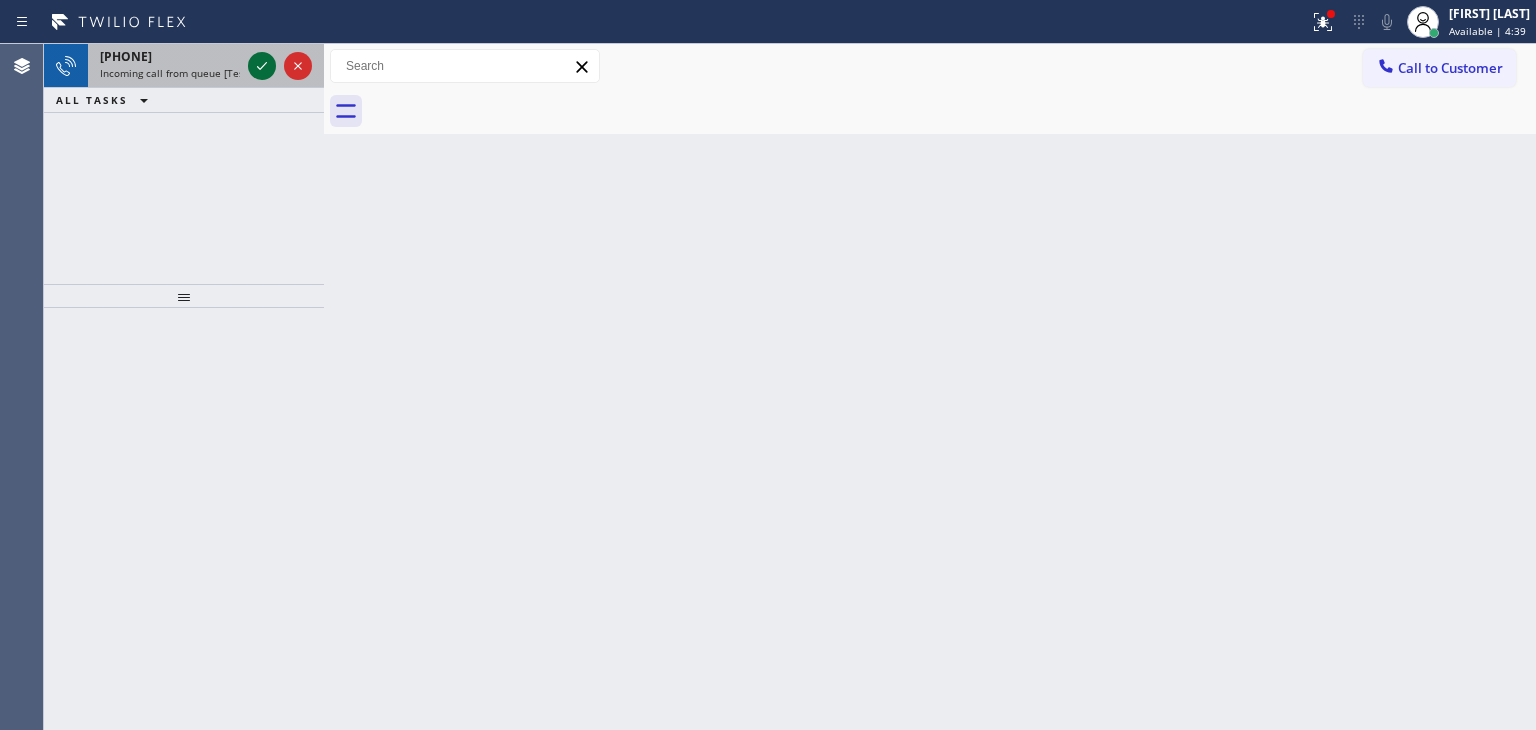 click 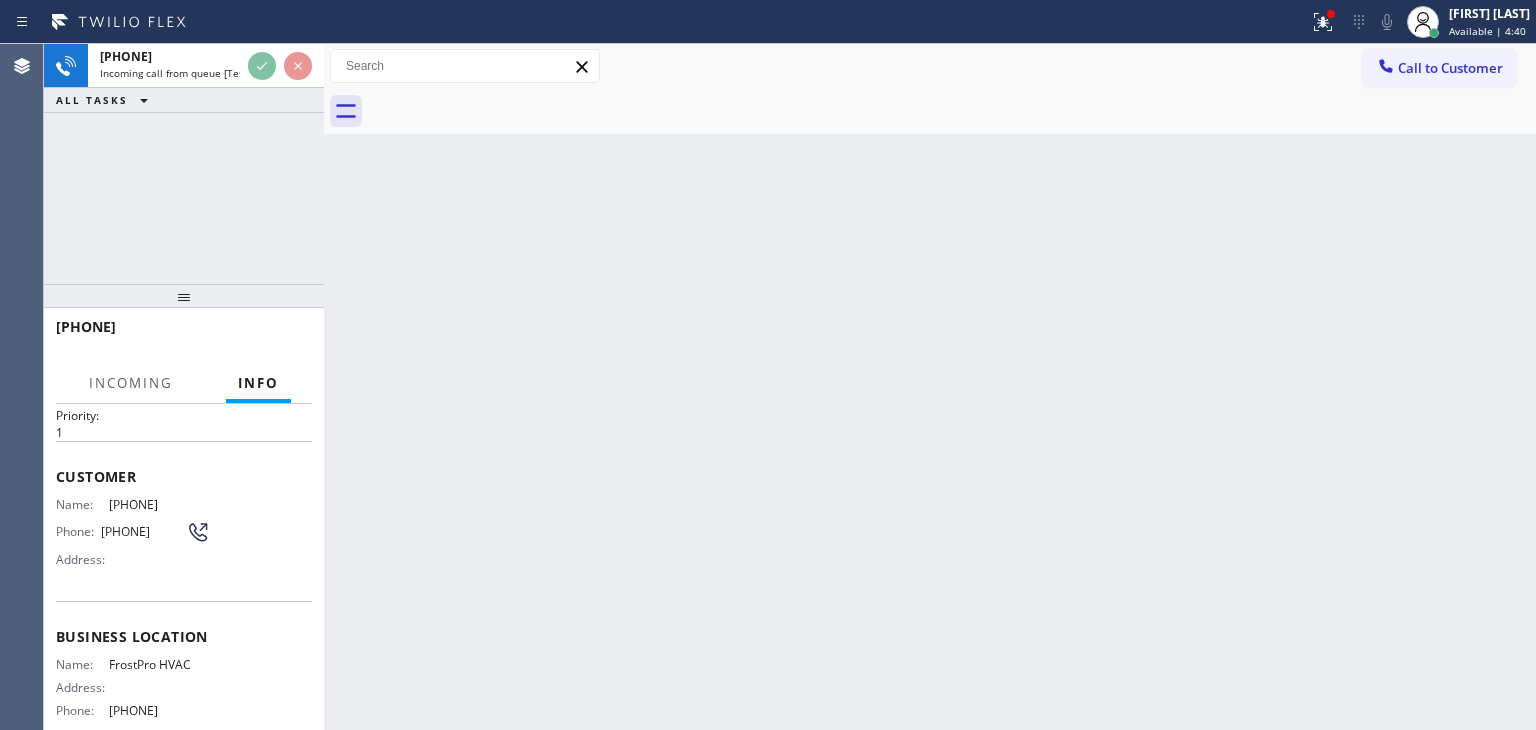 scroll, scrollTop: 100, scrollLeft: 0, axis: vertical 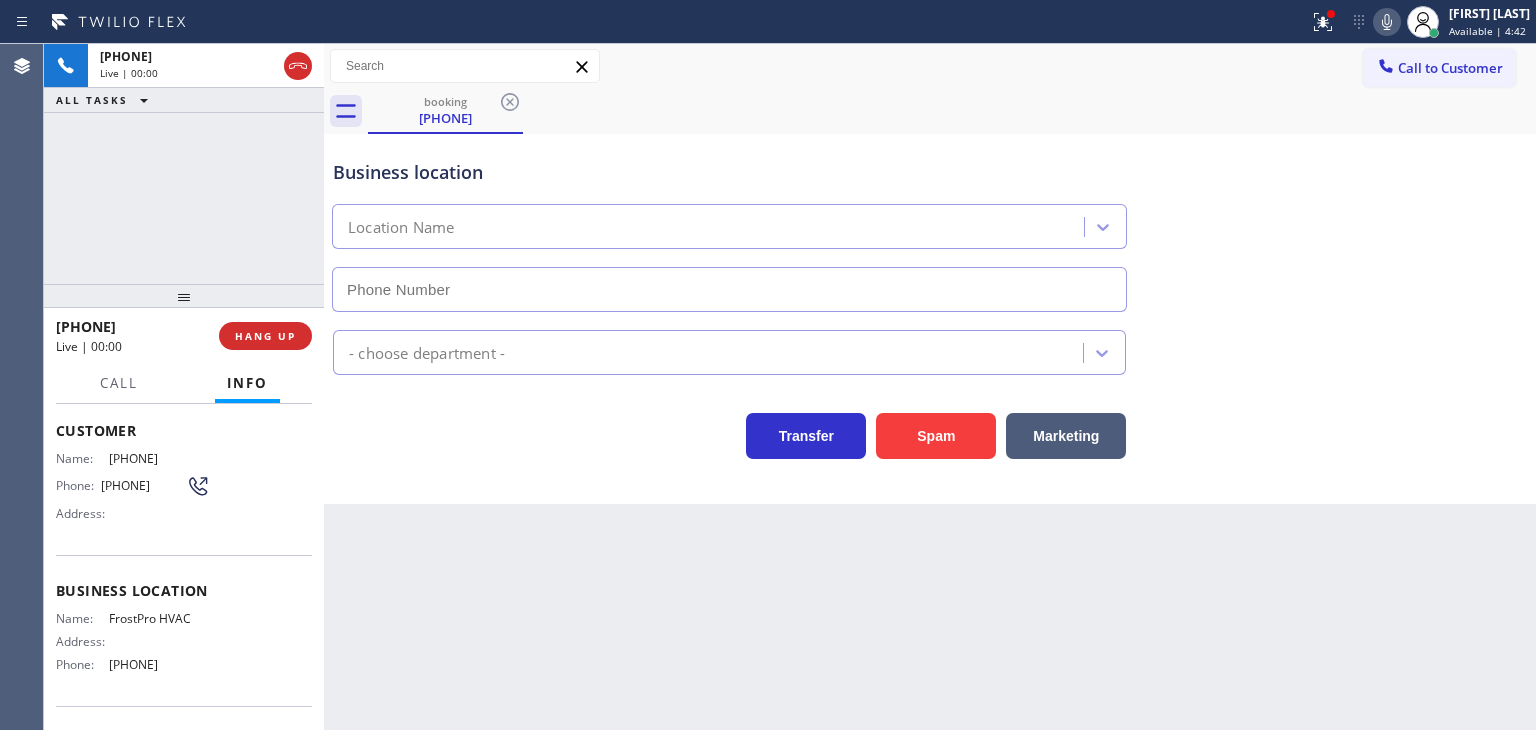 type on "[PHONE]" 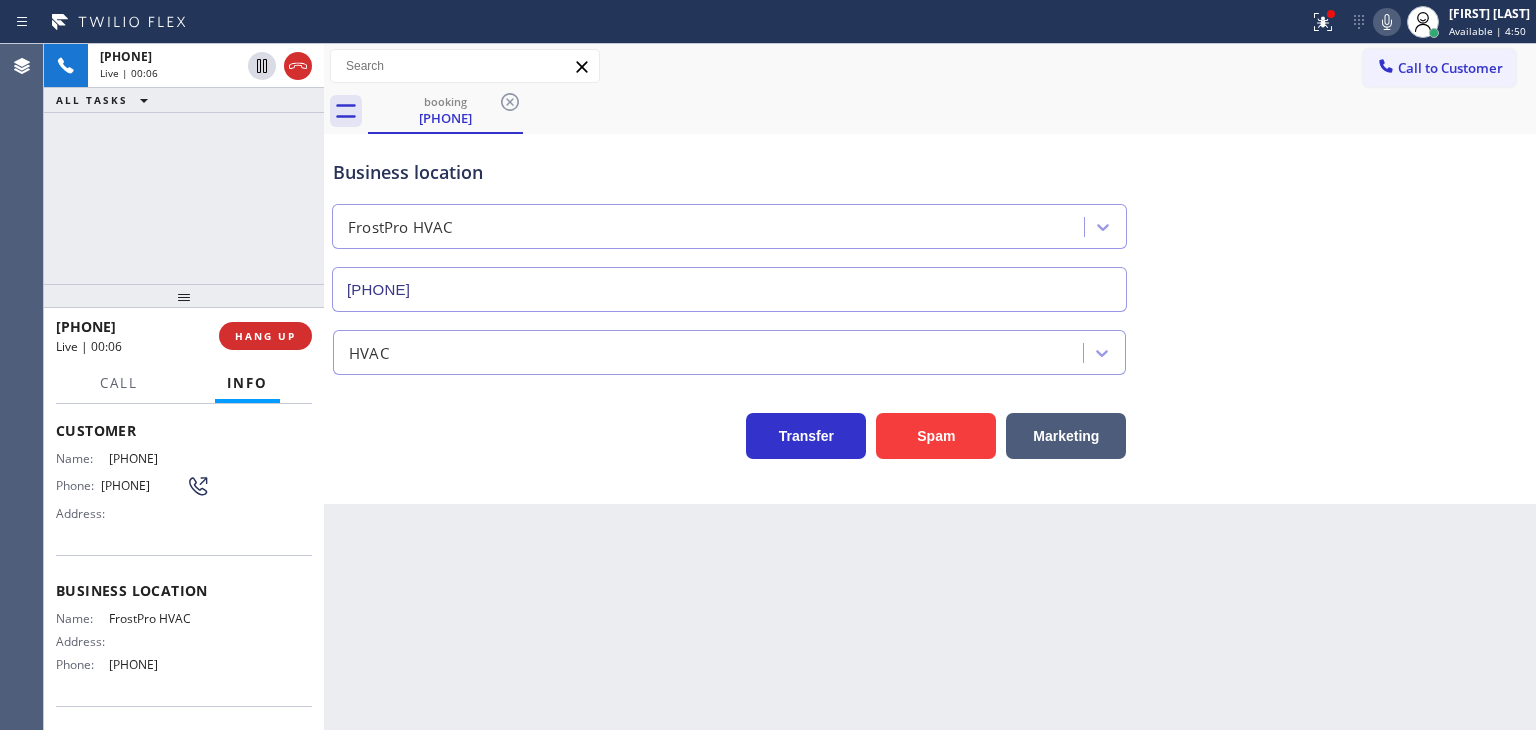click 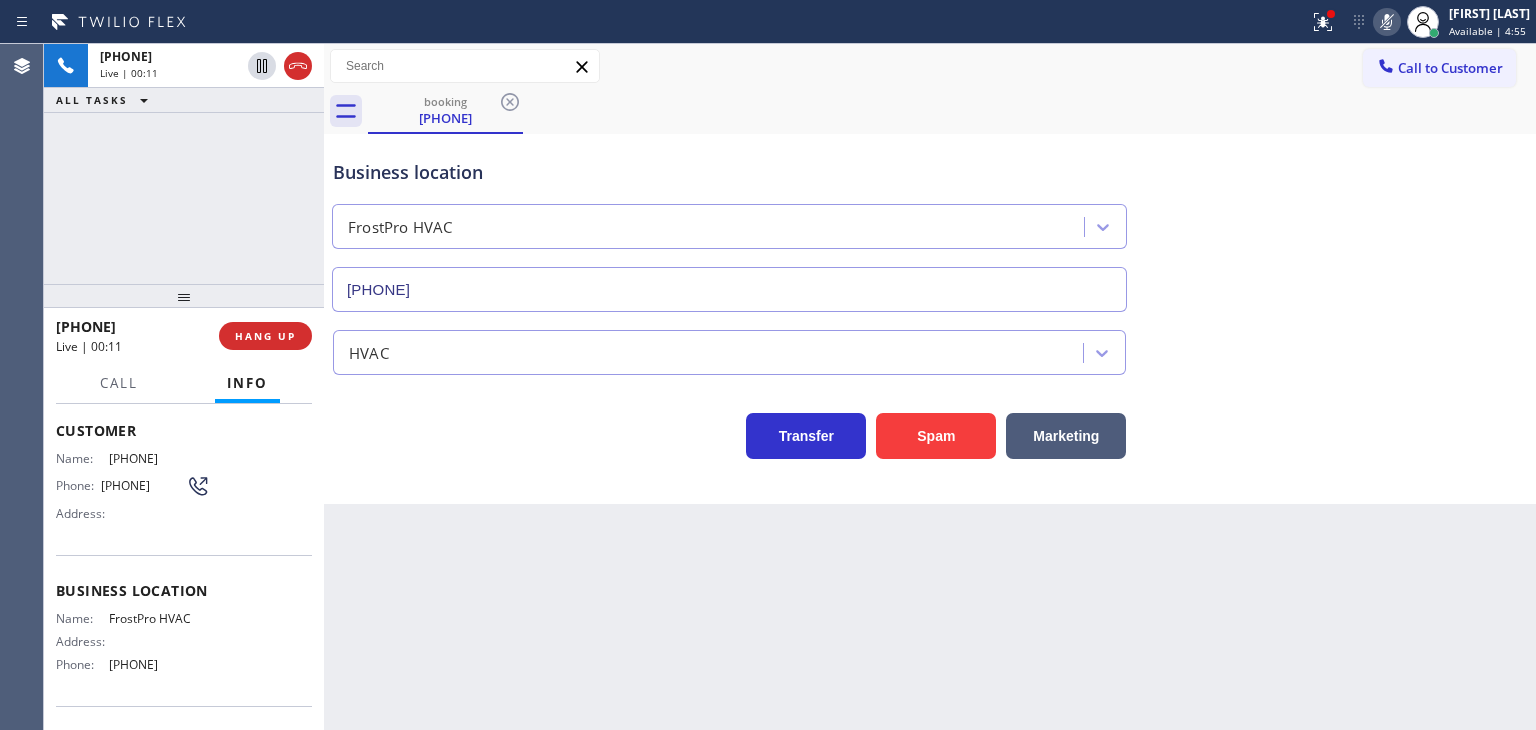 click 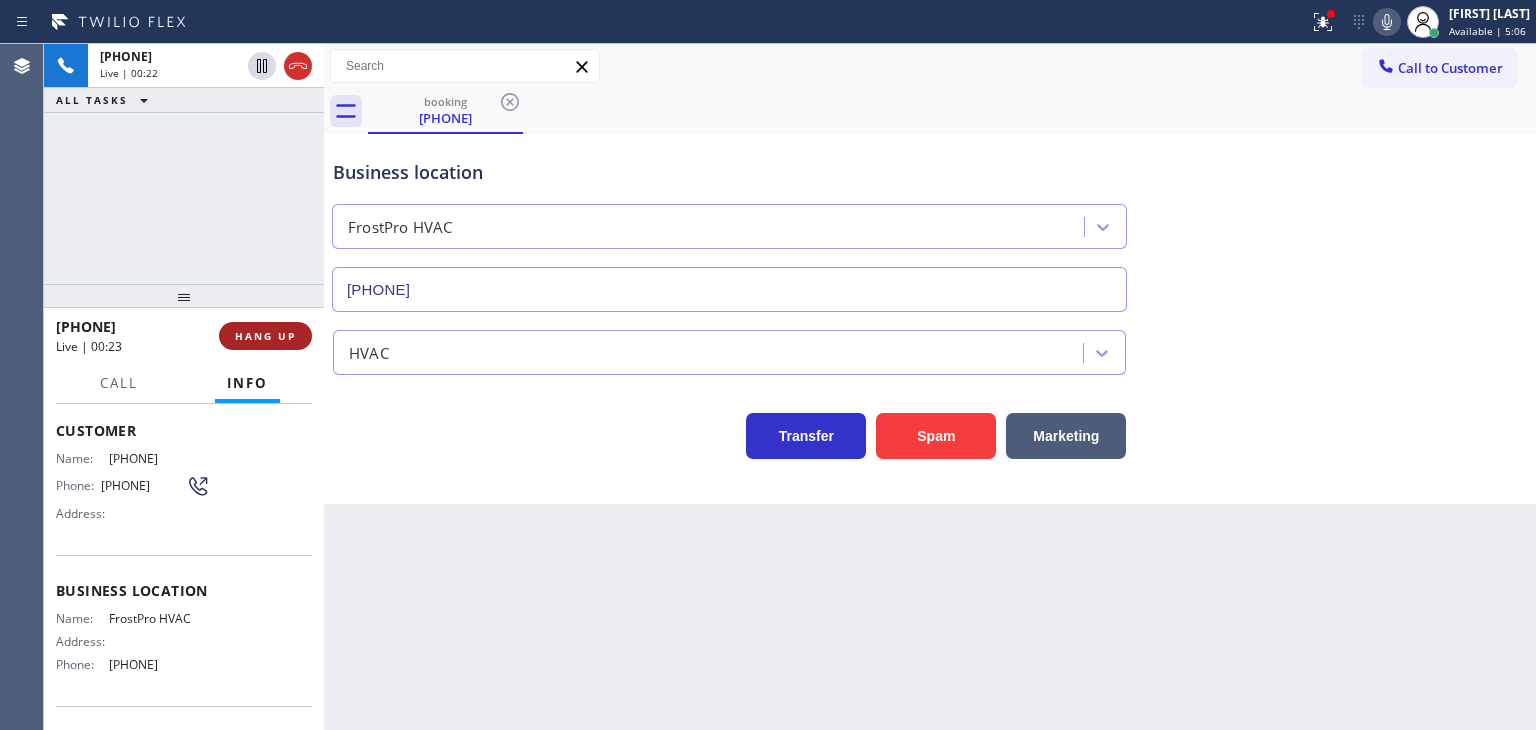 click on "HANG UP" at bounding box center (265, 336) 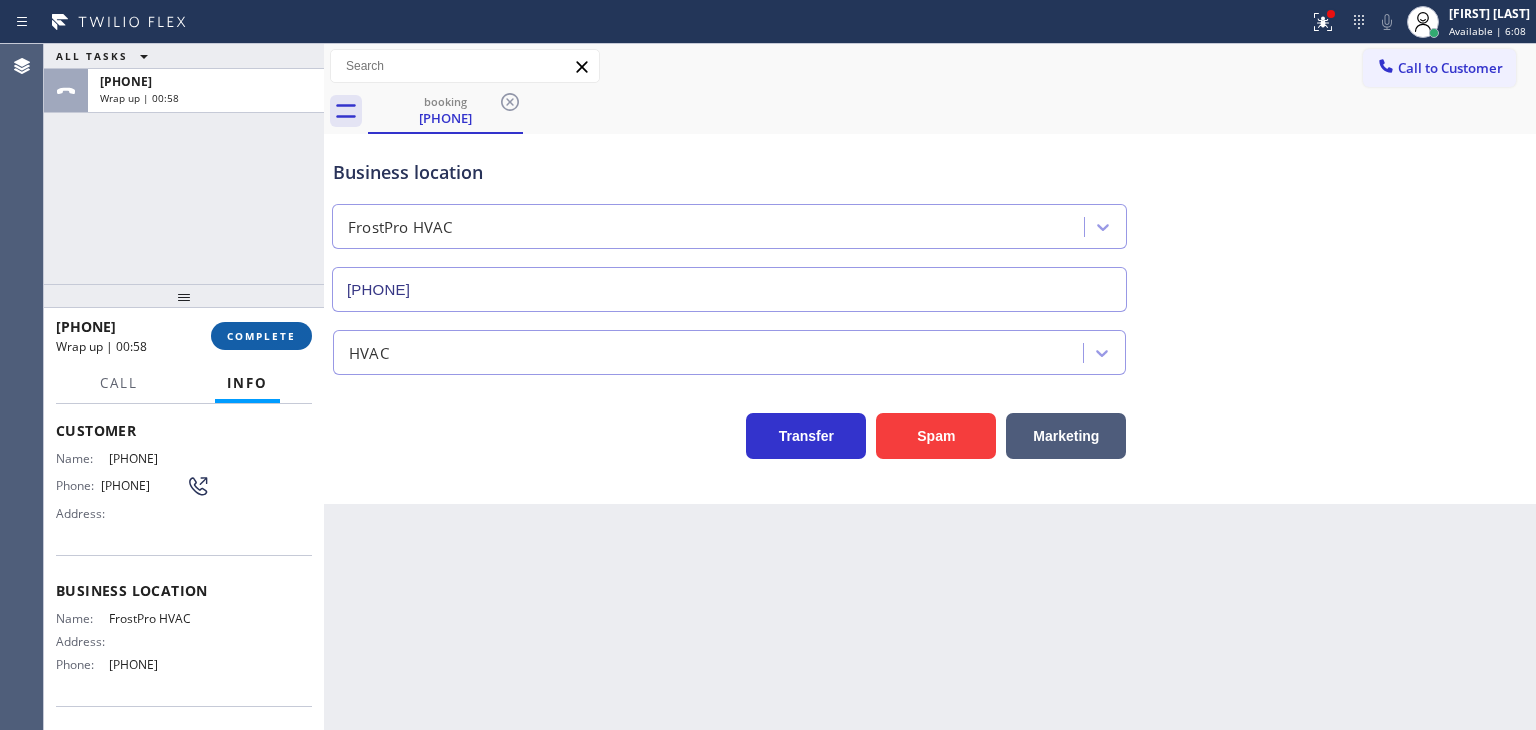 click on "COMPLETE" at bounding box center [261, 336] 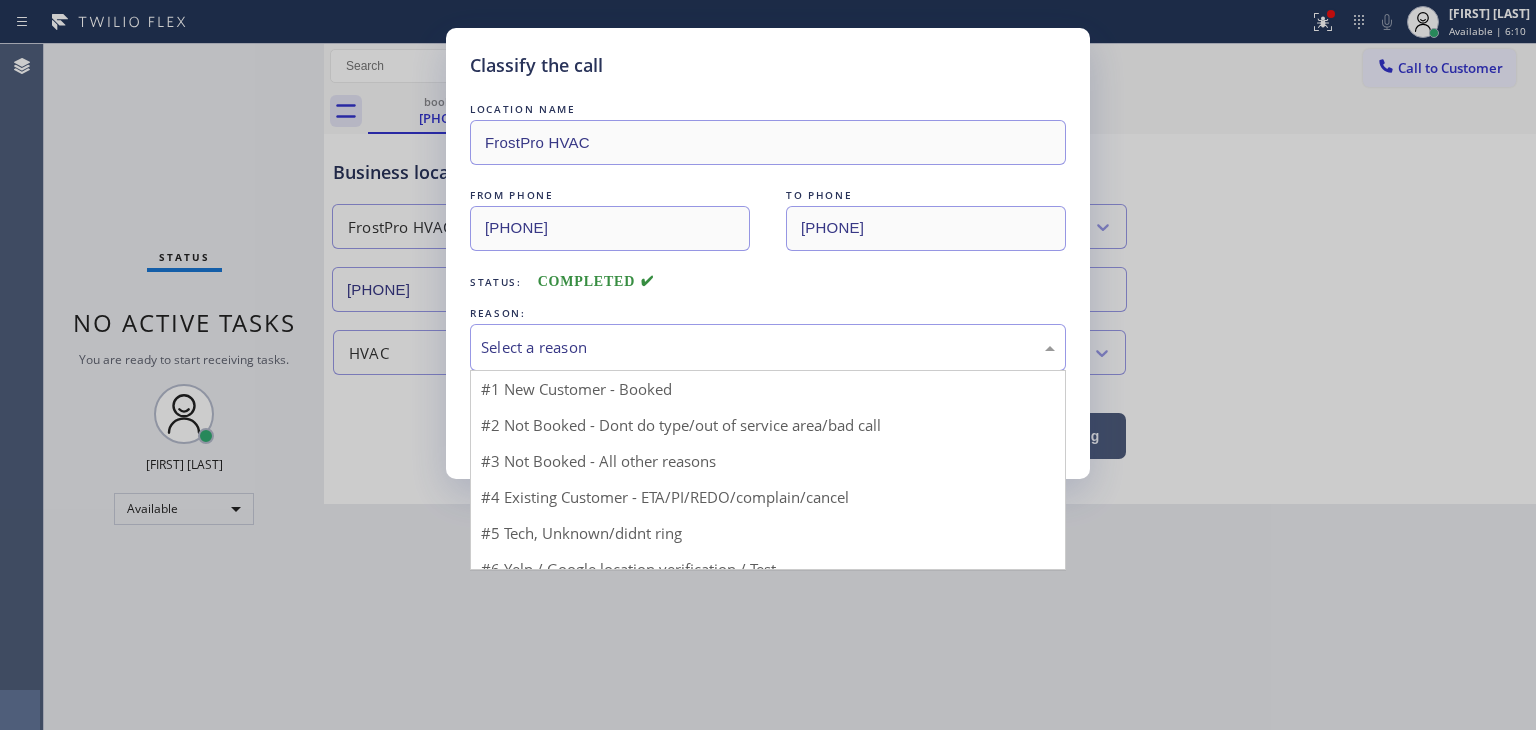 click on "Select a reason" at bounding box center (768, 347) 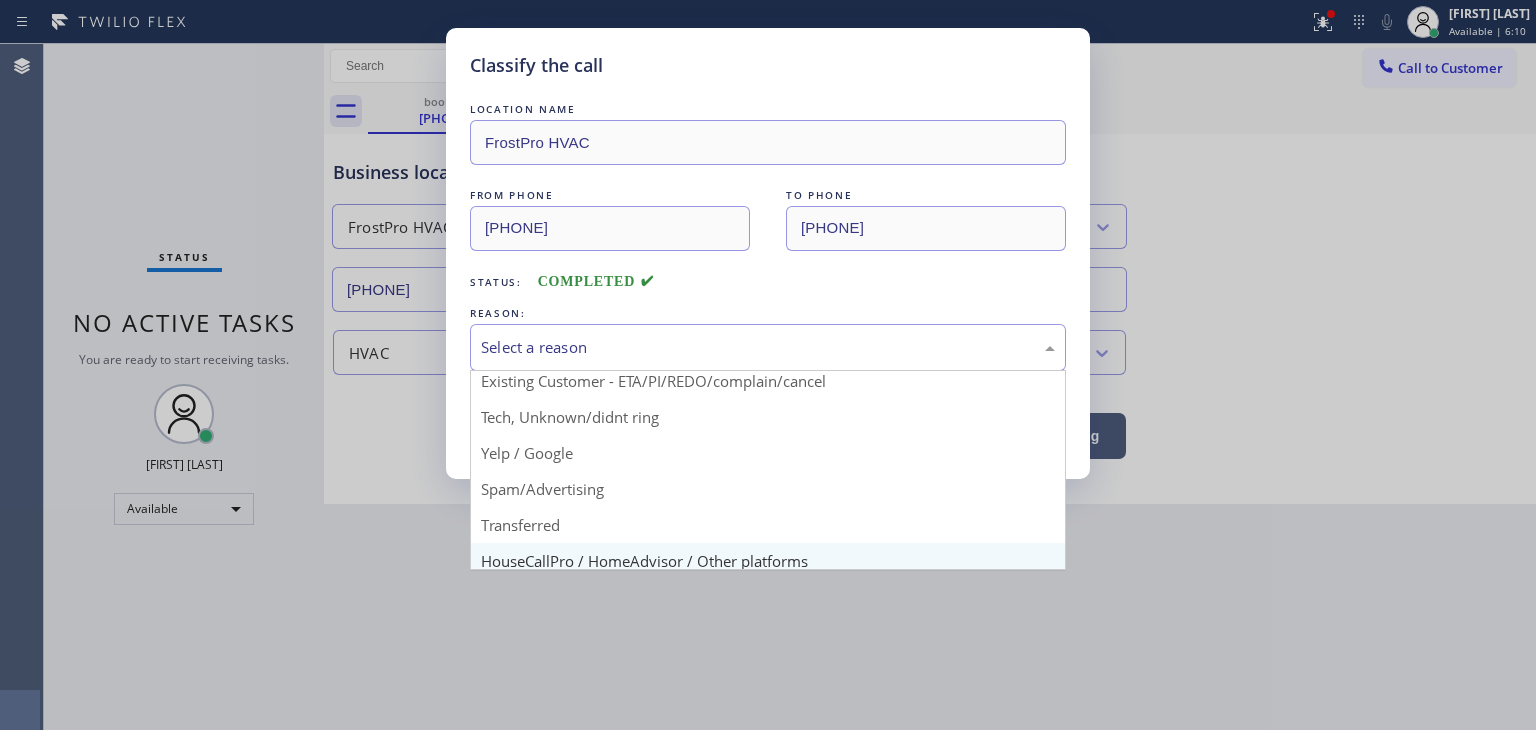 scroll, scrollTop: 125, scrollLeft: 0, axis: vertical 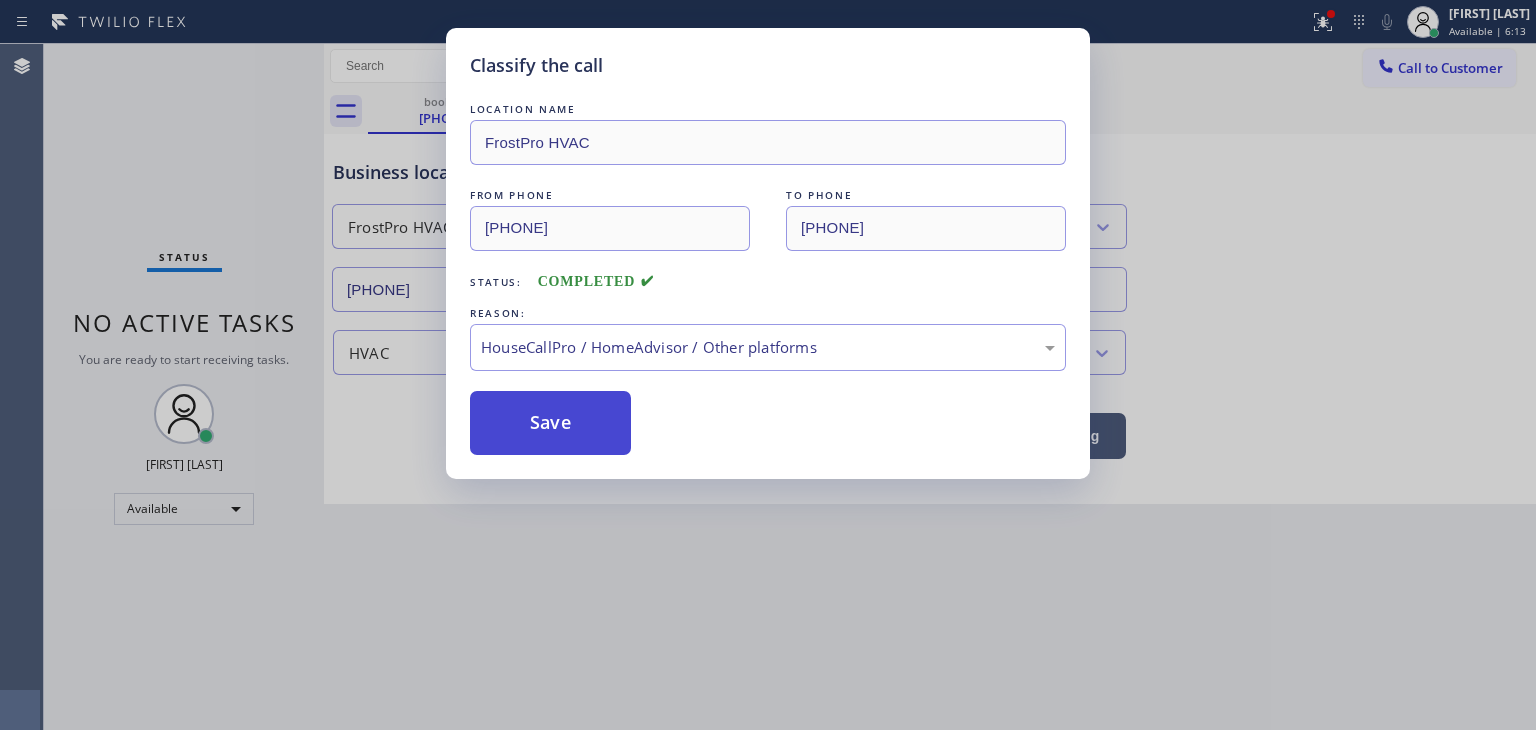 click on "Save" at bounding box center [550, 423] 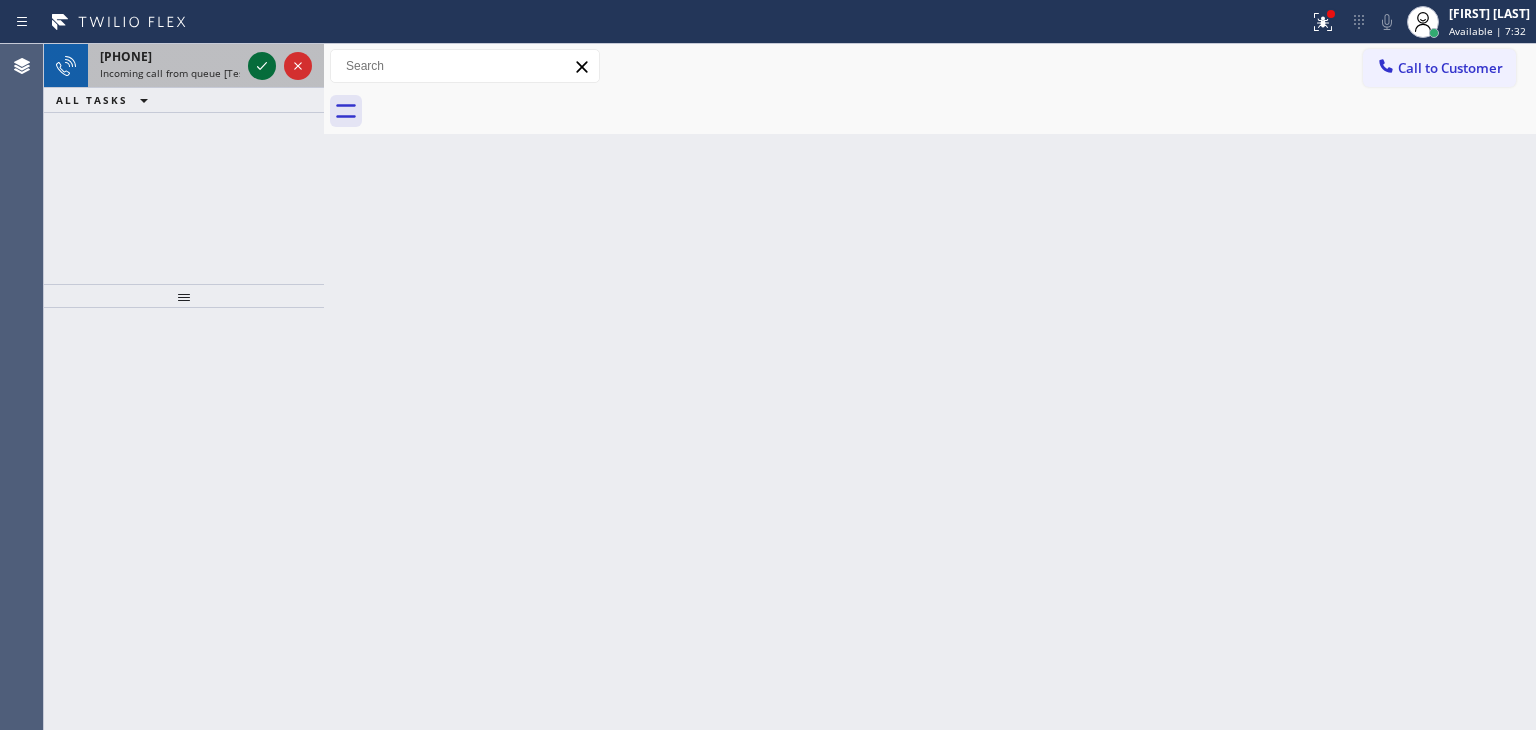 click 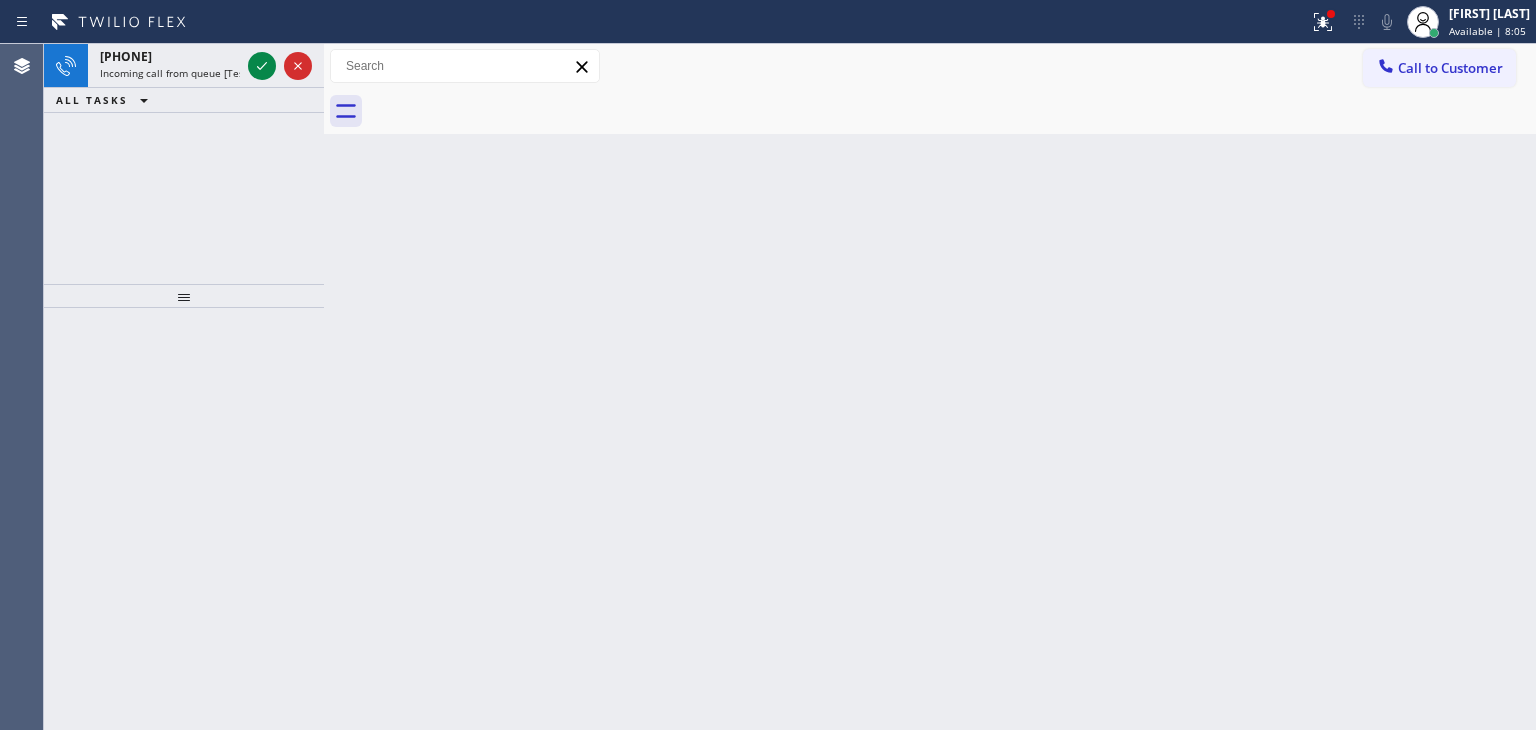 drag, startPoint x: 260, startPoint y: 65, endPoint x: 251, endPoint y: 114, distance: 49.819675 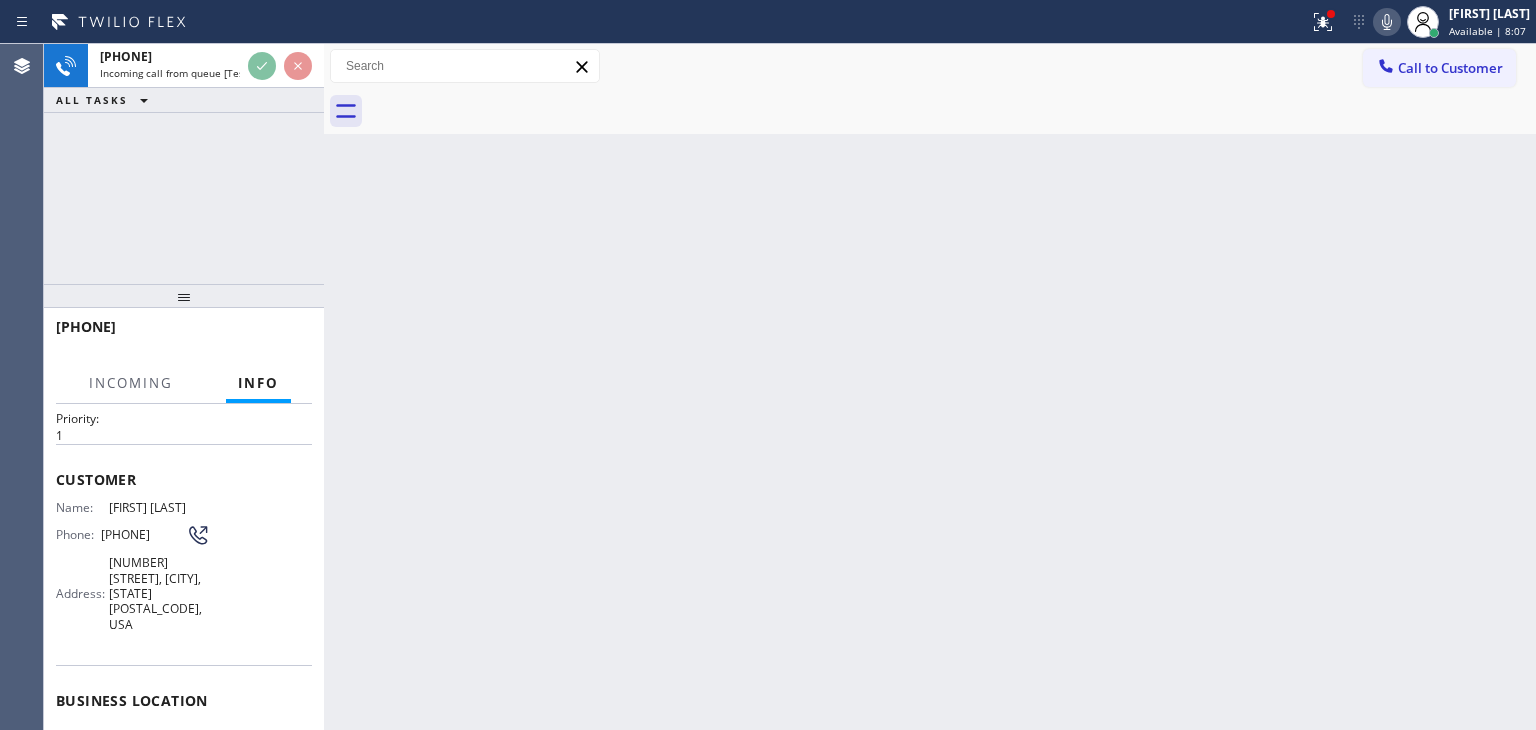 scroll, scrollTop: 100, scrollLeft: 0, axis: vertical 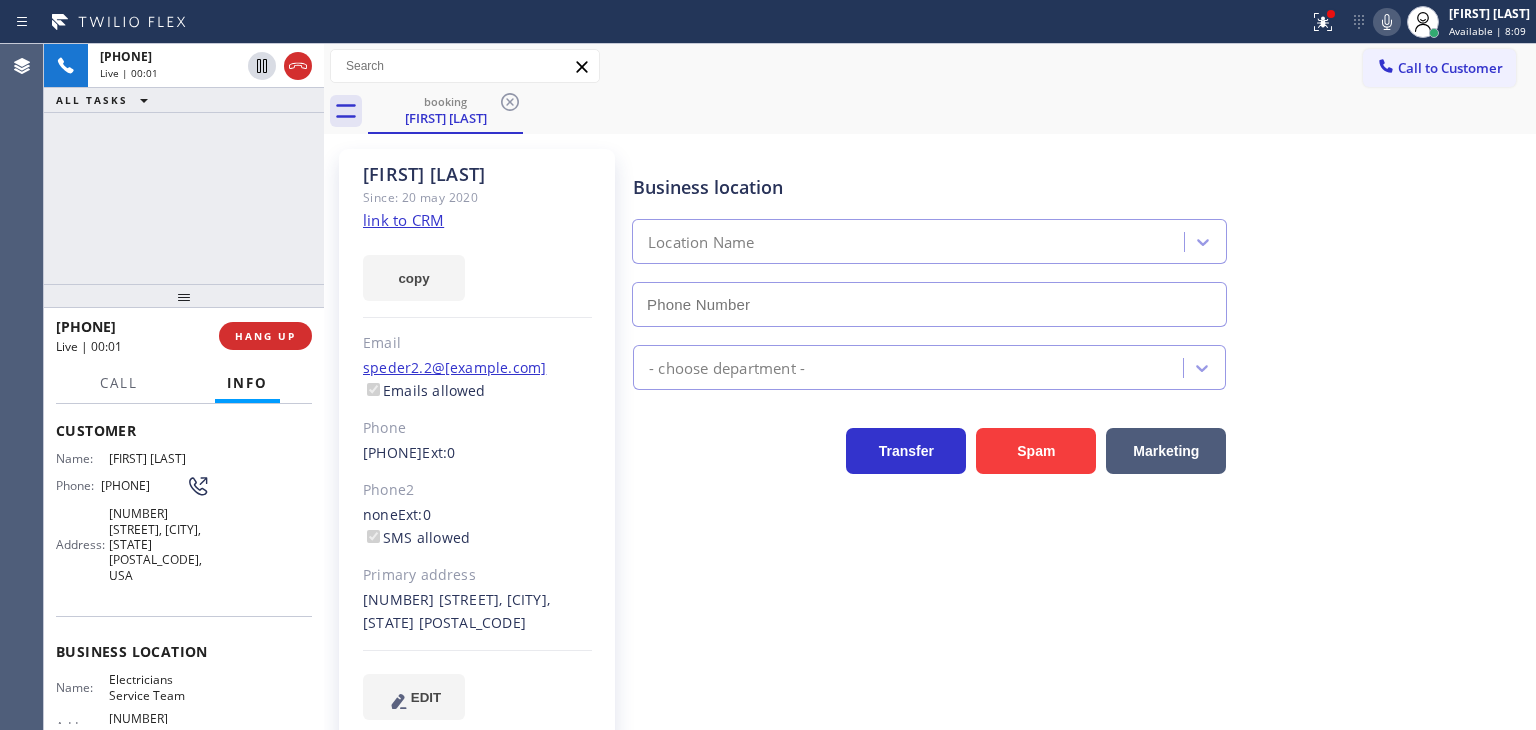 type on "[PHONE]" 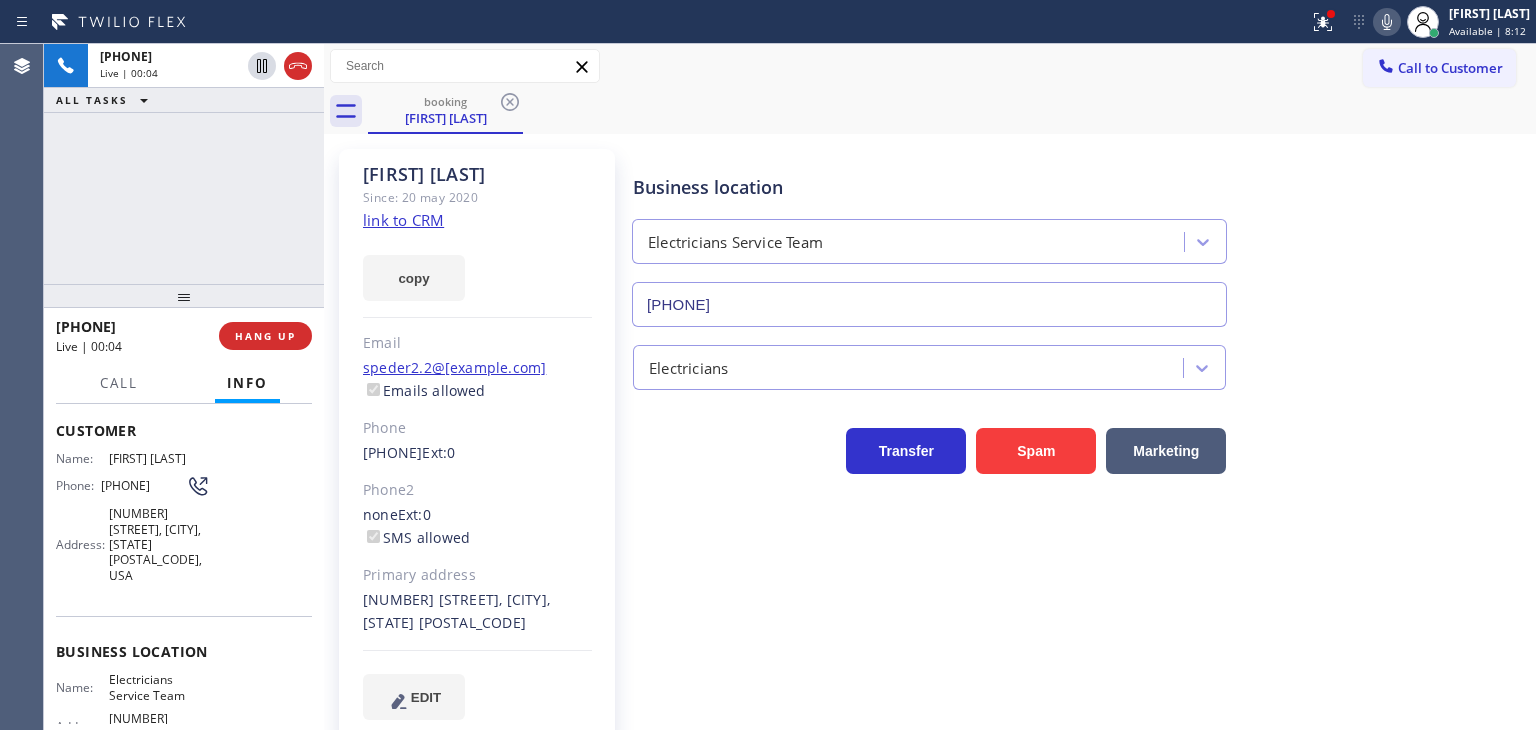 click on "link to CRM" 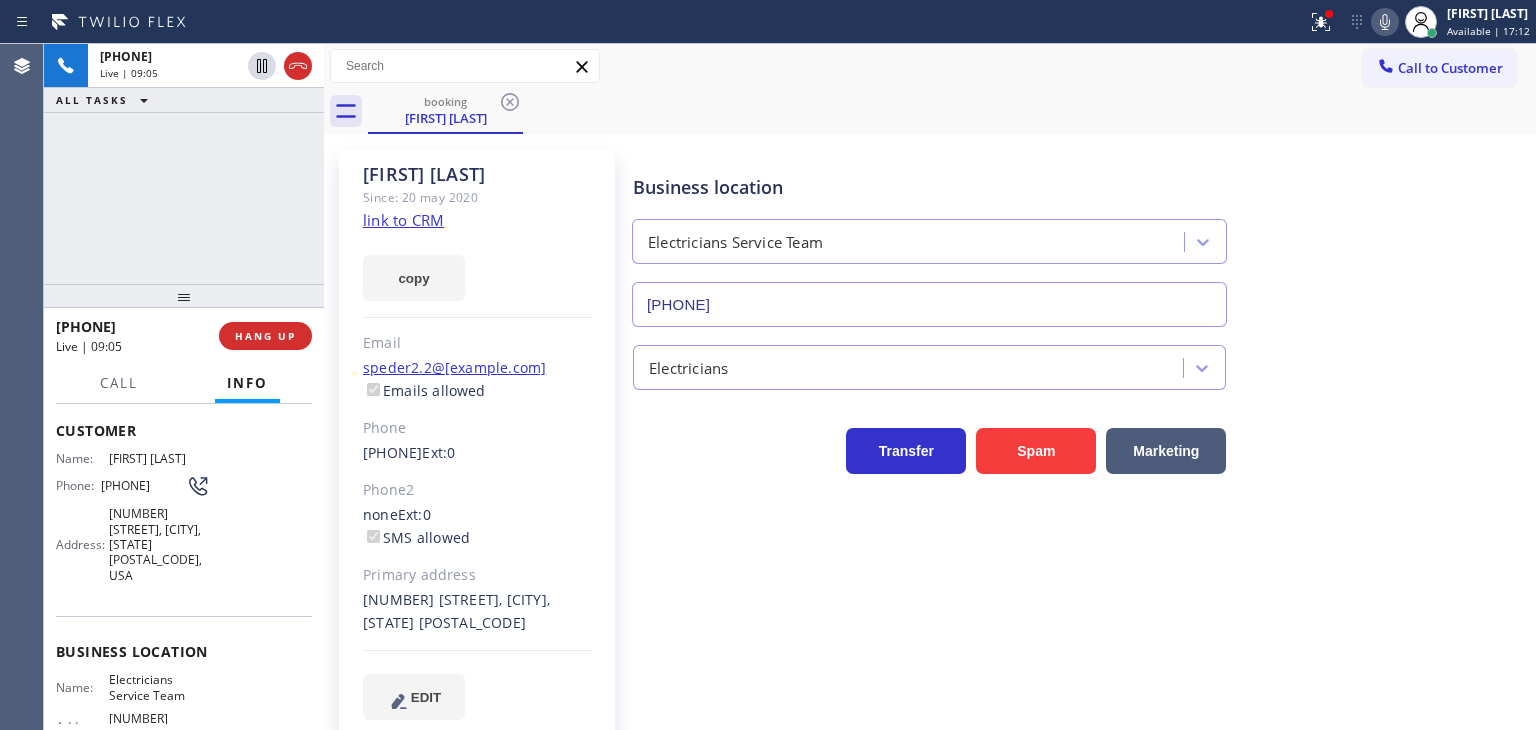 click 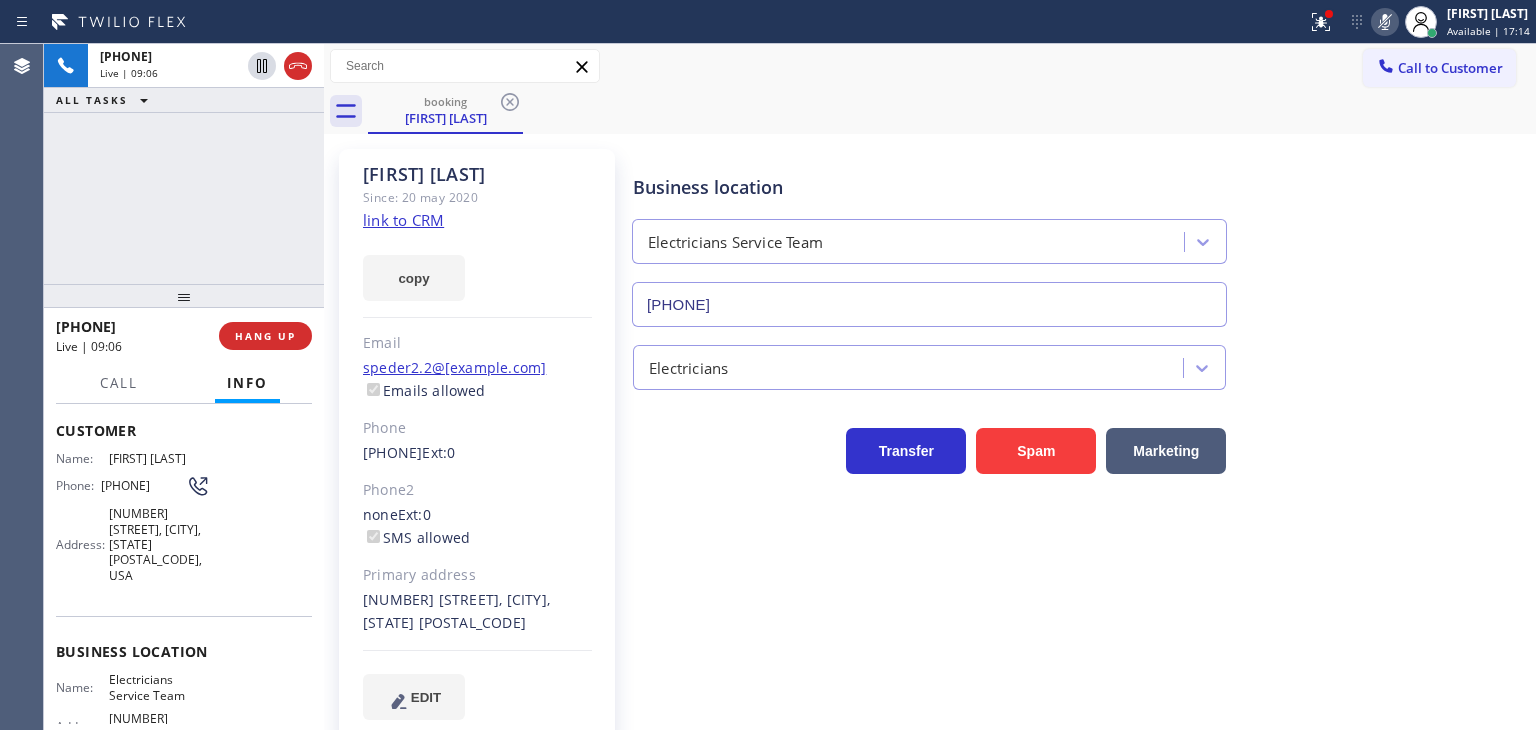 click 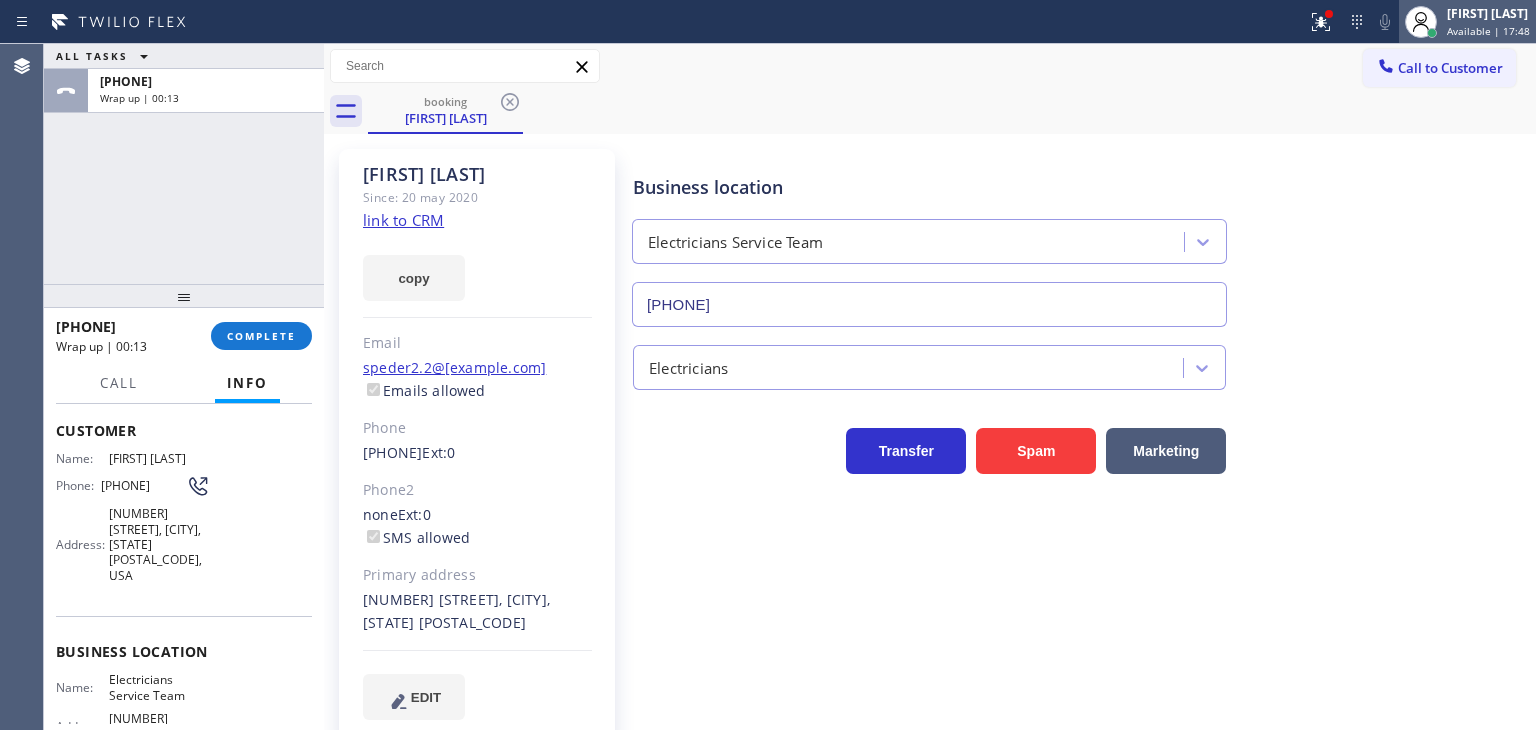 click on "Available | 17:48" at bounding box center (1488, 31) 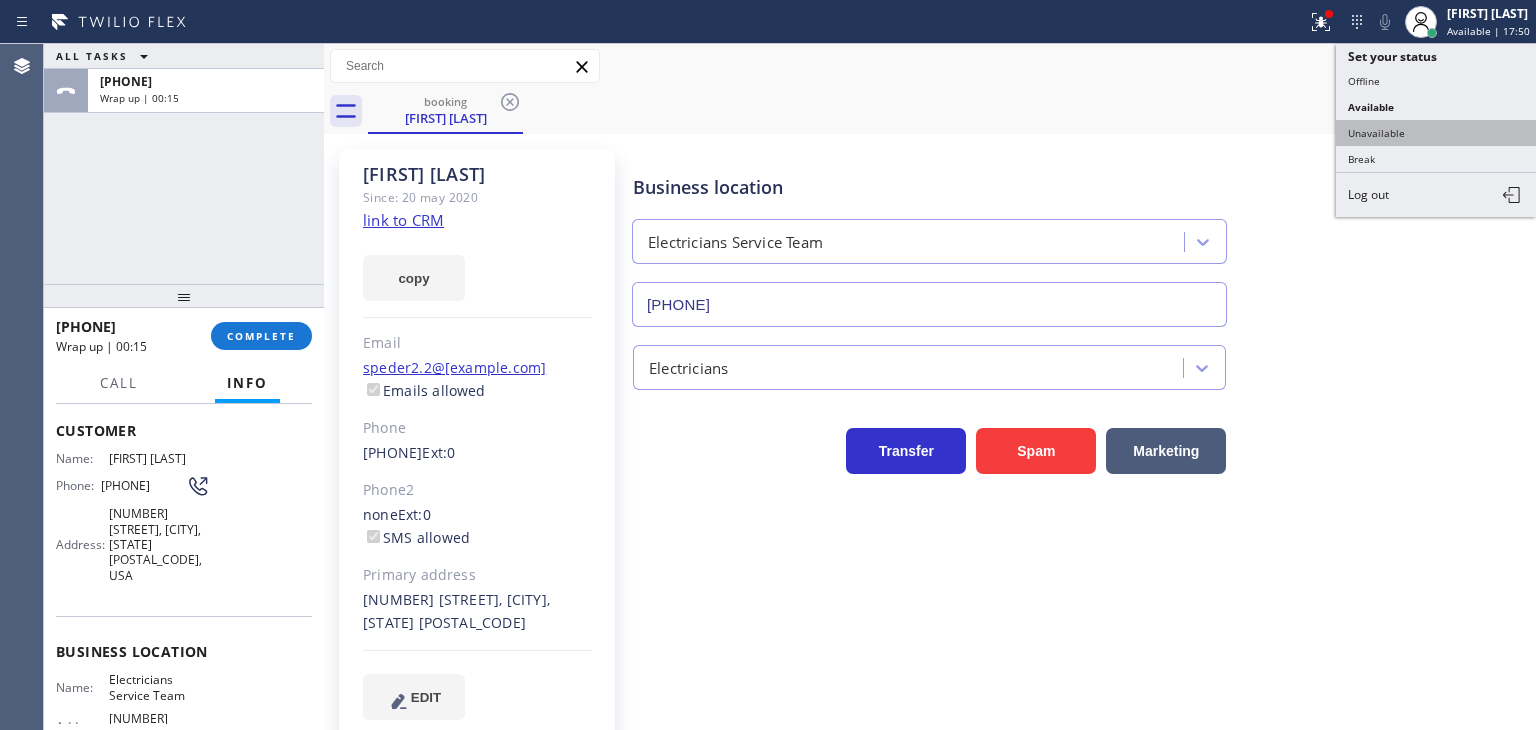 click on "Unavailable" at bounding box center (1436, 133) 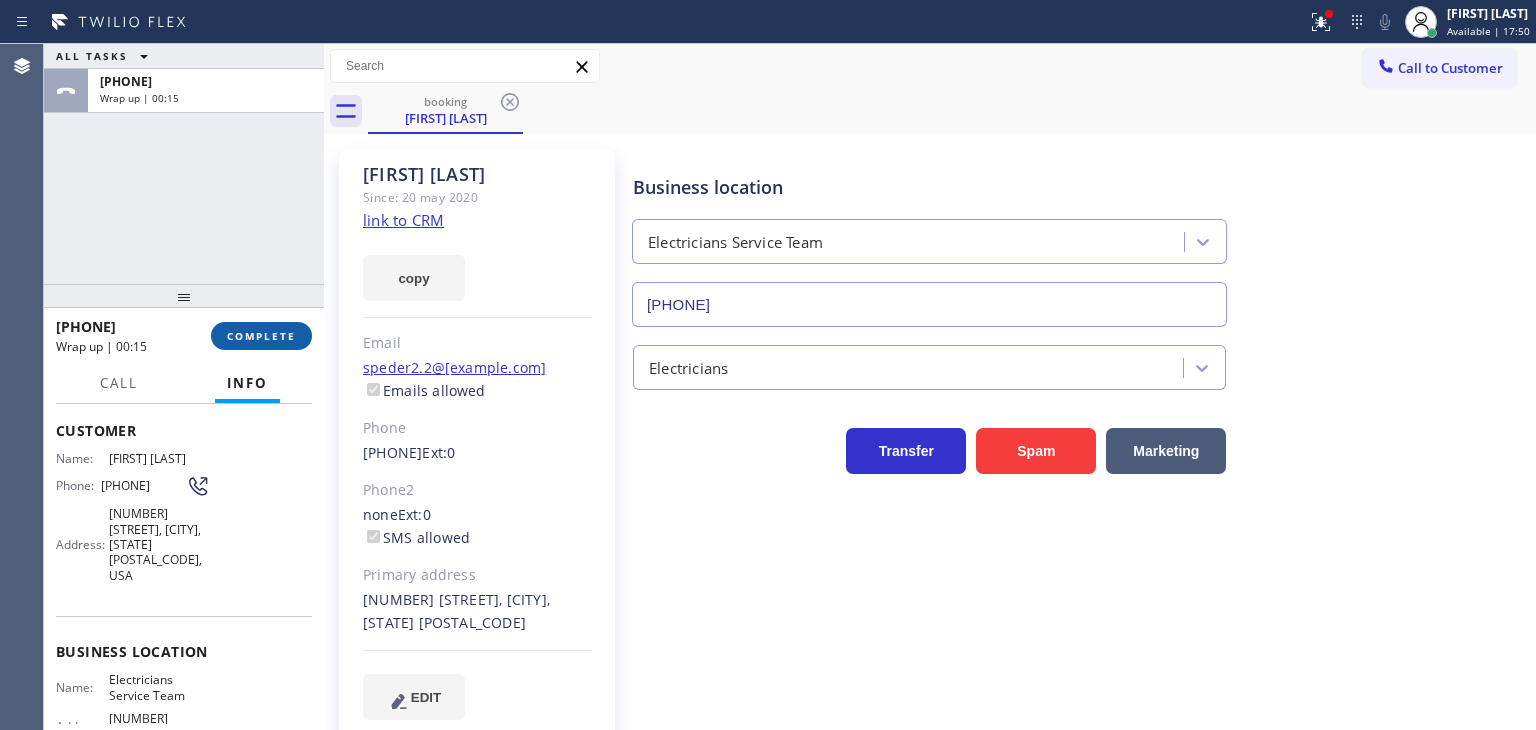 click on "COMPLETE" at bounding box center [261, 336] 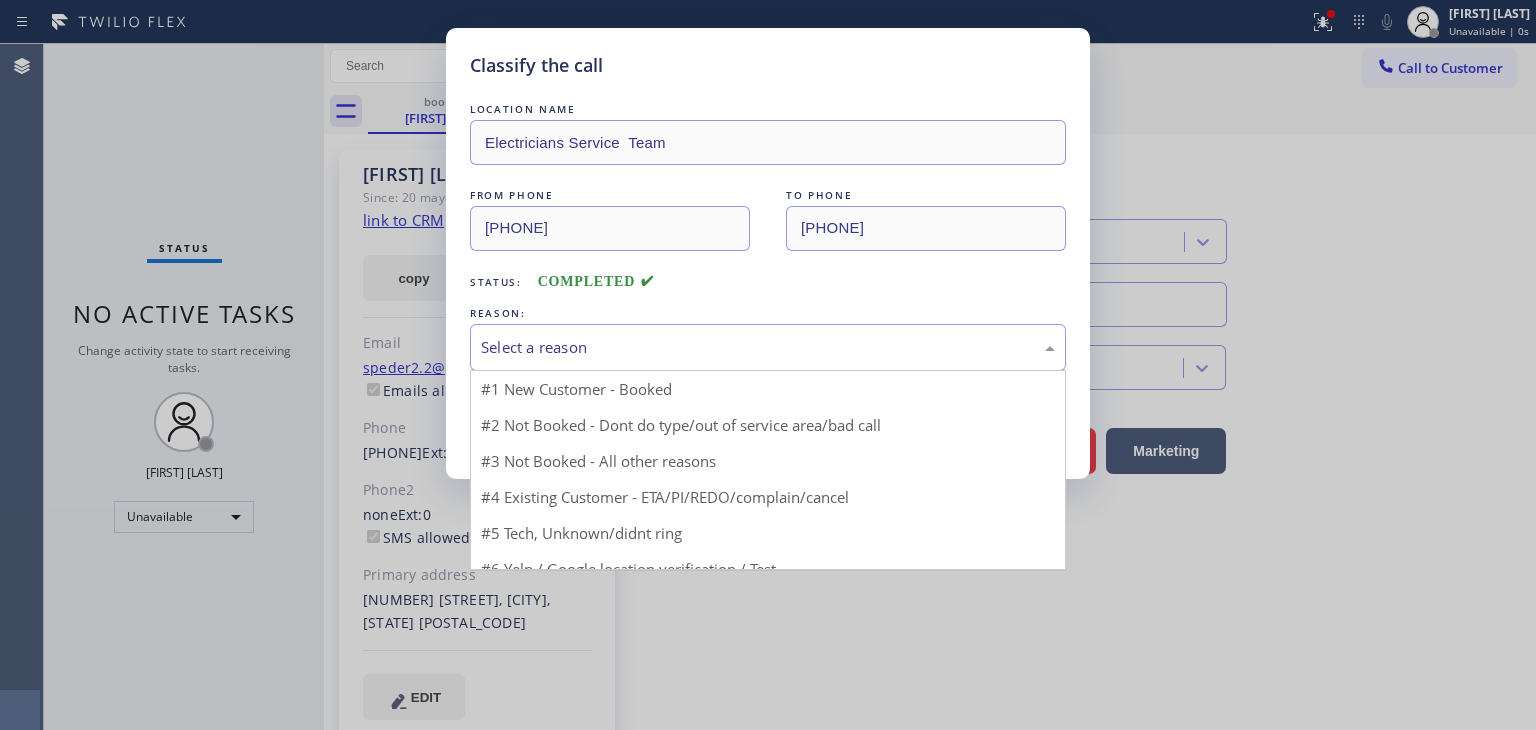 click on "Select a reason" at bounding box center [768, 347] 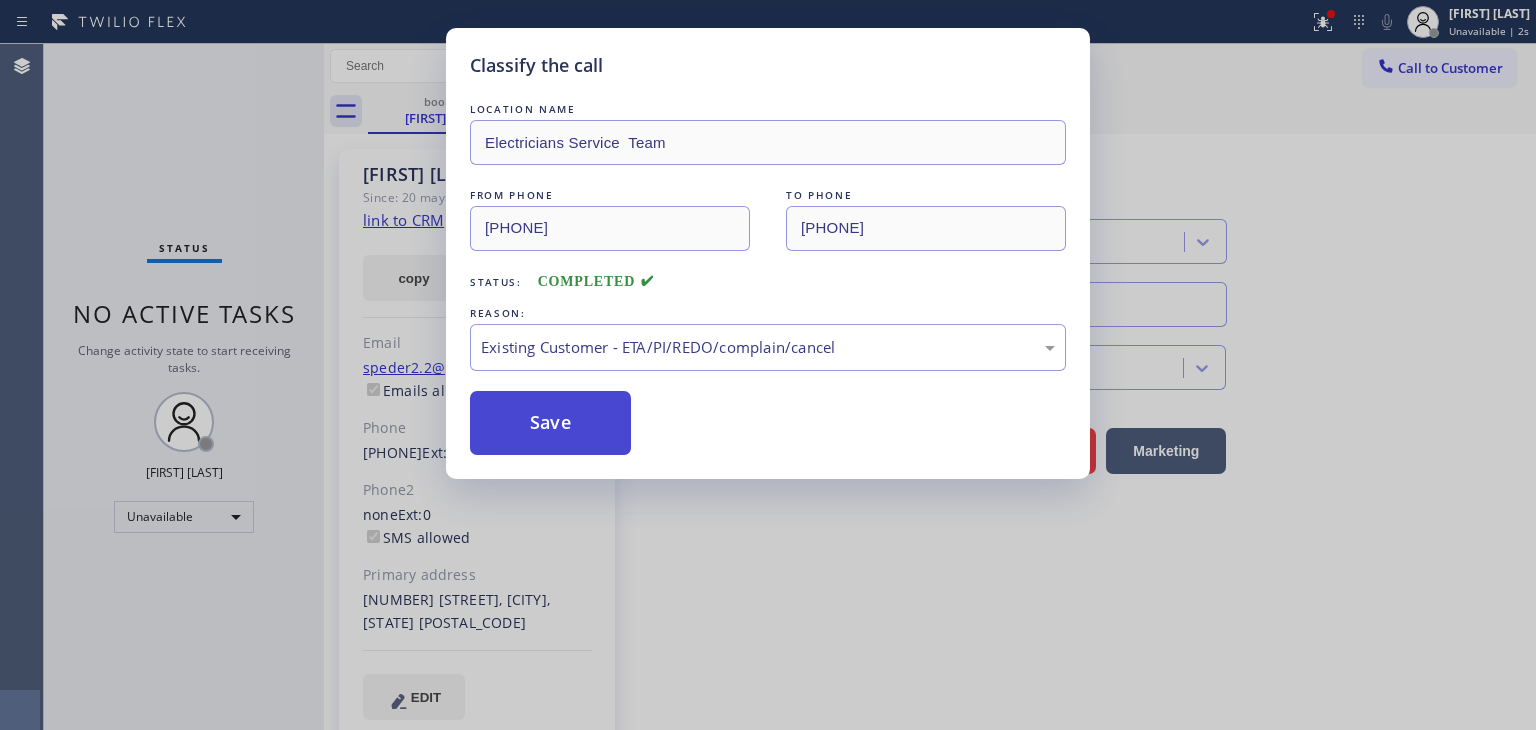 click on "Save" at bounding box center (550, 423) 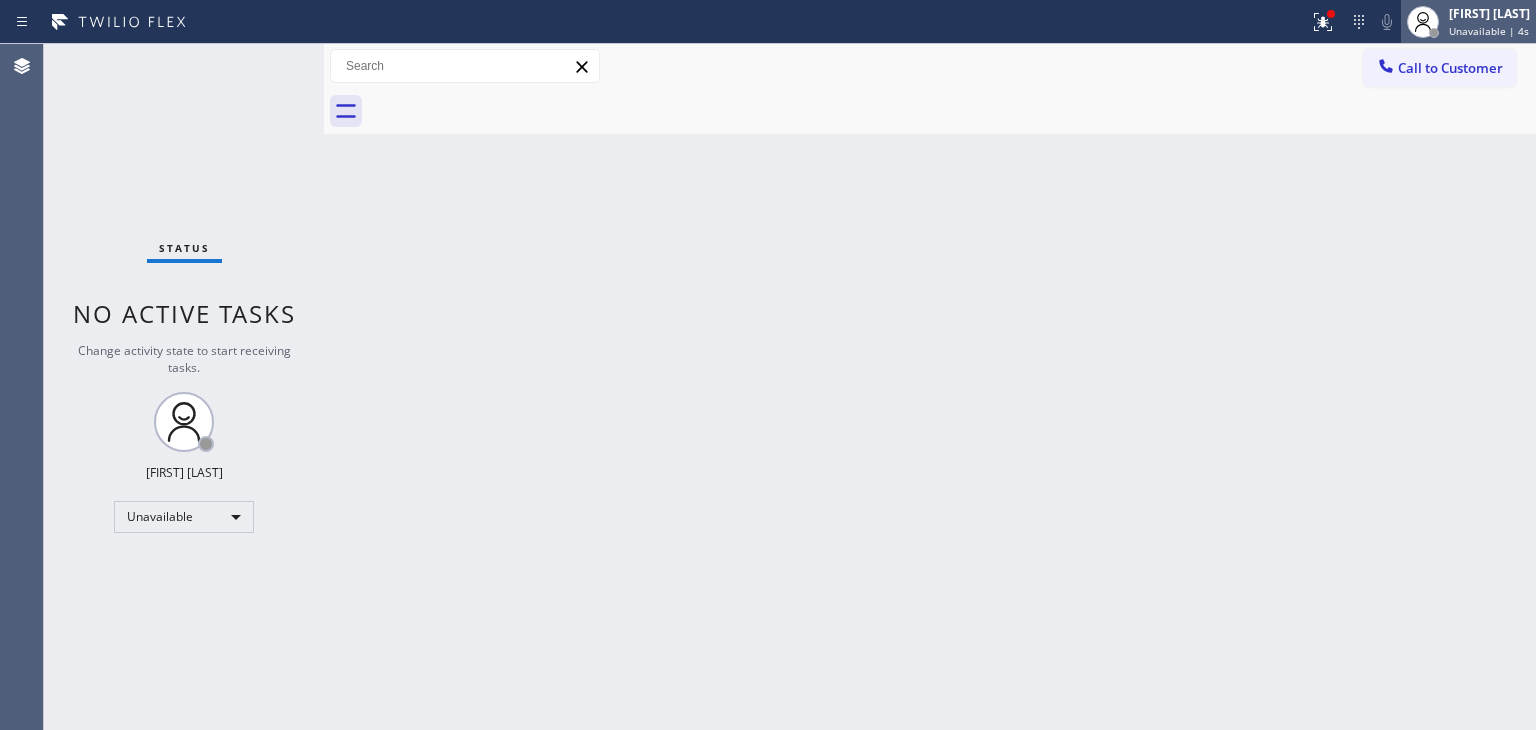 click on "Unavailable | 4s" at bounding box center [1489, 31] 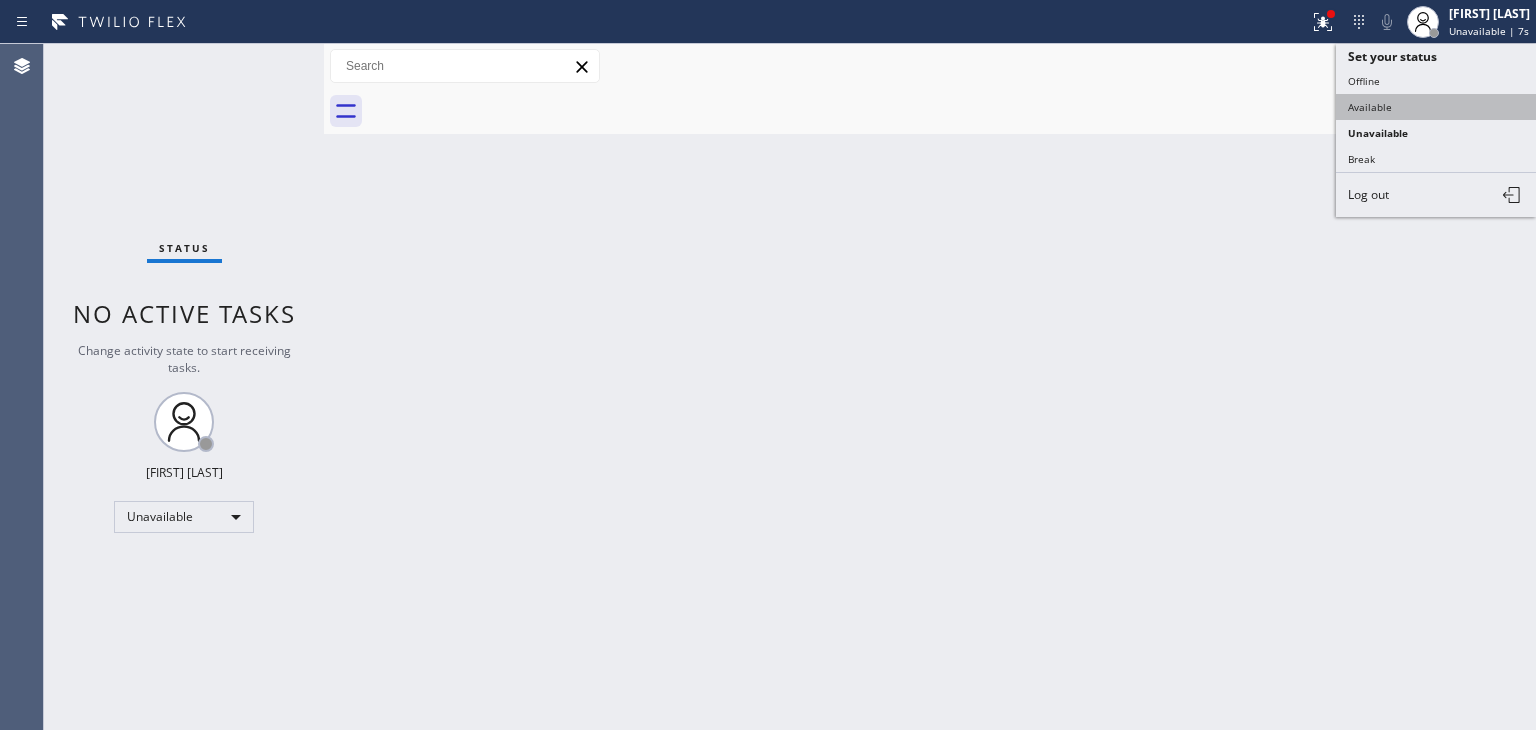 click on "Available" at bounding box center (1436, 107) 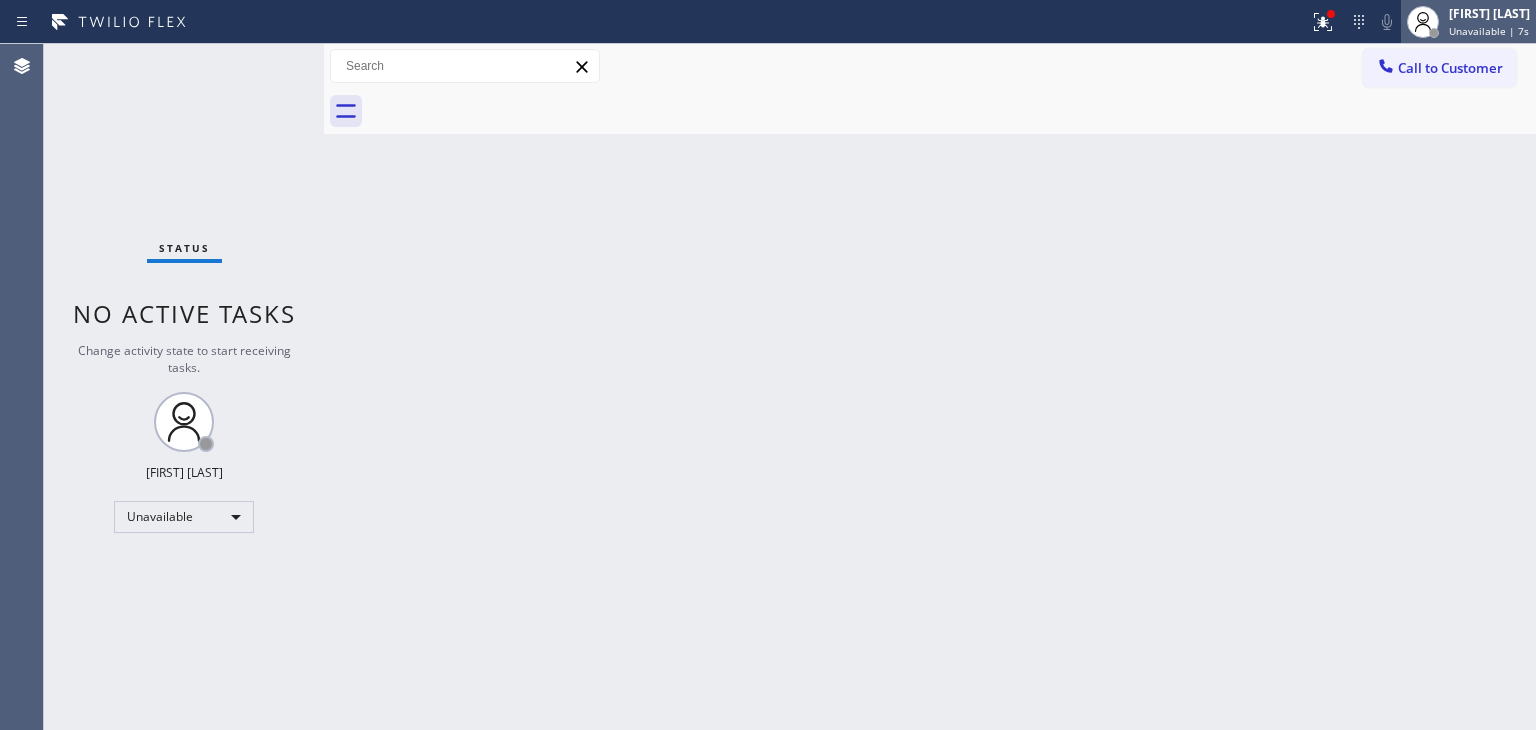 click on "[FIRST] [LAST] Unavailable | [TIME]" at bounding box center [1490, 21] 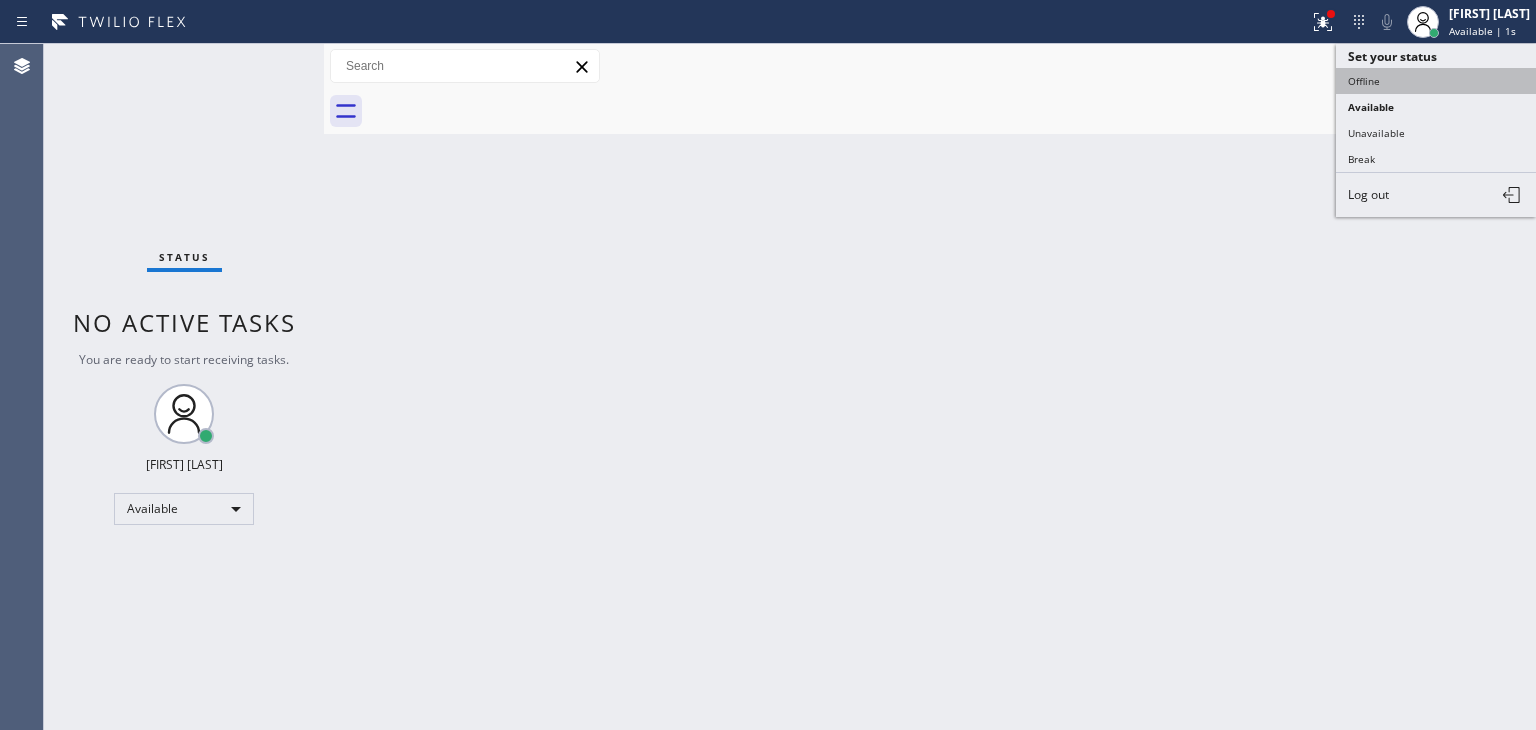 click on "Offline" at bounding box center (1436, 81) 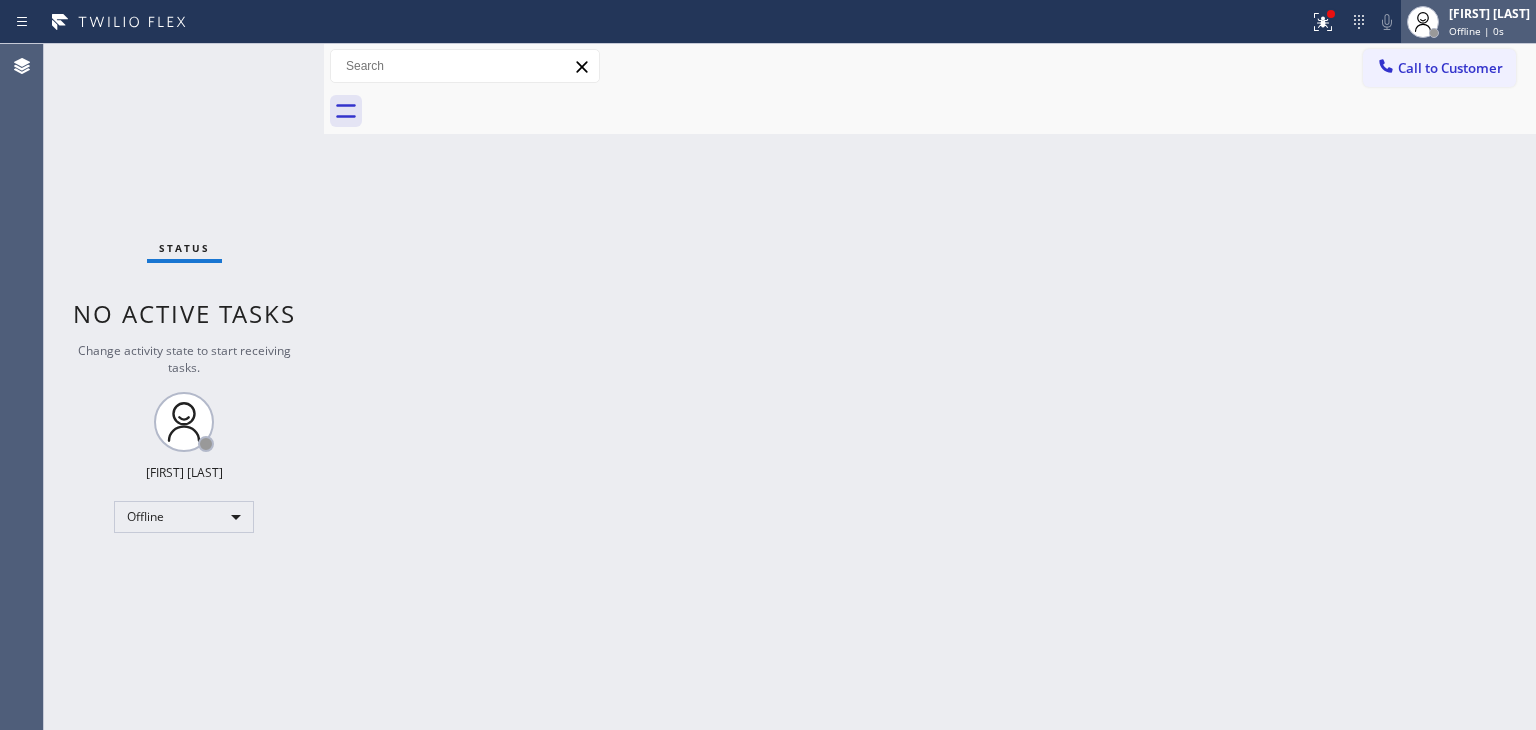 click on "Offline | 0s" at bounding box center [1476, 31] 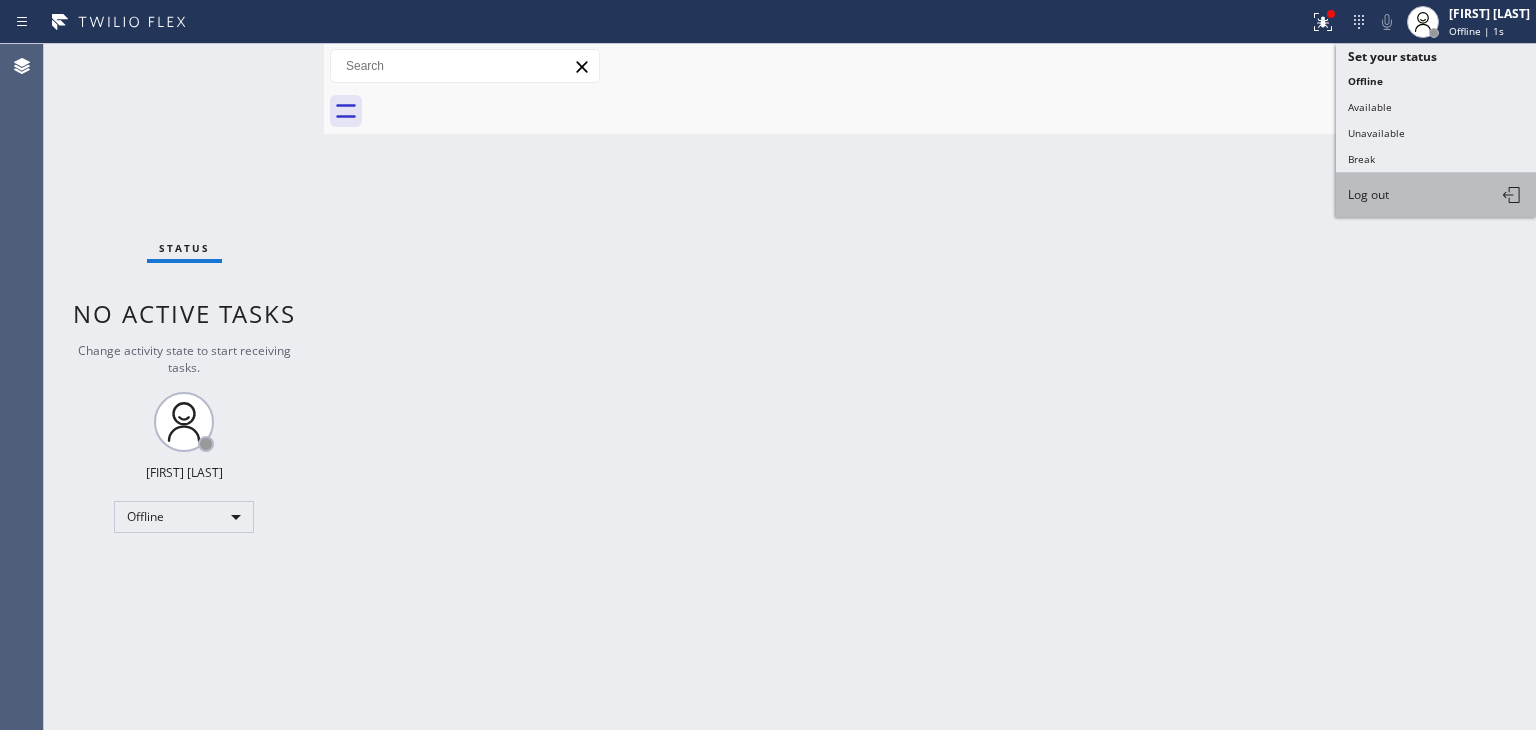 click on "Log out" at bounding box center [1436, 195] 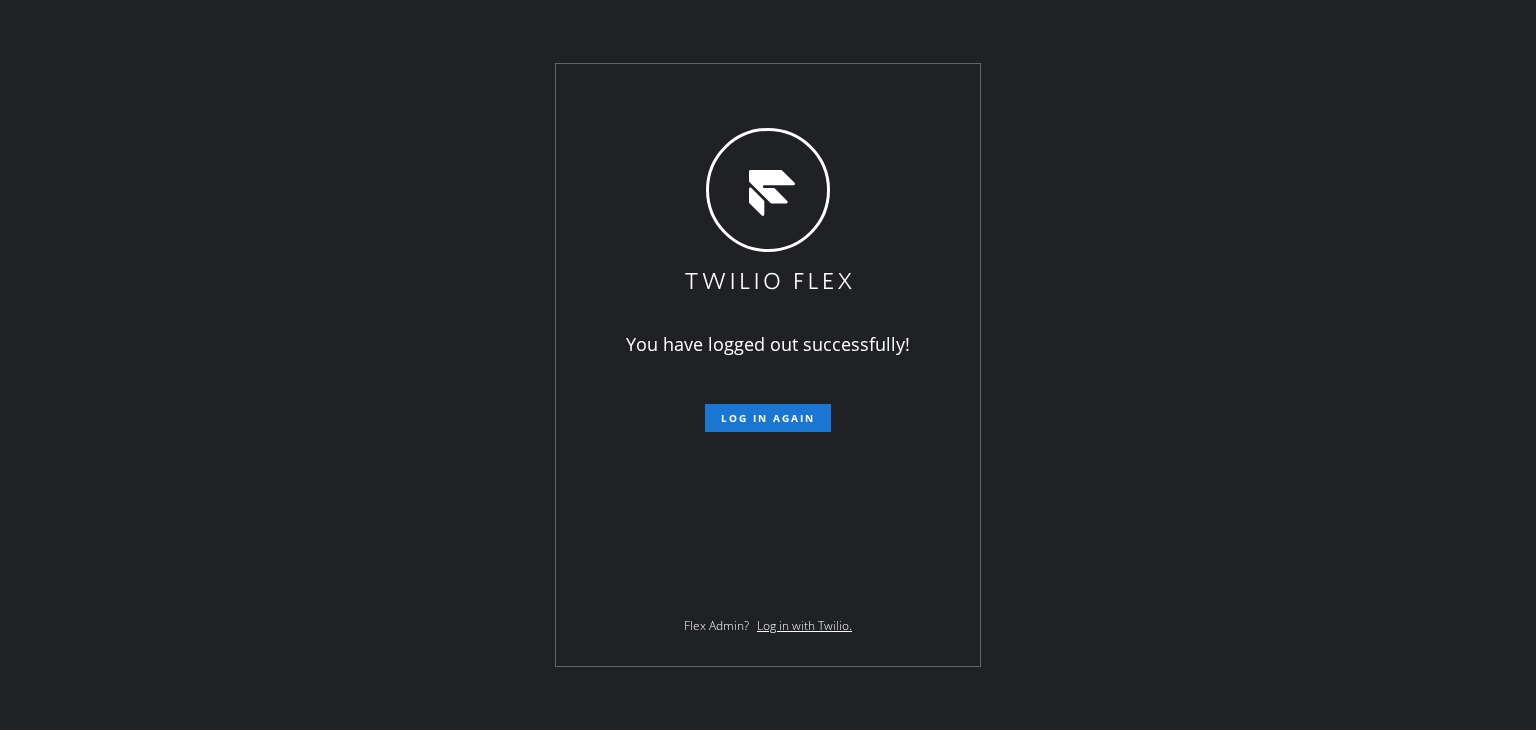 drag, startPoint x: 226, startPoint y: 279, endPoint x: 219, endPoint y: 238, distance: 41.59327 